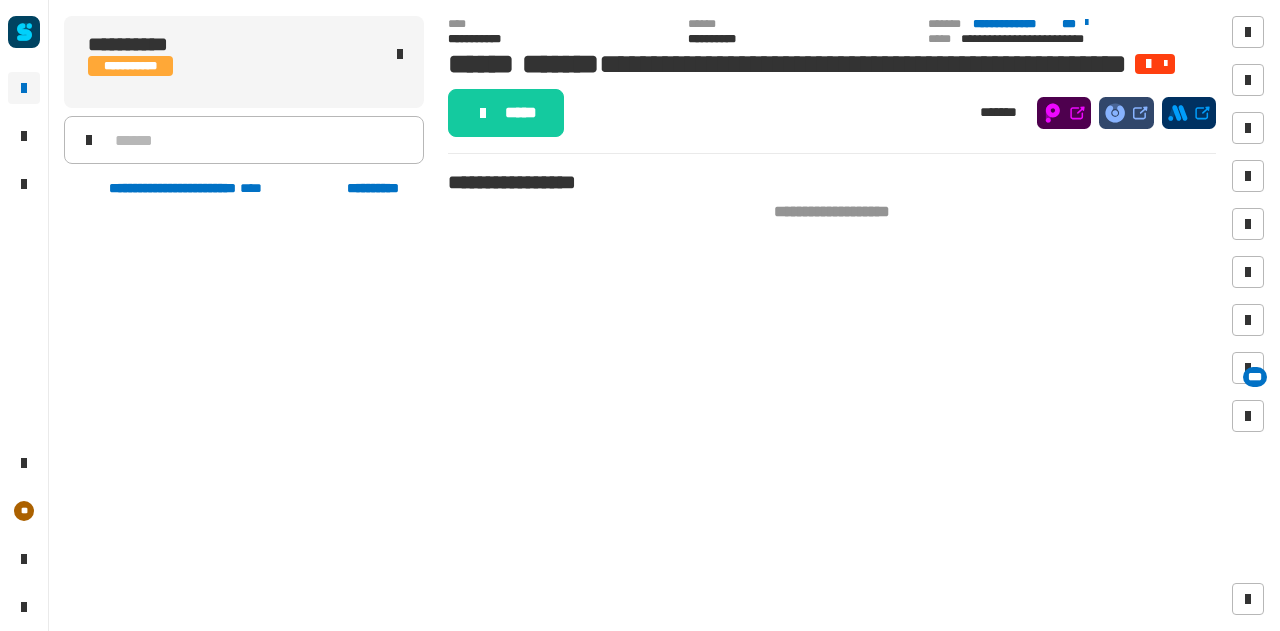 scroll, scrollTop: 0, scrollLeft: 0, axis: both 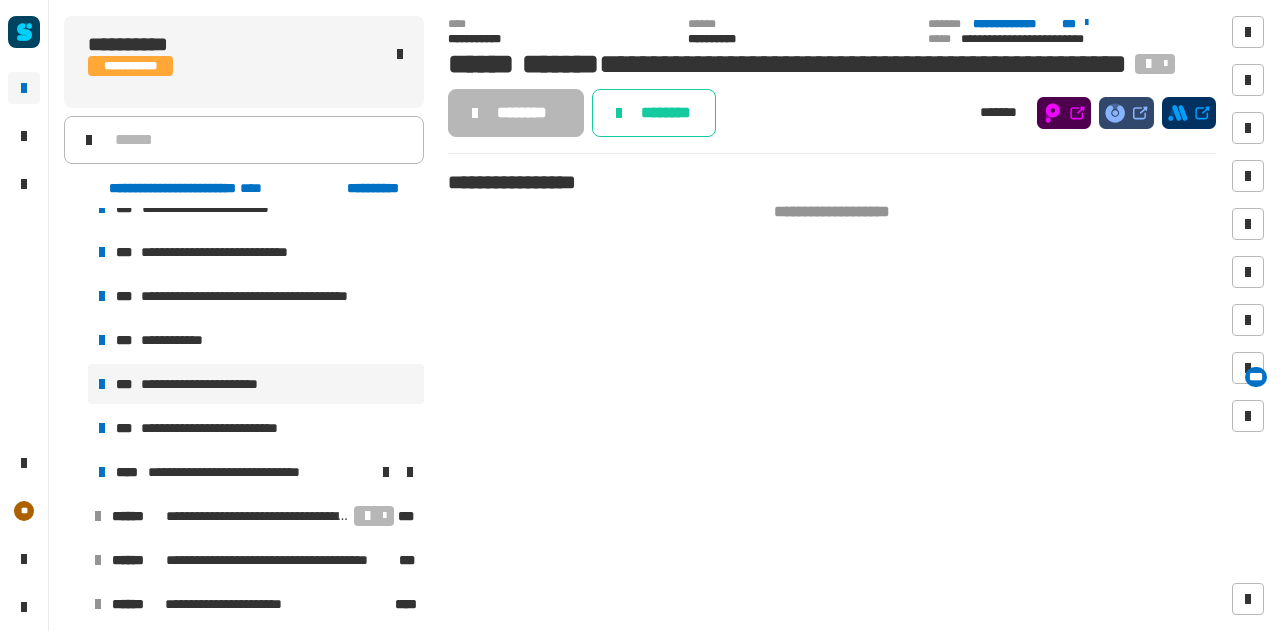 click on "**********" at bounding box center [221, 384] 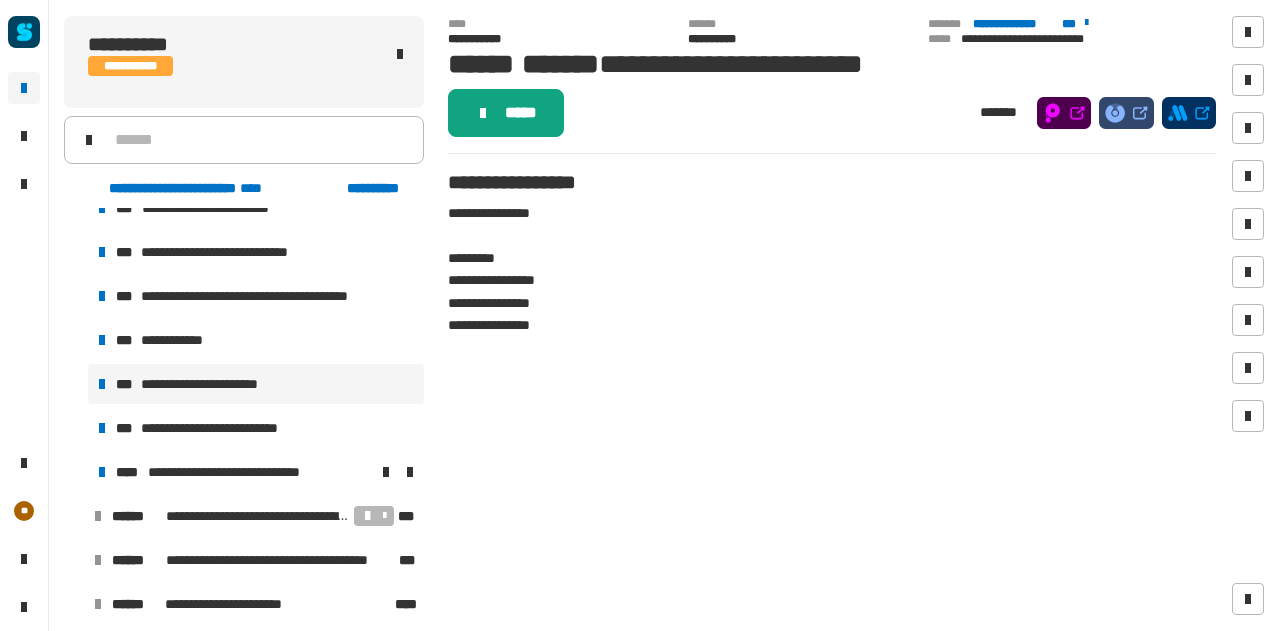 click on "*****" 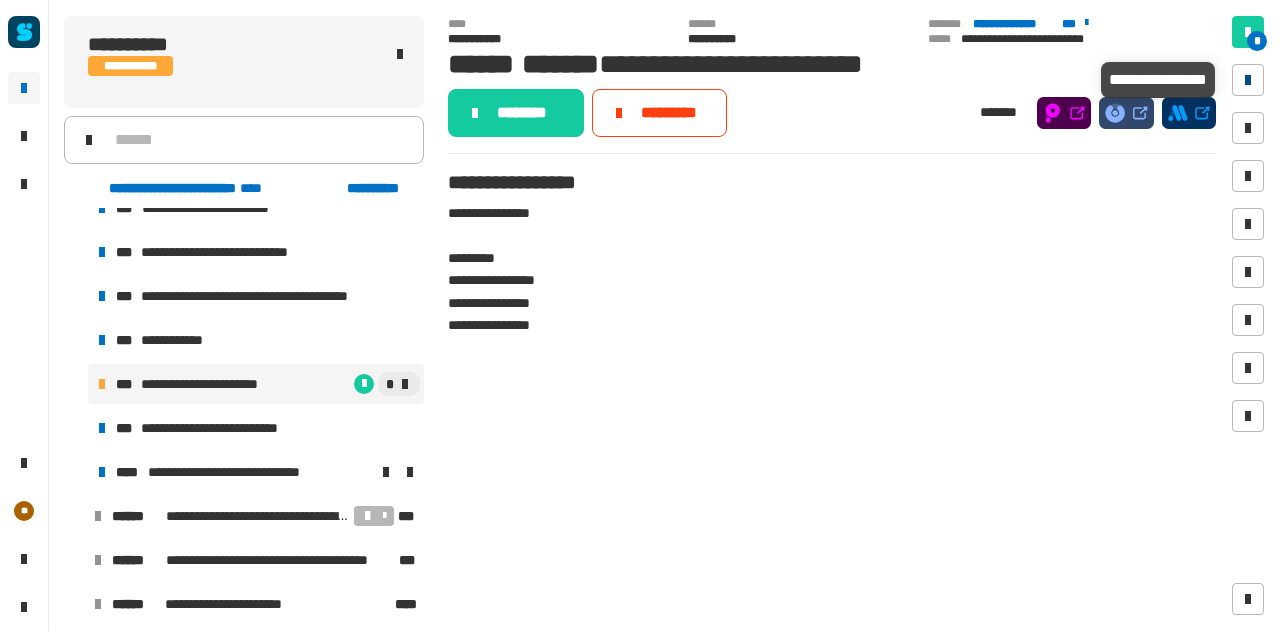 click at bounding box center [1248, 80] 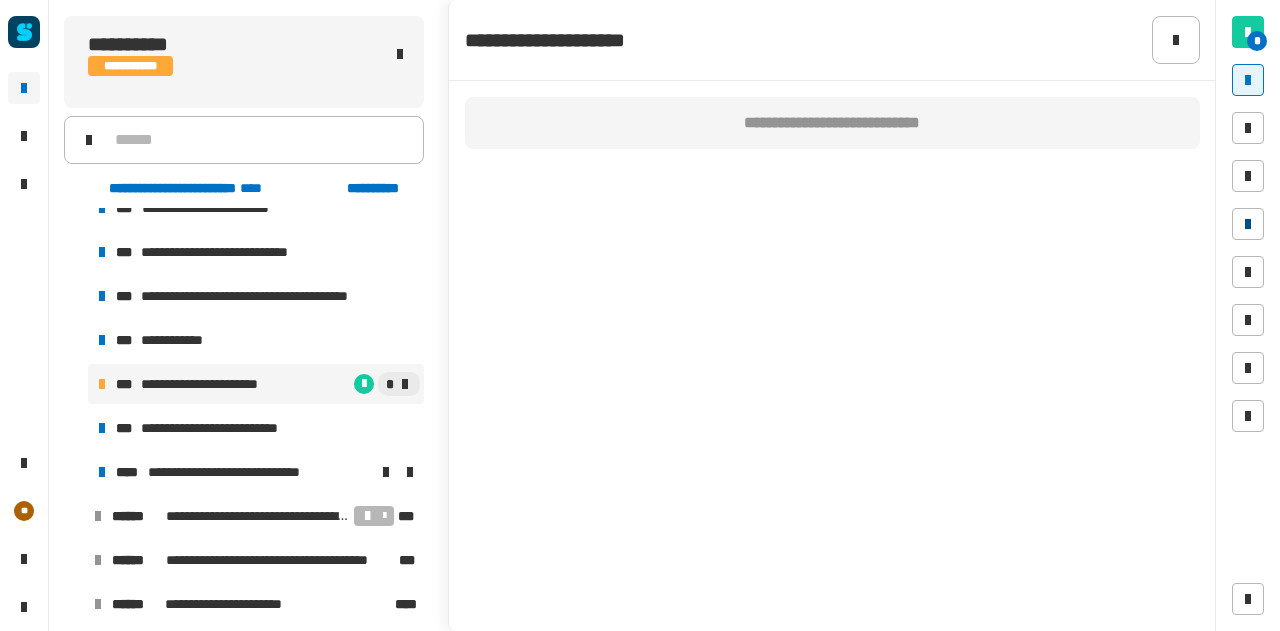 click at bounding box center [1248, 224] 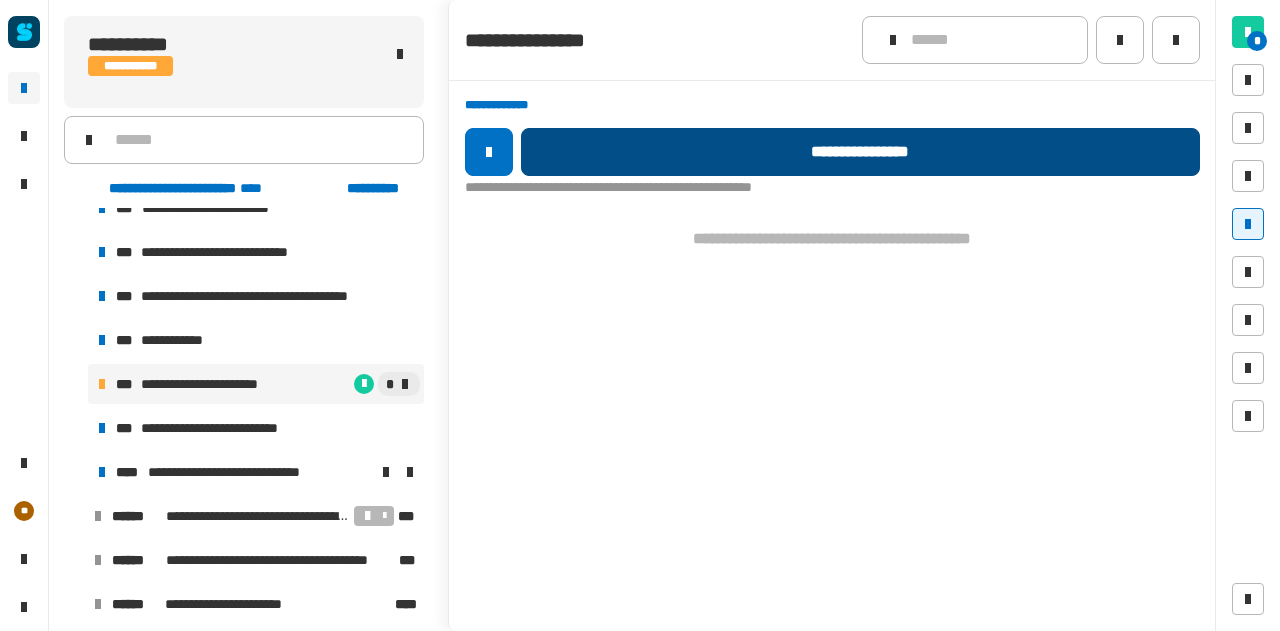 click on "**********" 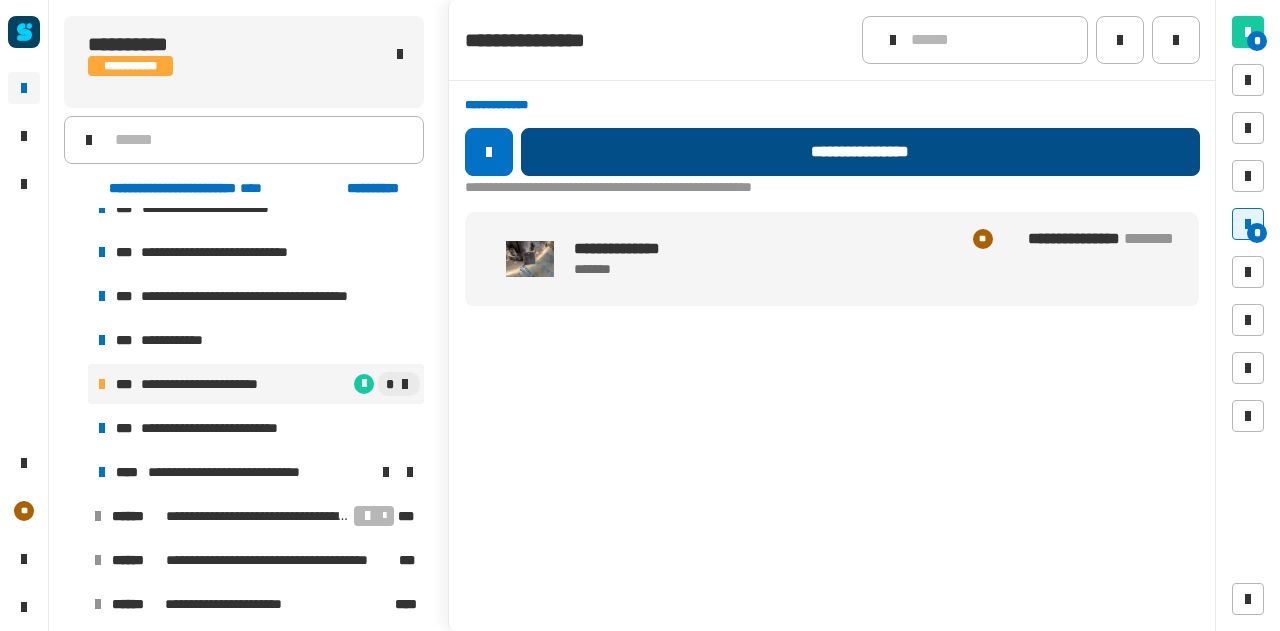 click on "**********" 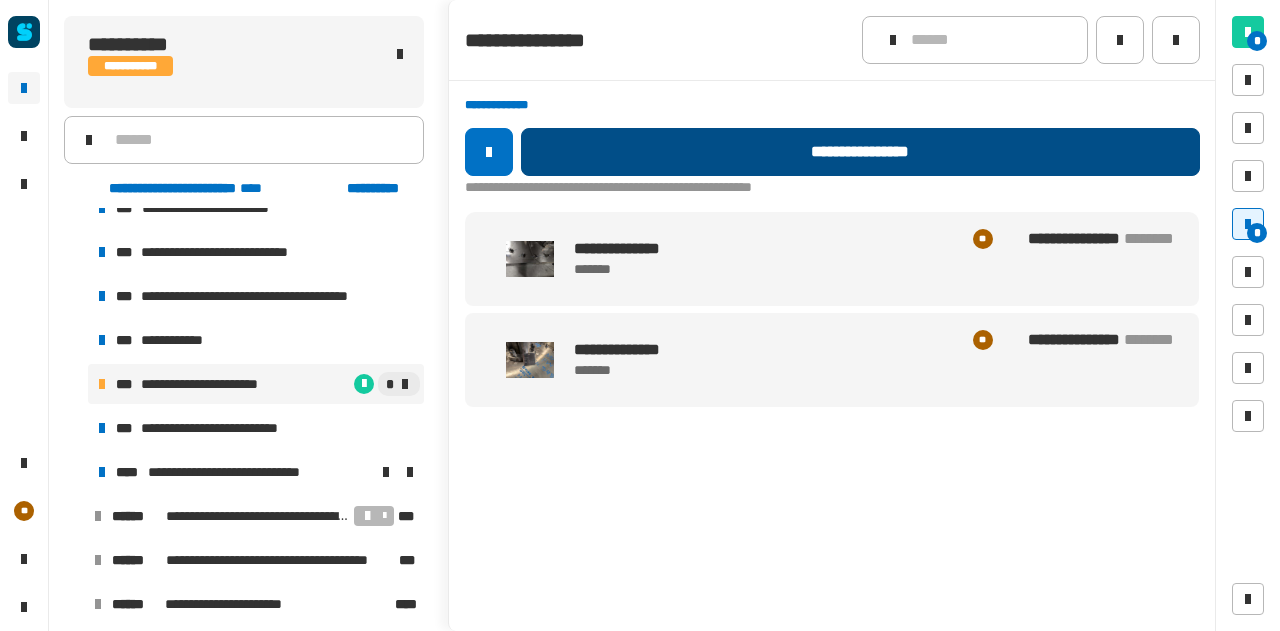 click on "**********" 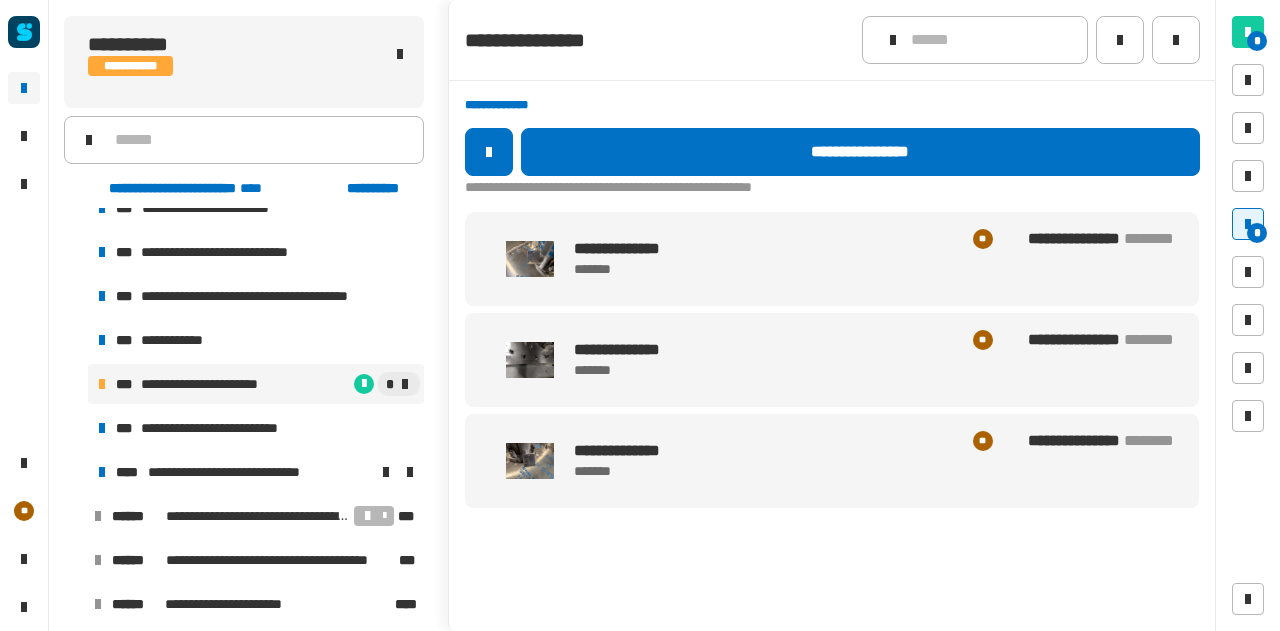 click on "**********" 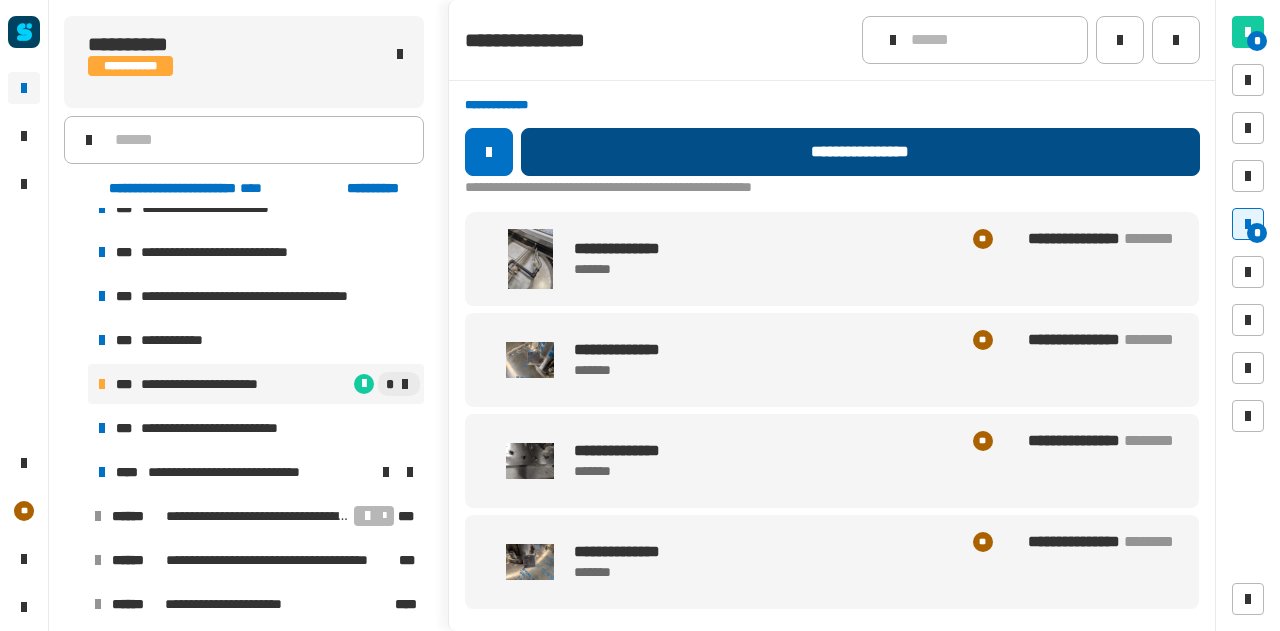 click on "**********" 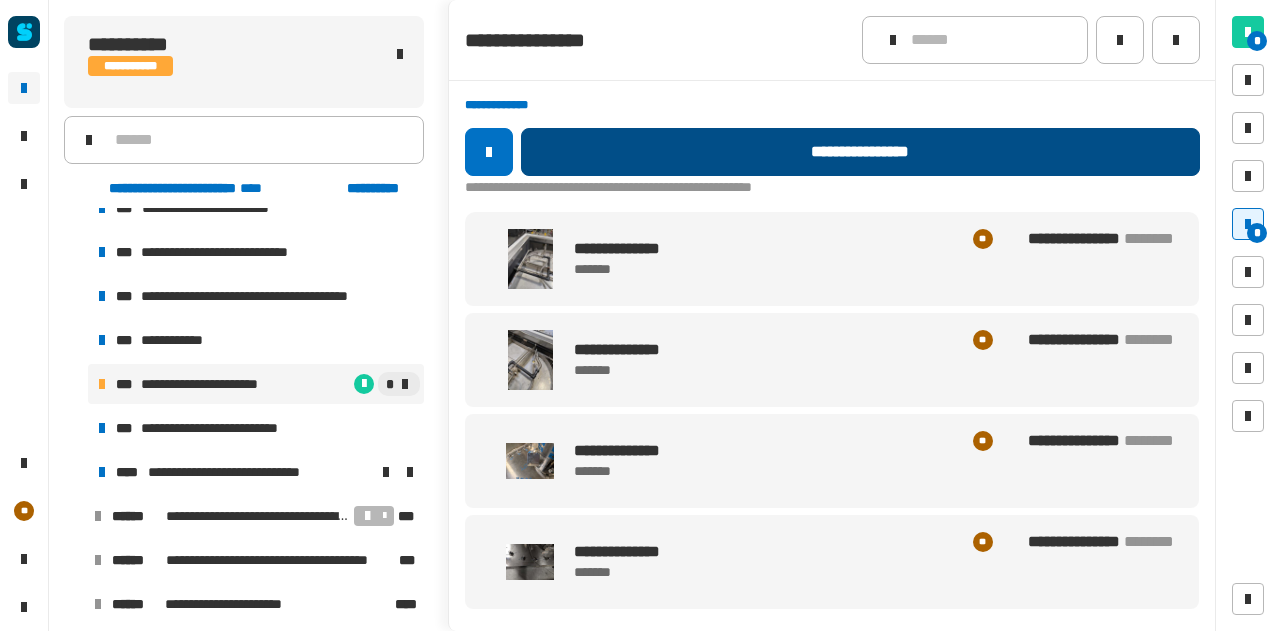 click on "**********" 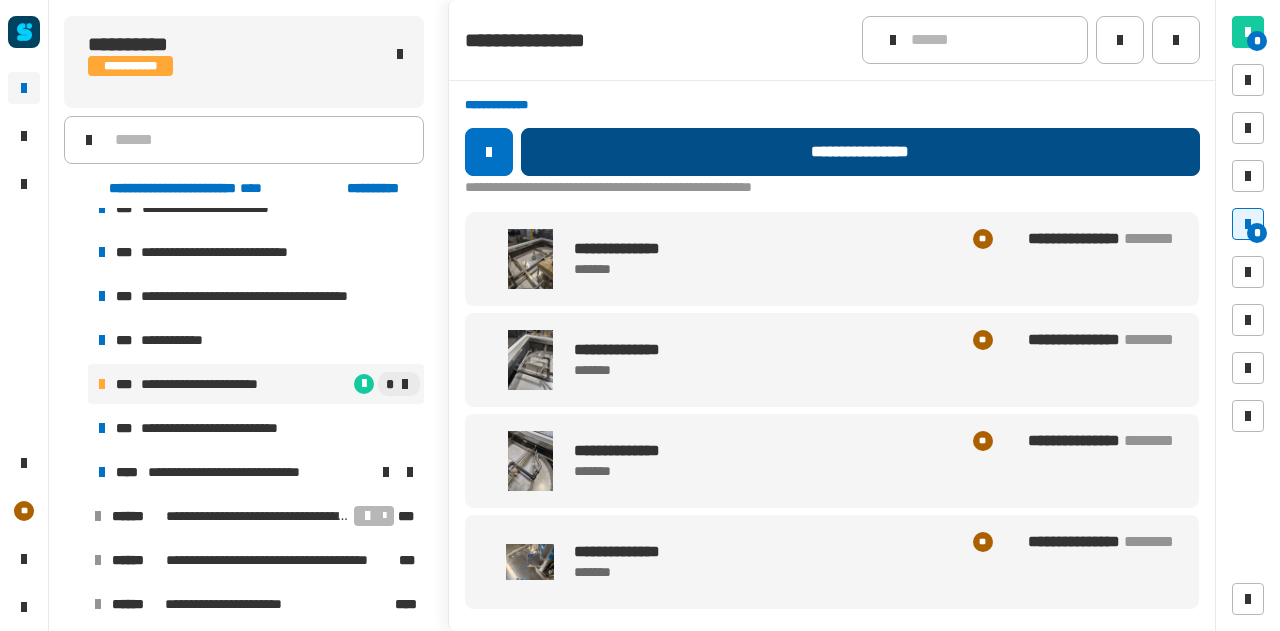 click on "**********" 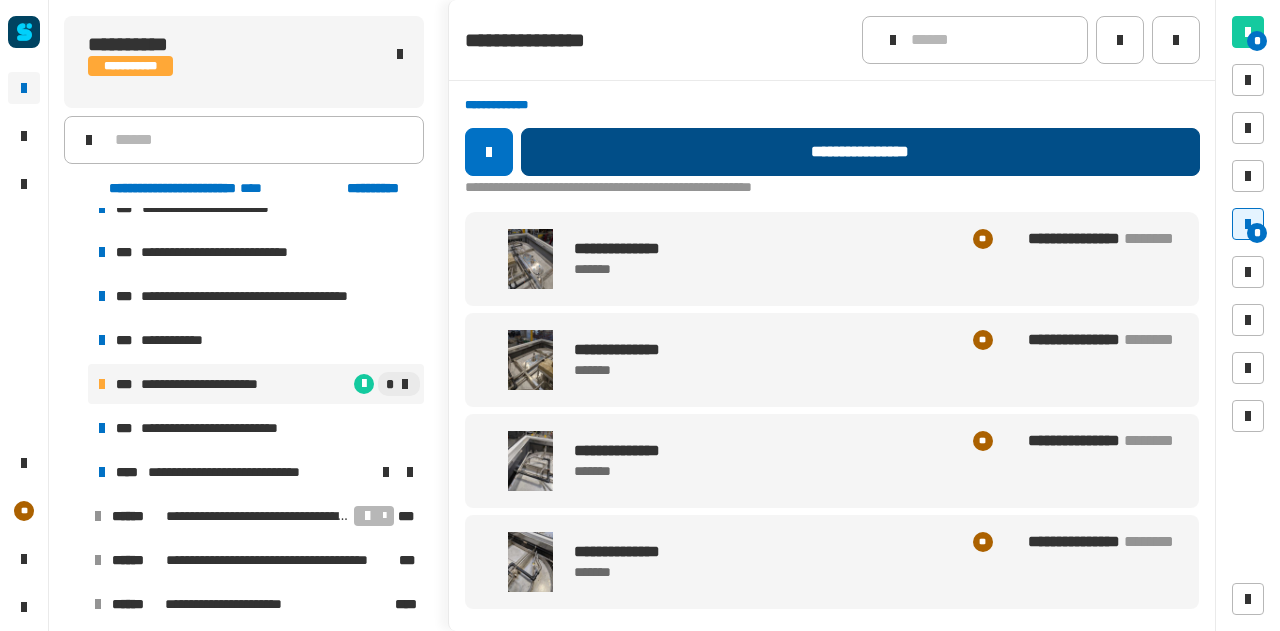 click on "**********" 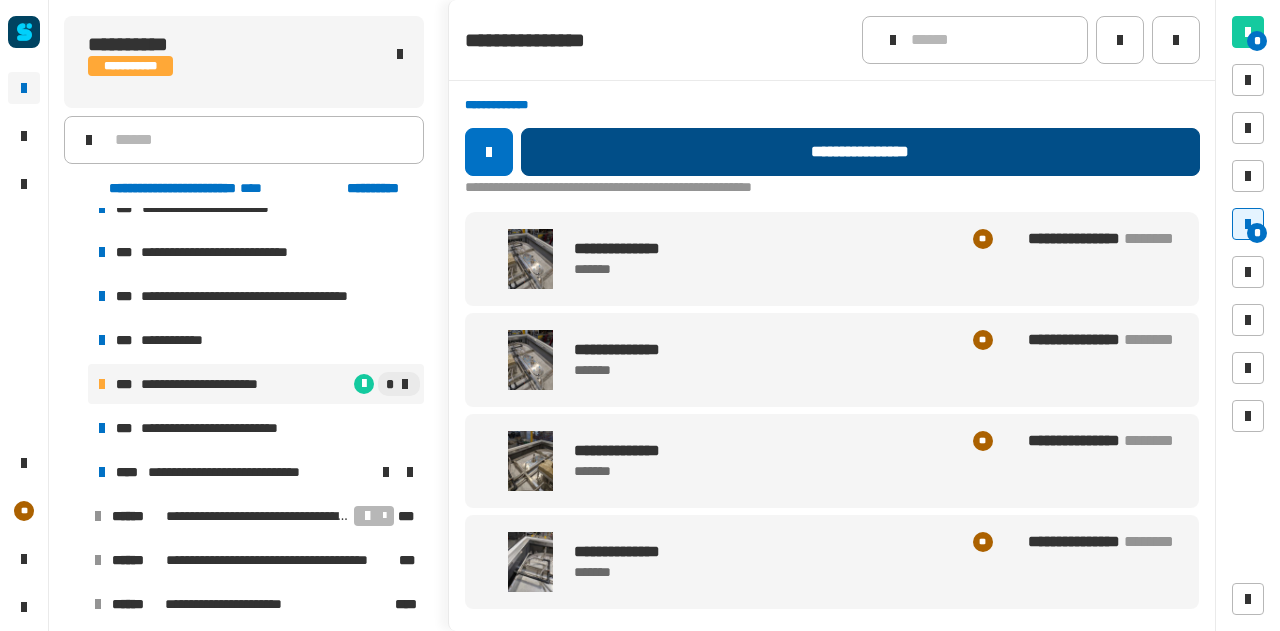 click on "**********" 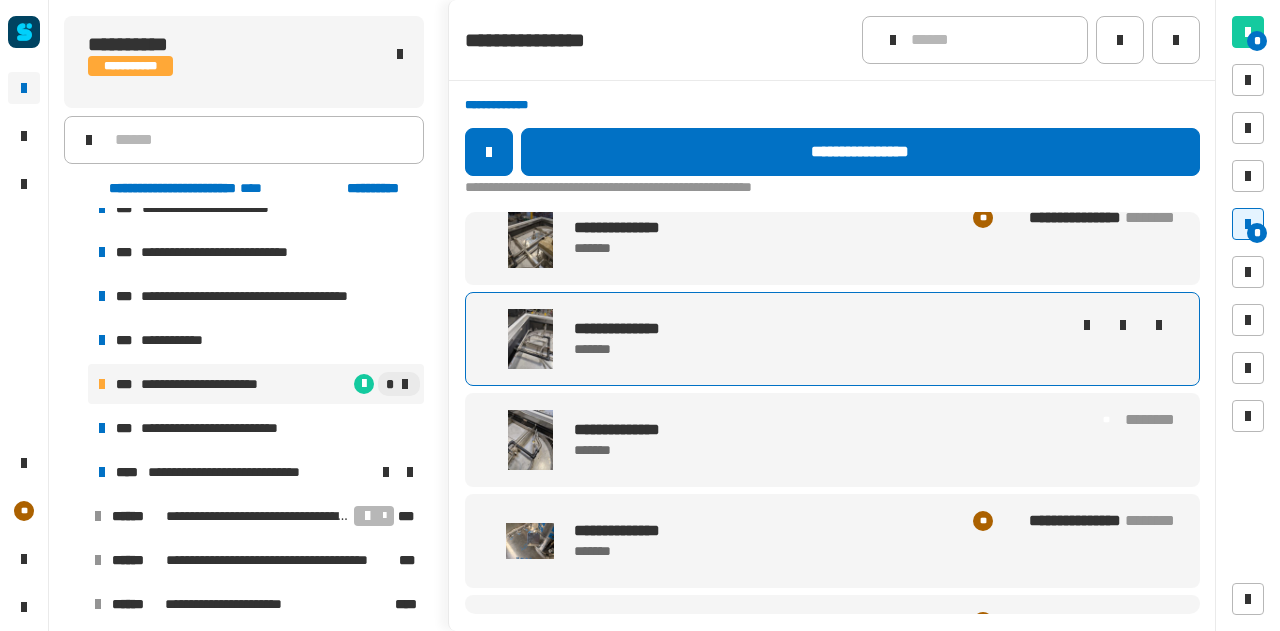 scroll, scrollTop: 487, scrollLeft: 0, axis: vertical 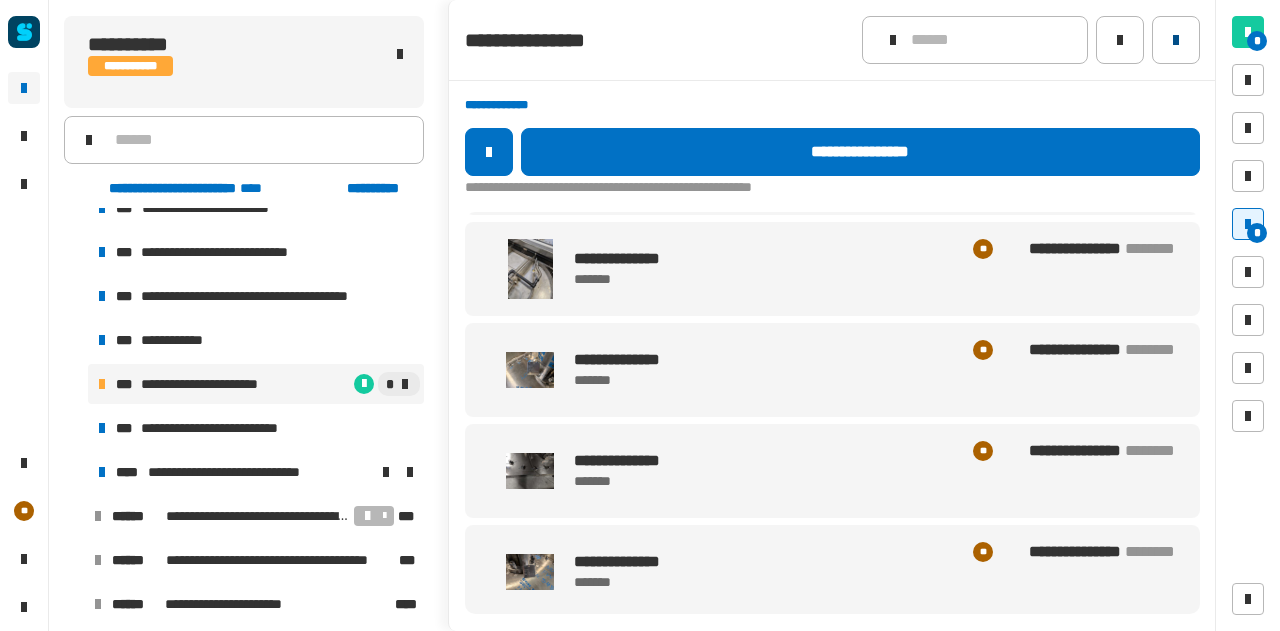 click 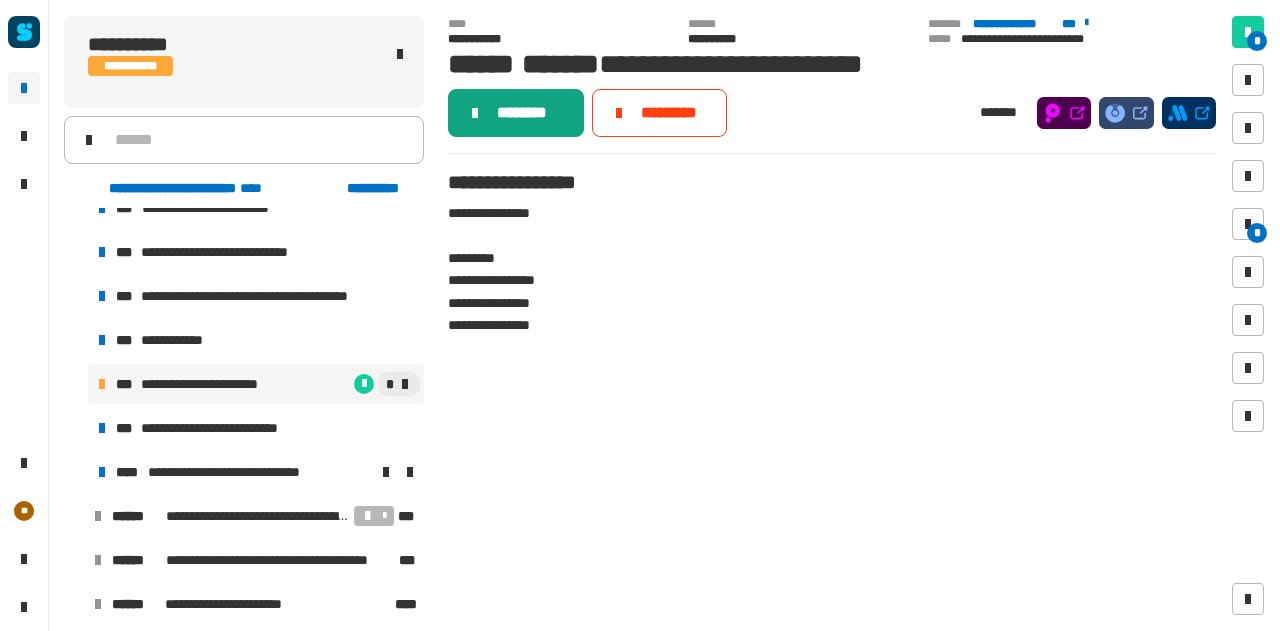 click on "********" 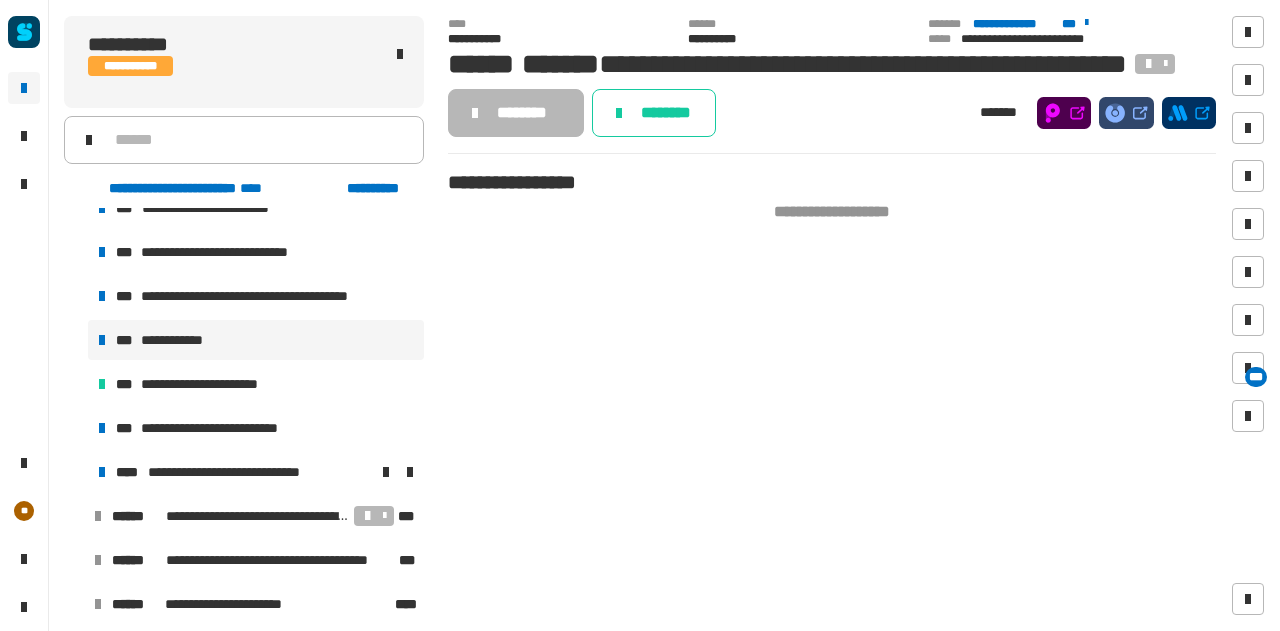 click on "**********" at bounding box center (256, 340) 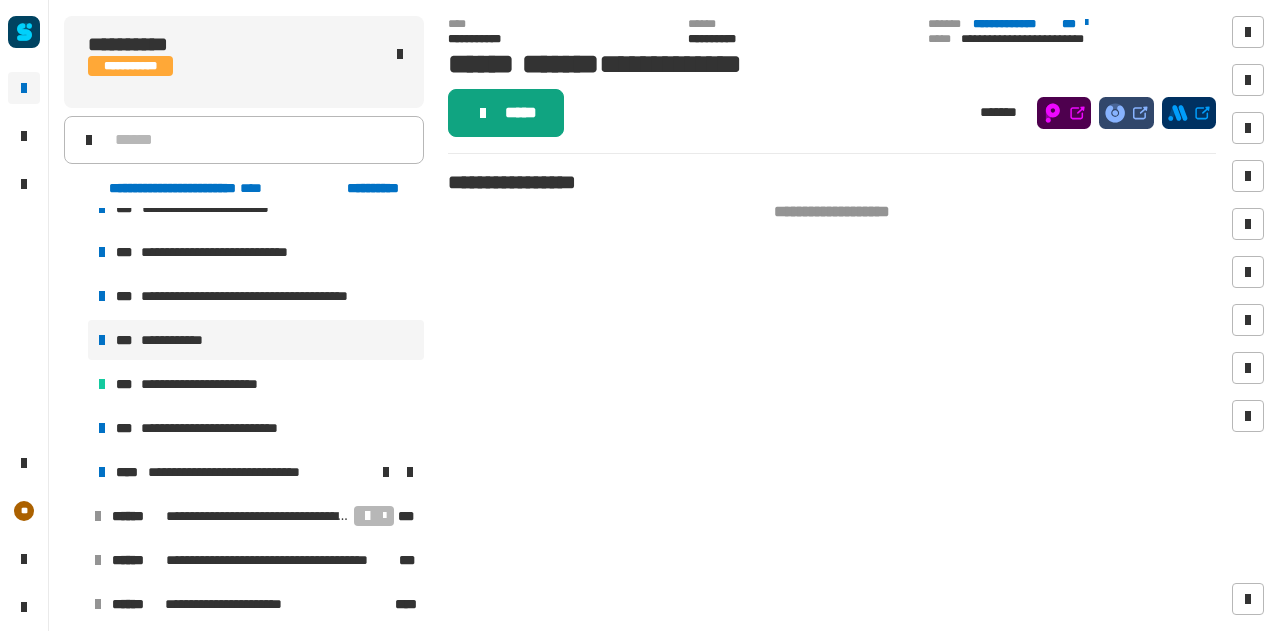 click on "*****" 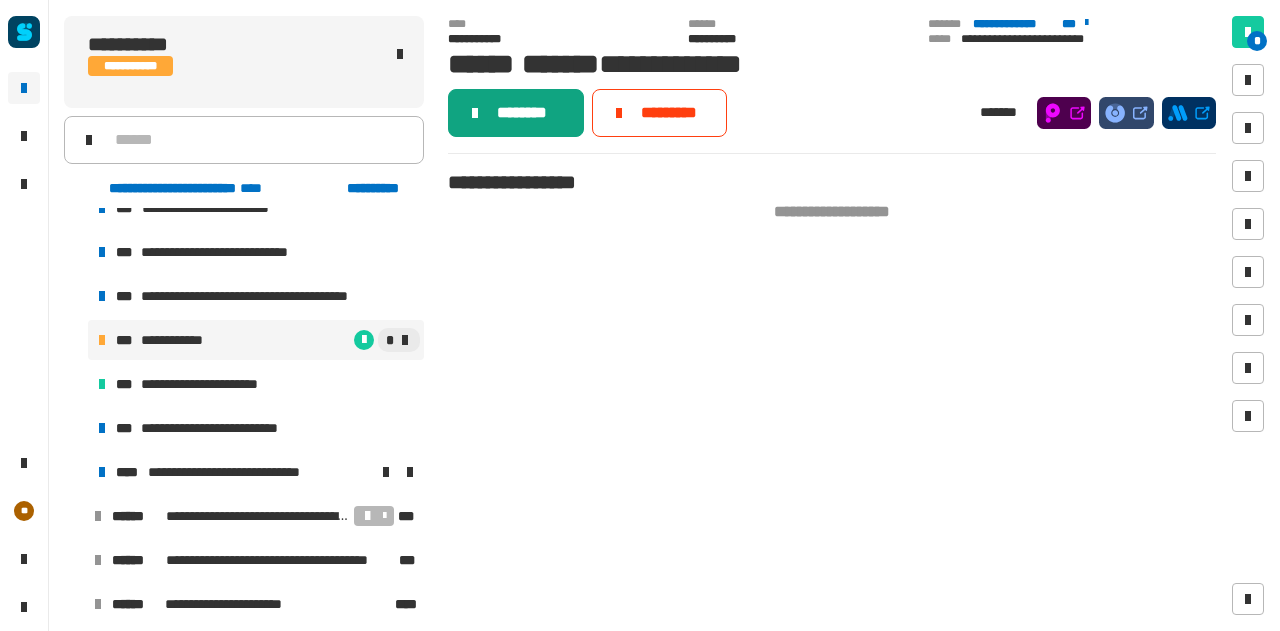 click on "********" 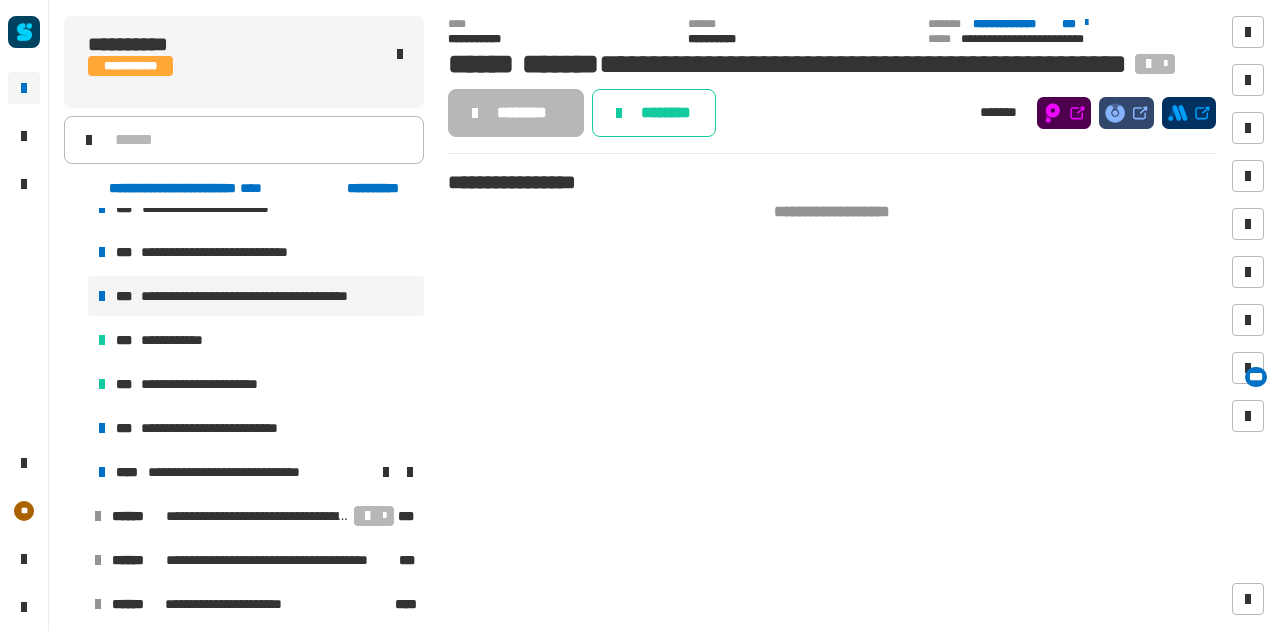 click on "**********" at bounding box center (263, 296) 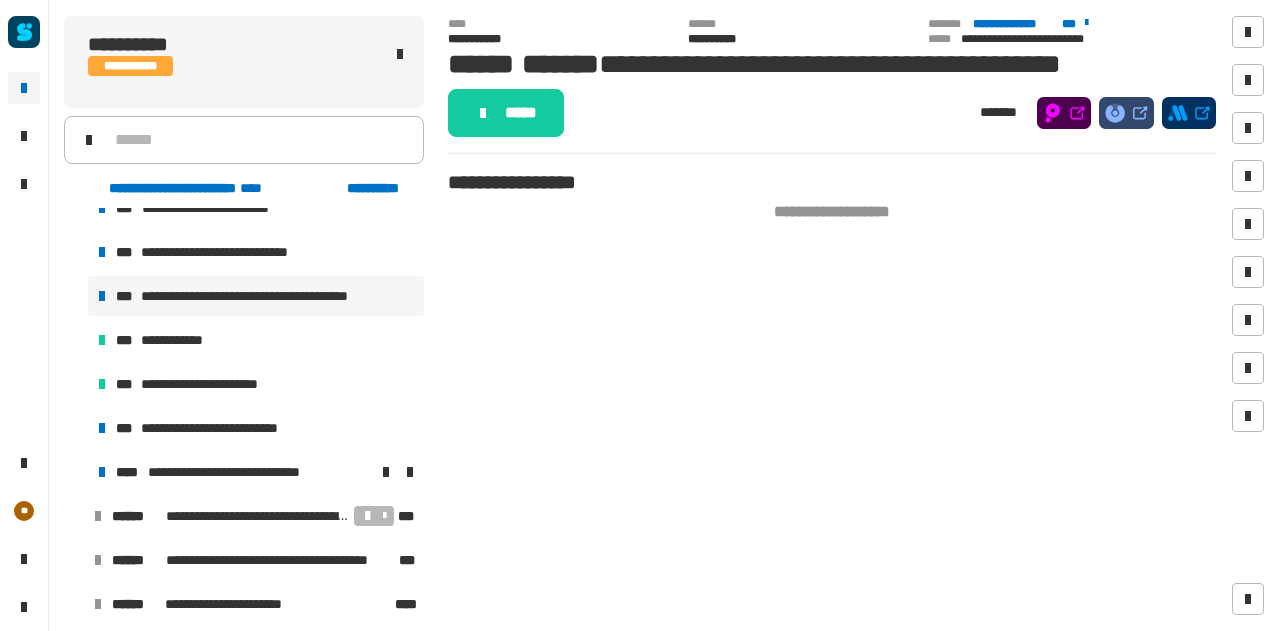 click on "*****" 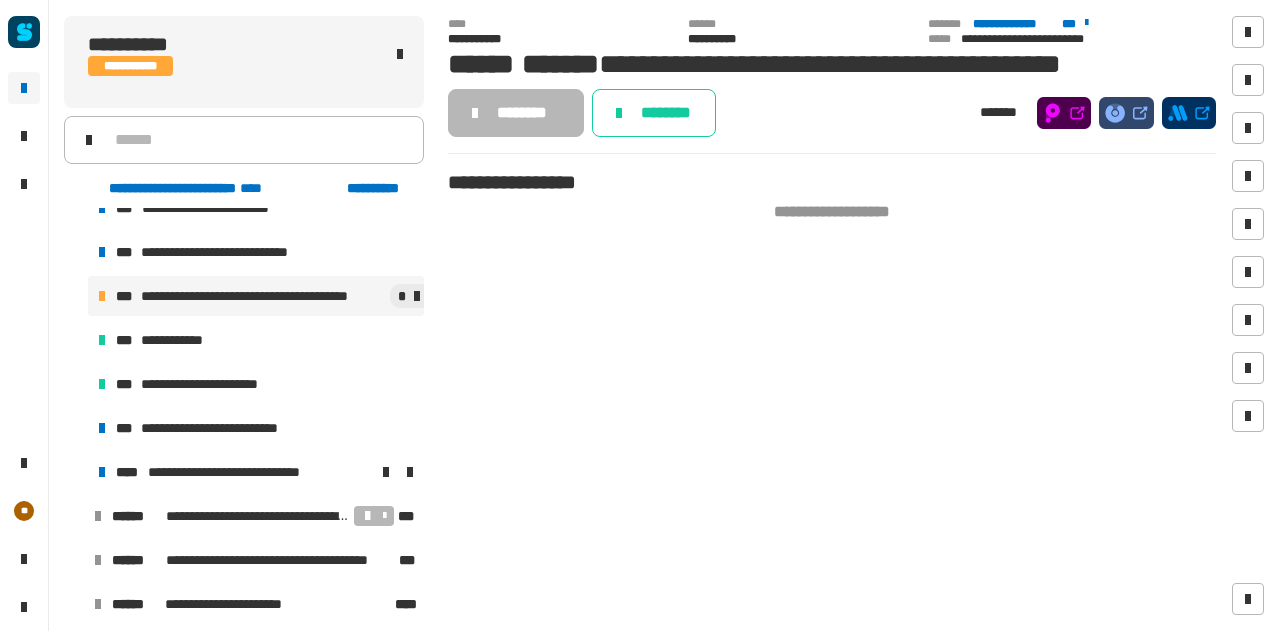 click on "********" 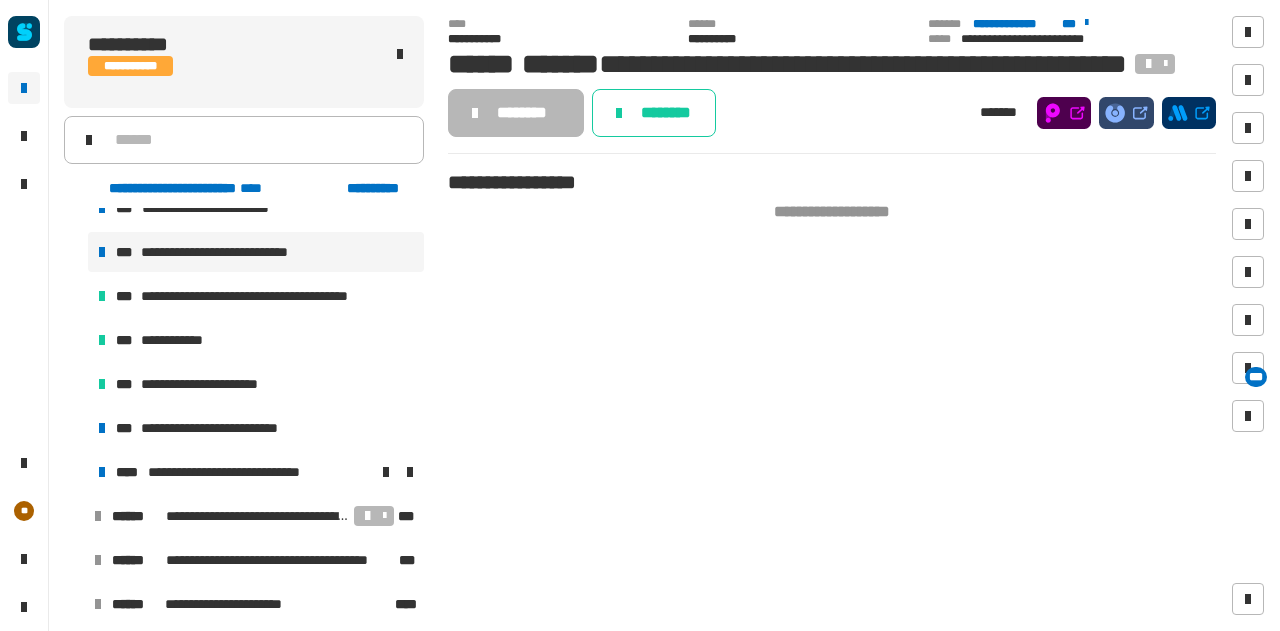 click on "**********" at bounding box center [232, 252] 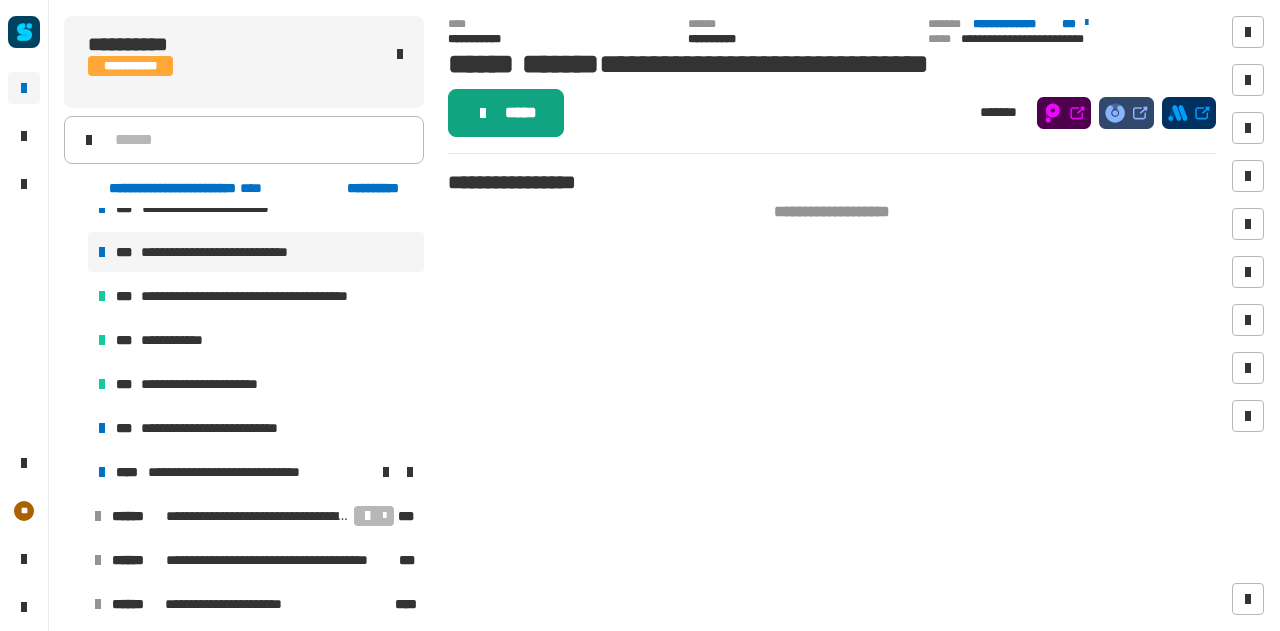click on "*****" 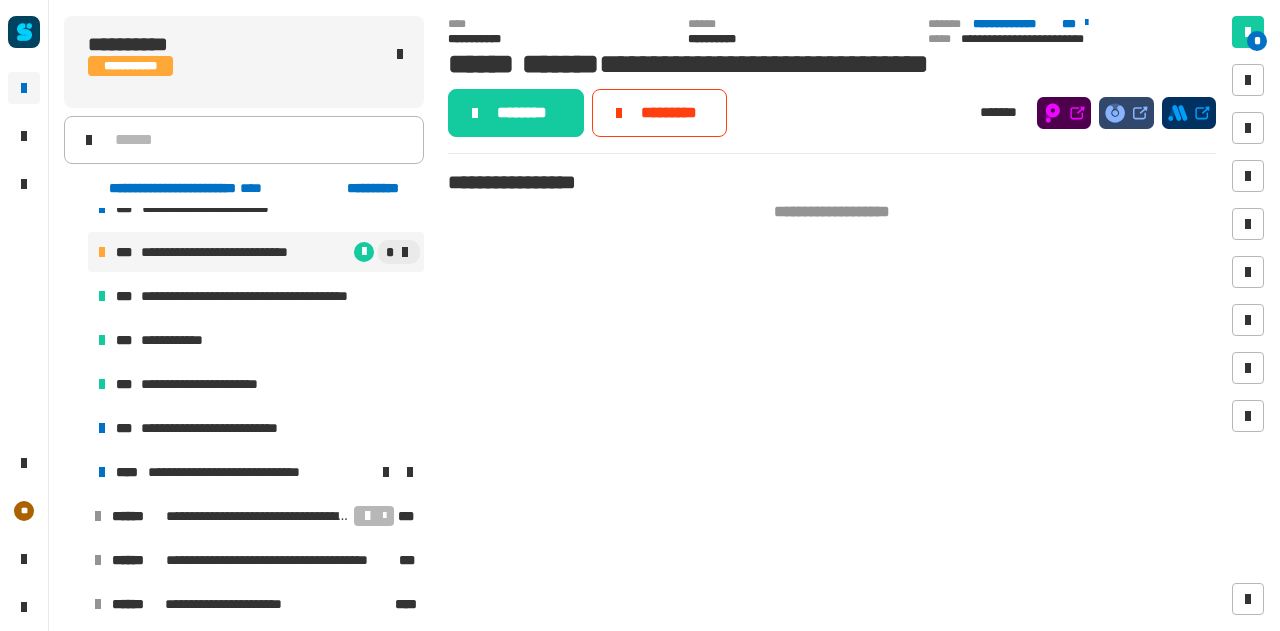 click 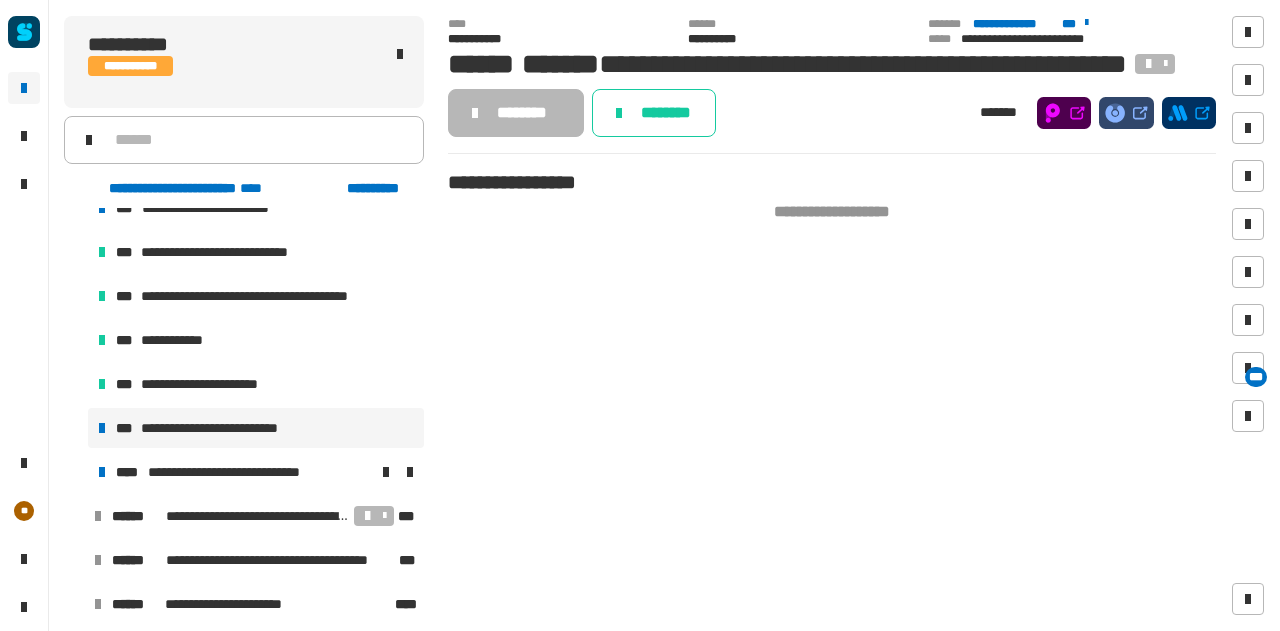 click on "**********" at bounding box center [227, 428] 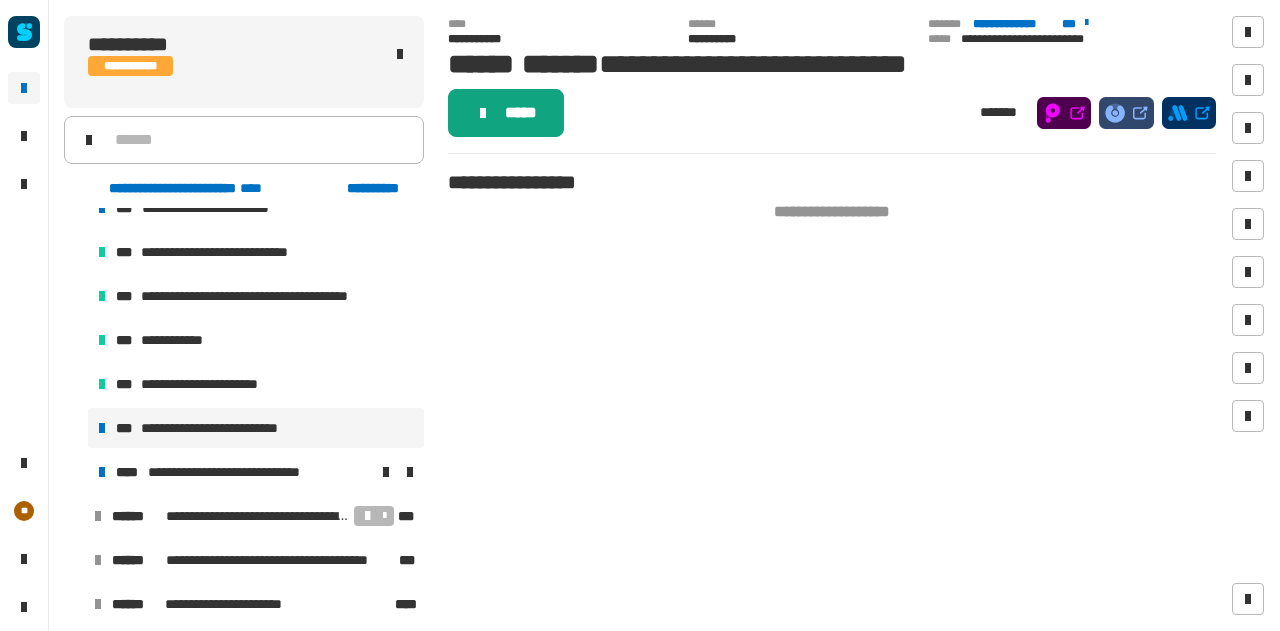 click on "*****" 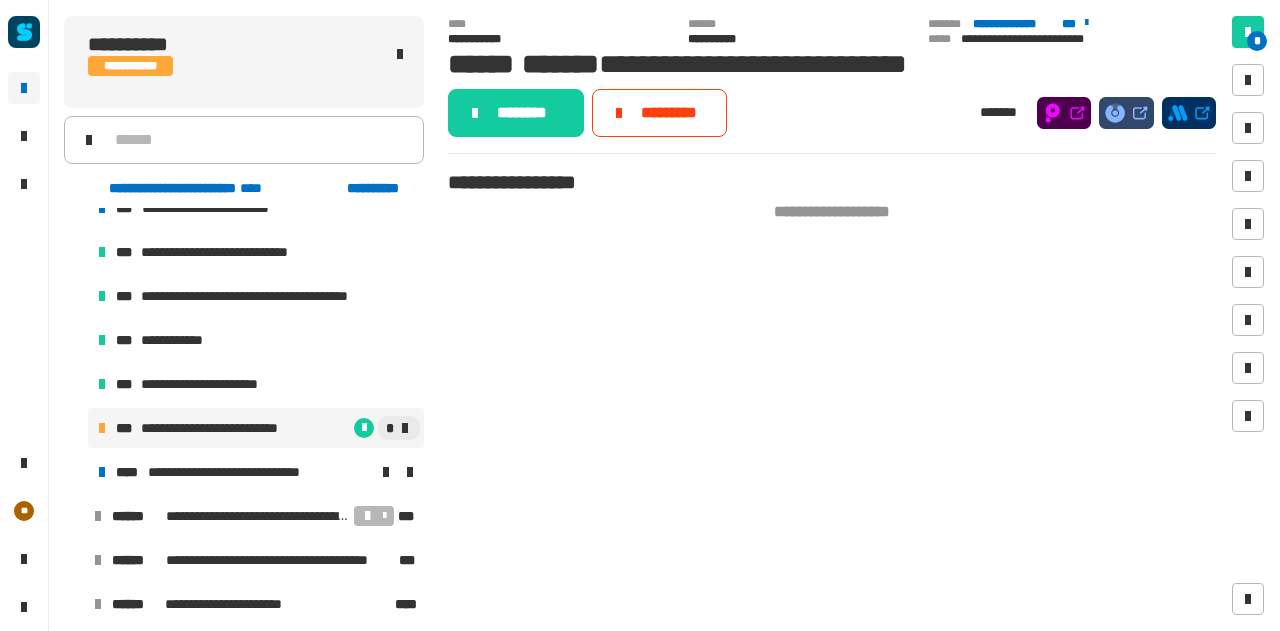 click on "********" 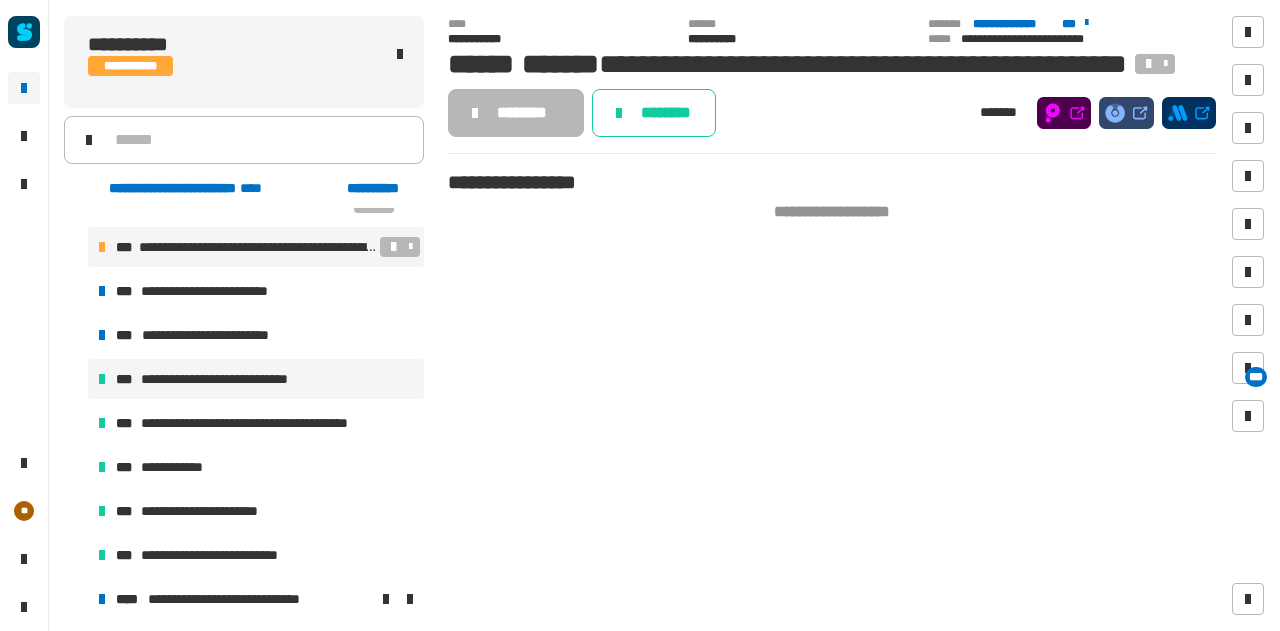 scroll, scrollTop: 105, scrollLeft: 0, axis: vertical 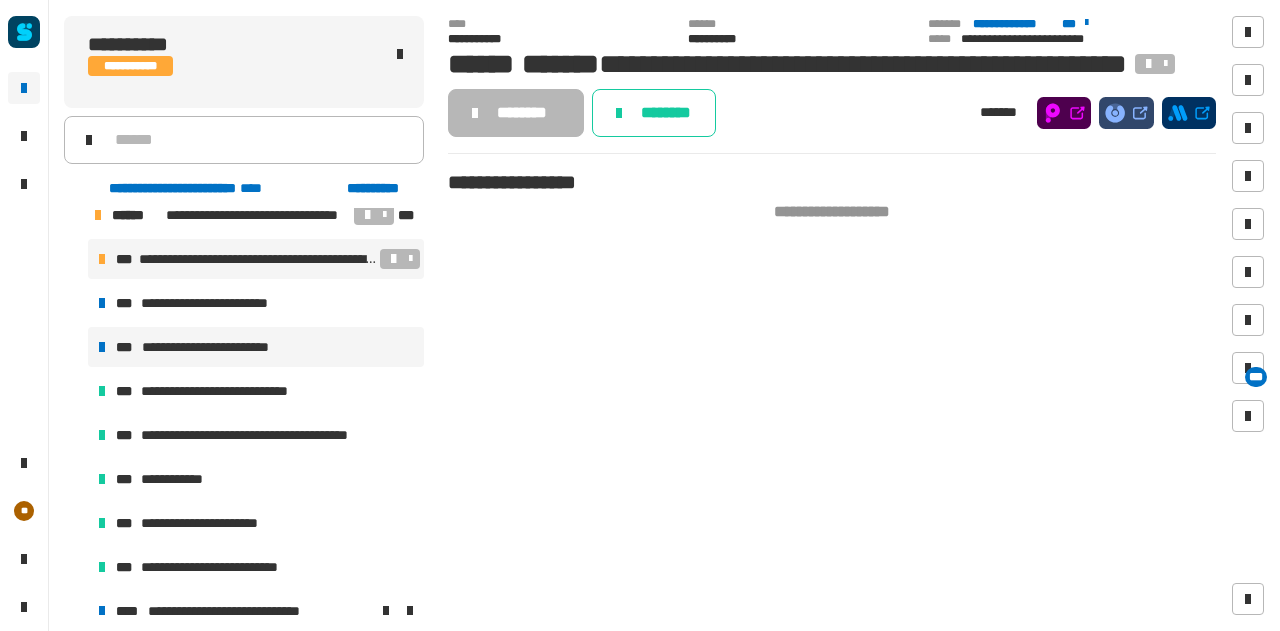 click on "**********" at bounding box center [256, 347] 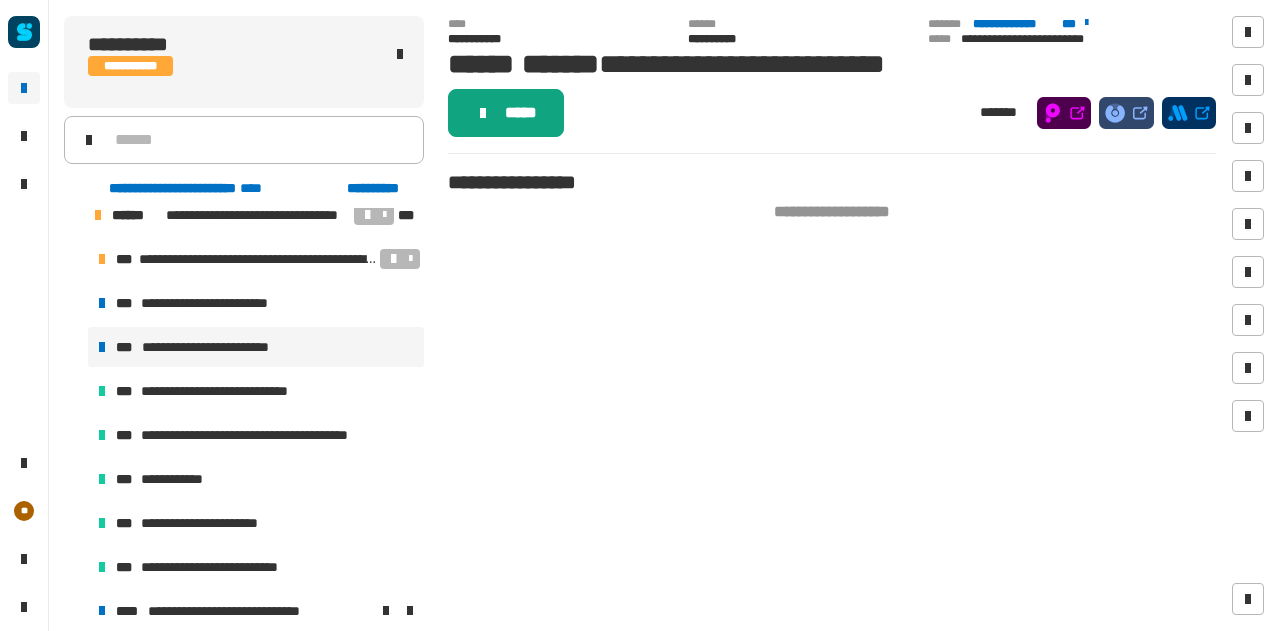 click 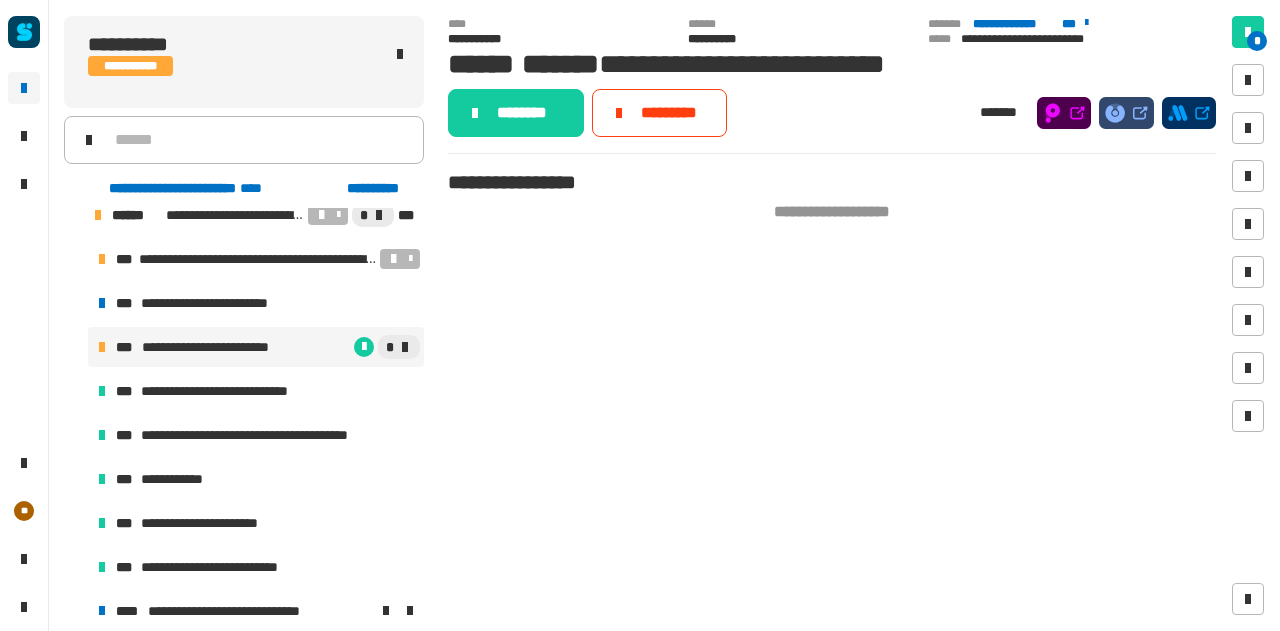 click on "********" 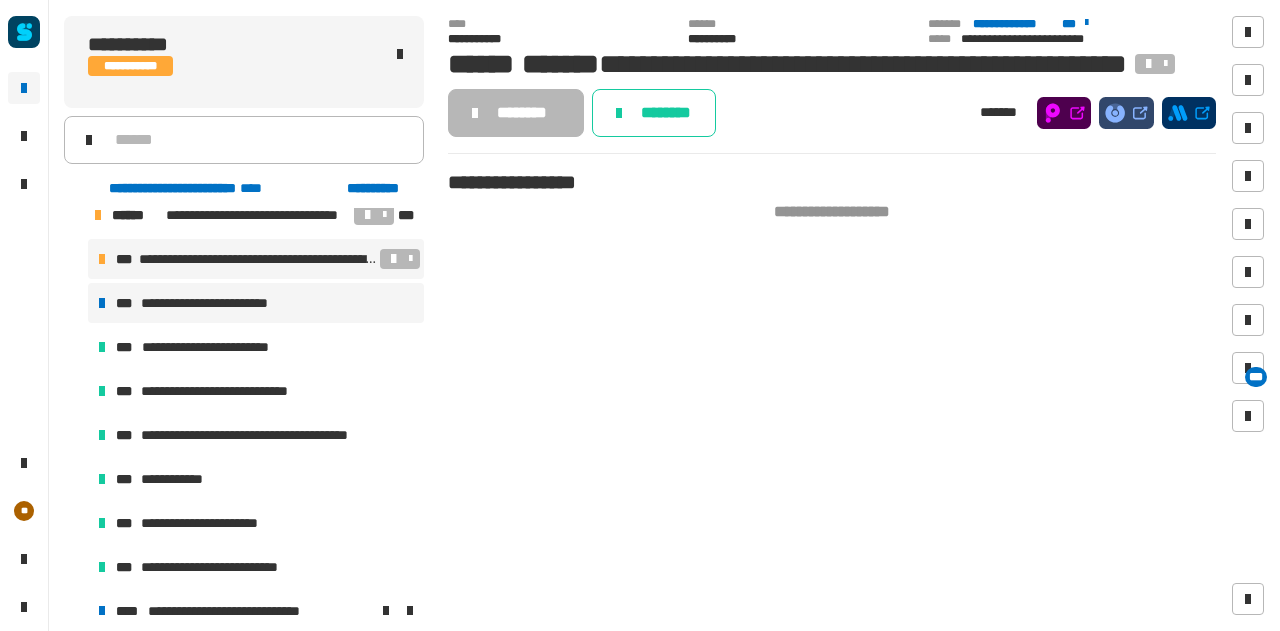 click on "**********" at bounding box center [211, 303] 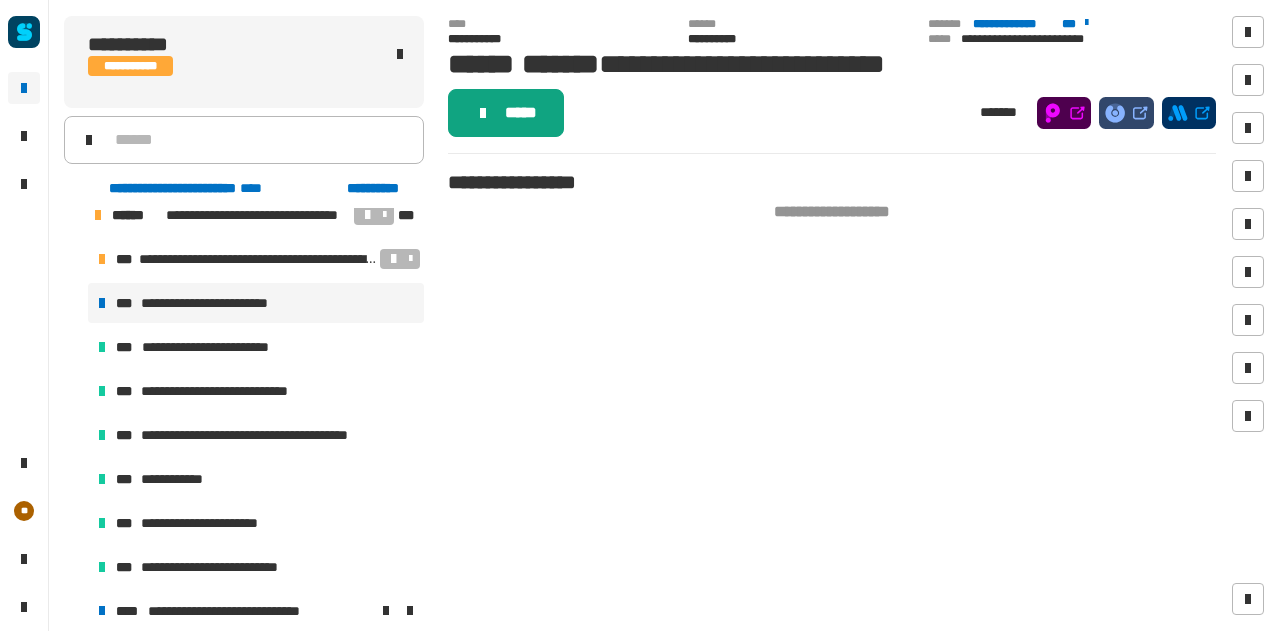 click on "*****" 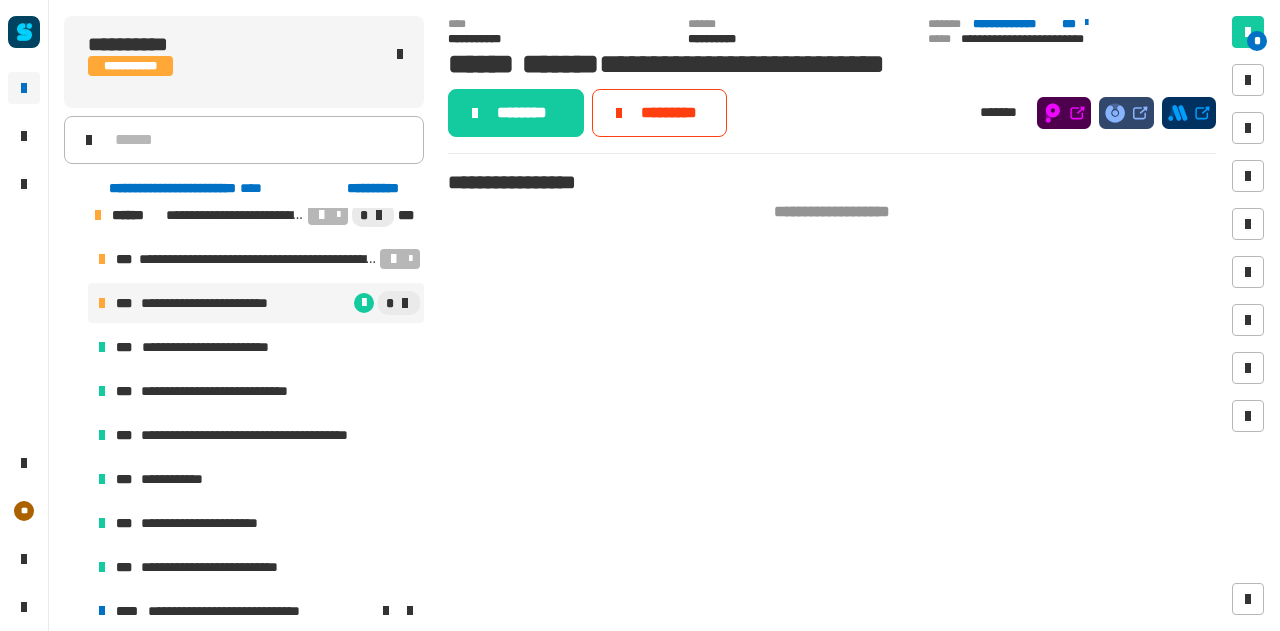 click on "********" 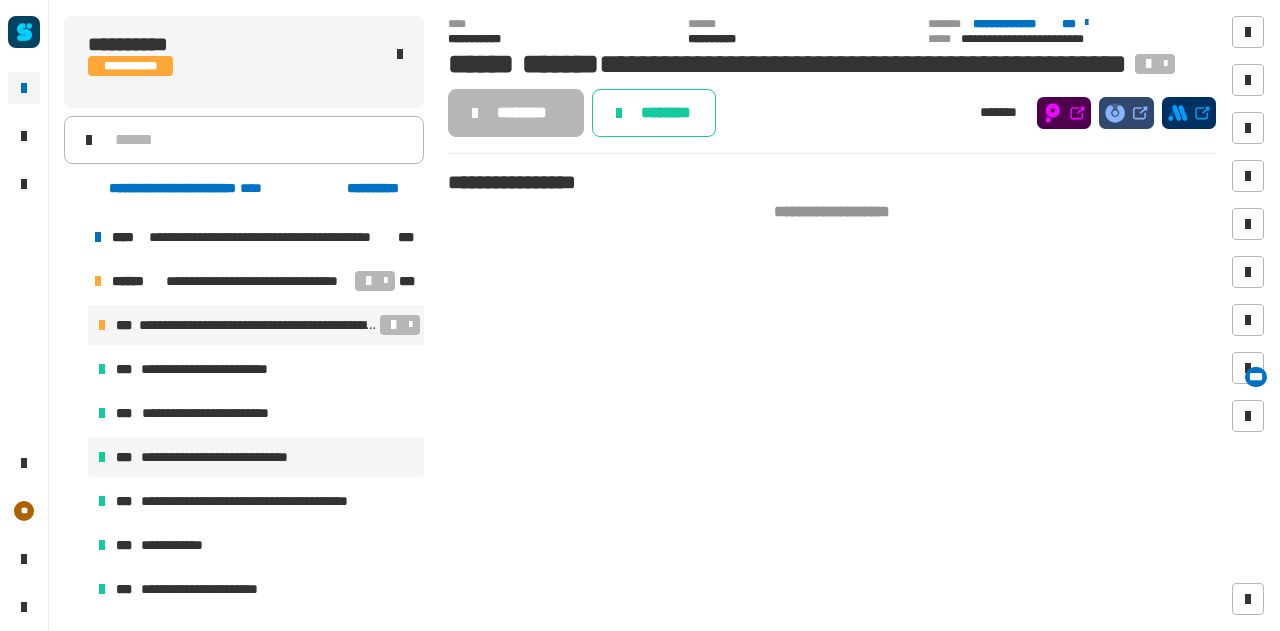 scroll, scrollTop: 33, scrollLeft: 0, axis: vertical 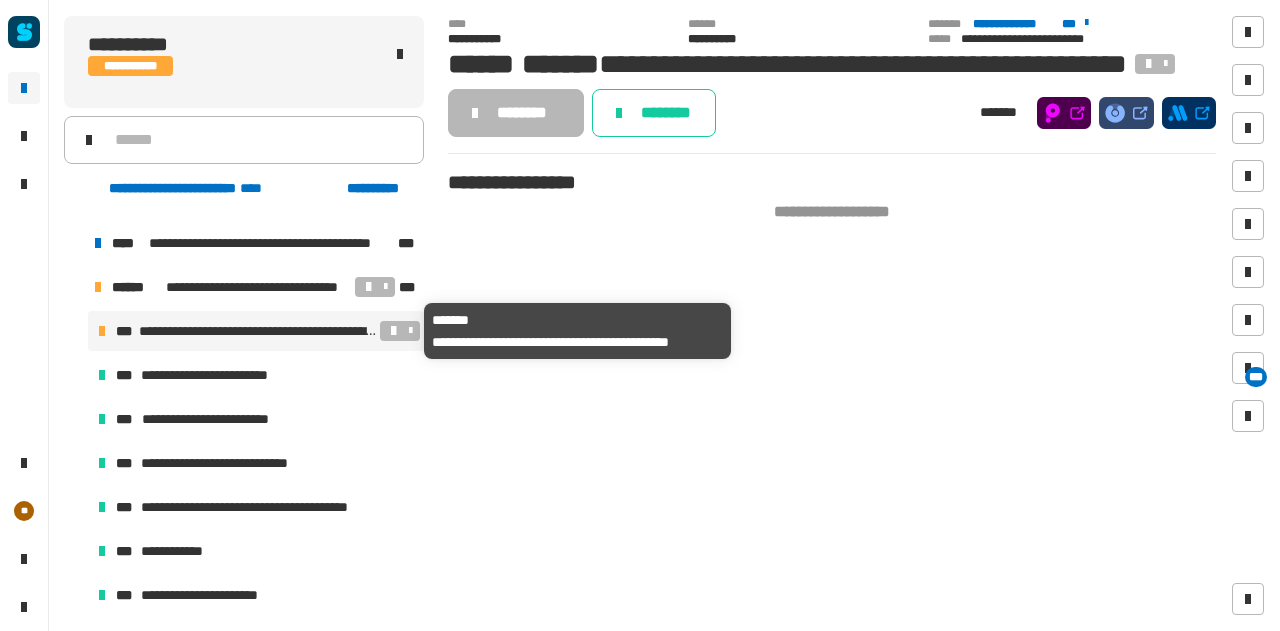click on "**********" at bounding box center [257, 331] 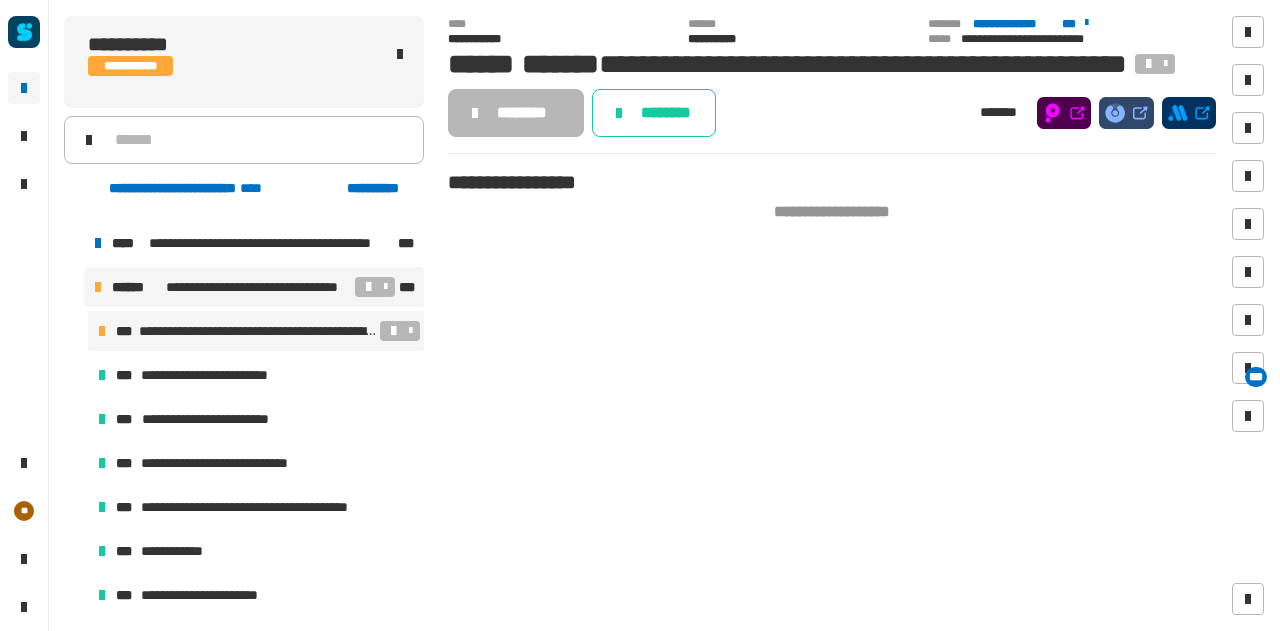 click on "**********" at bounding box center (258, 287) 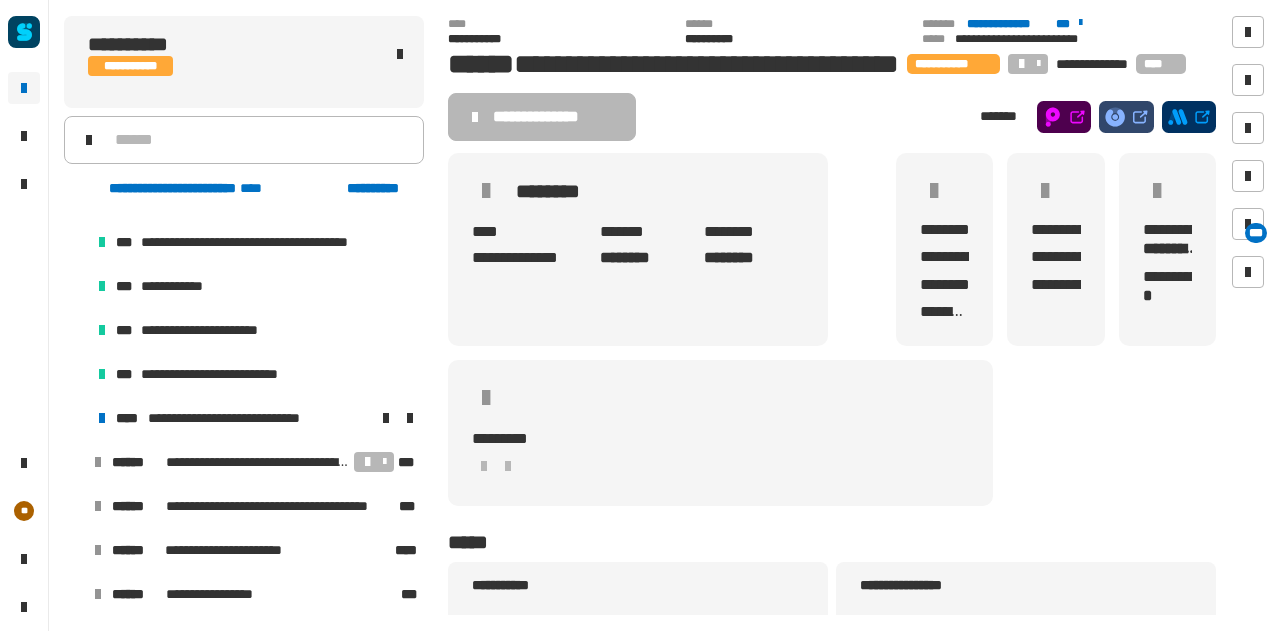 scroll, scrollTop: 308, scrollLeft: 0, axis: vertical 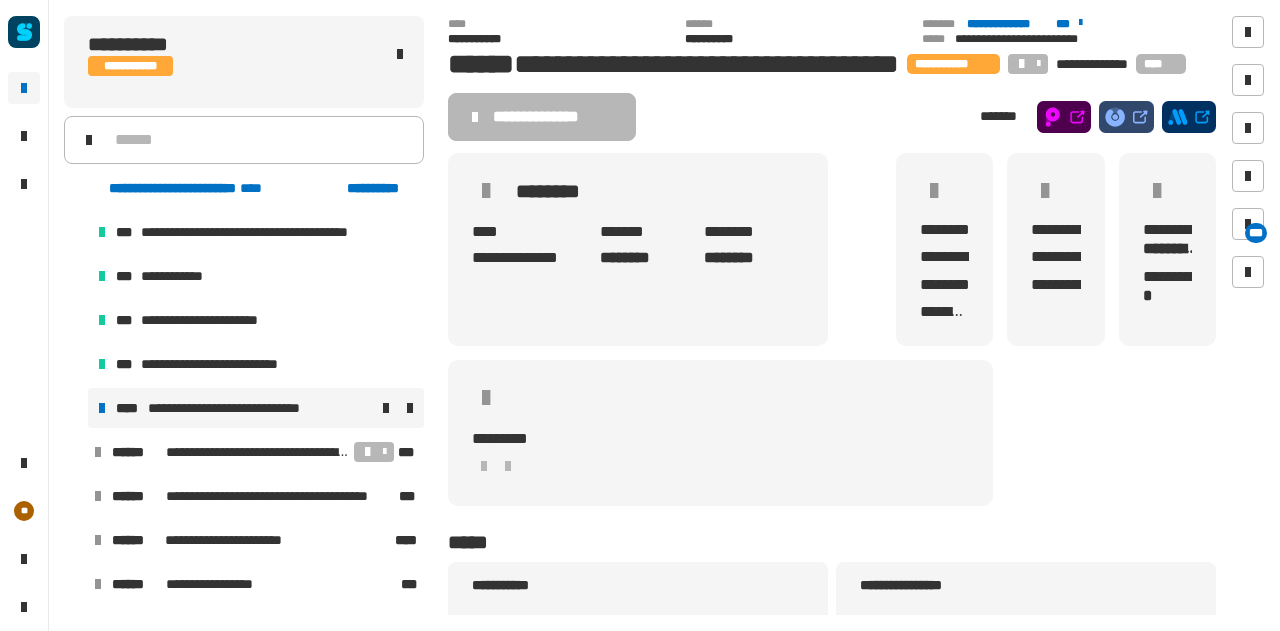 click on "**********" at bounding box center [252, 408] 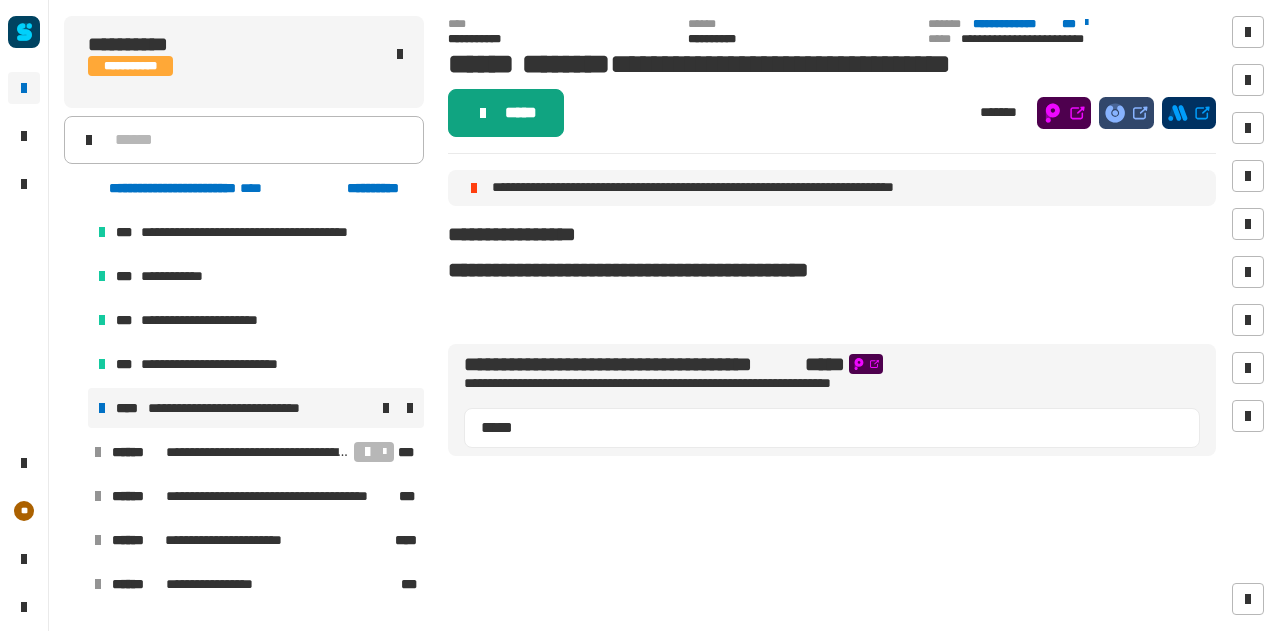 click on "*****" 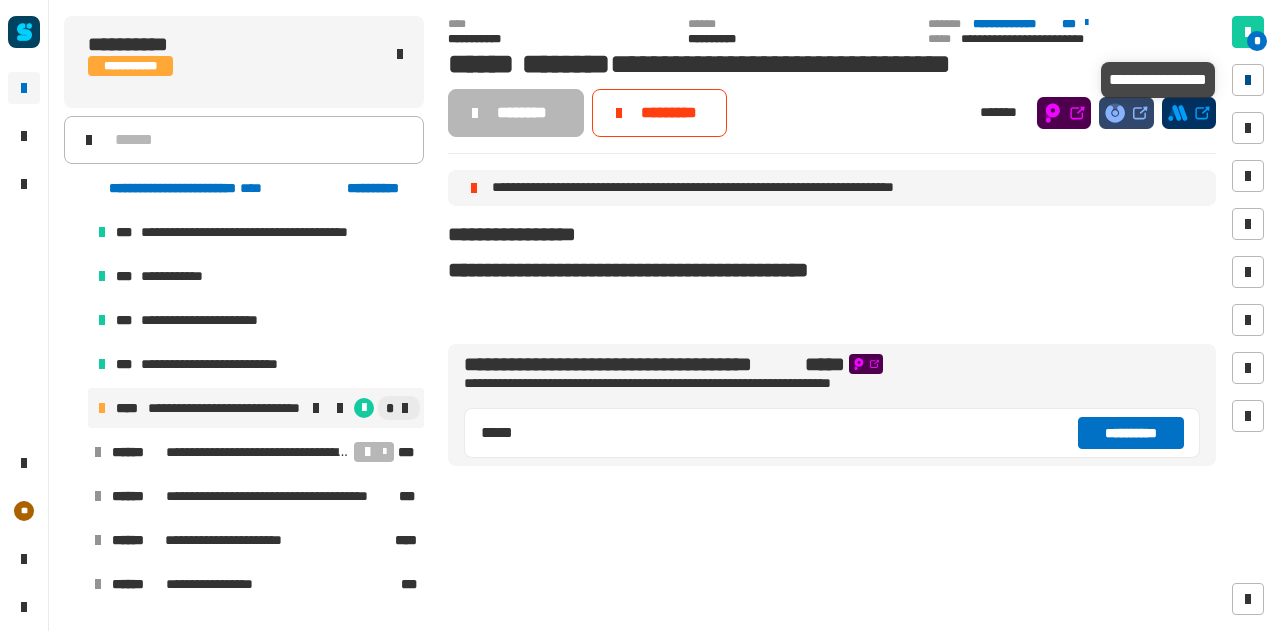 click at bounding box center (1248, 80) 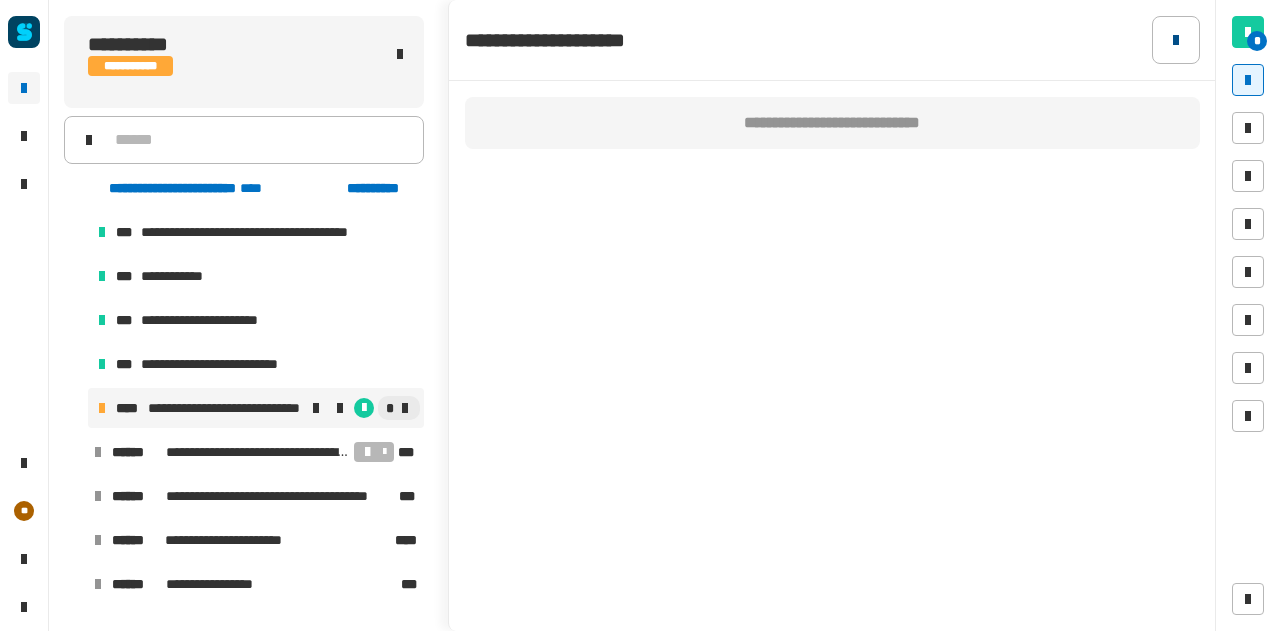 click 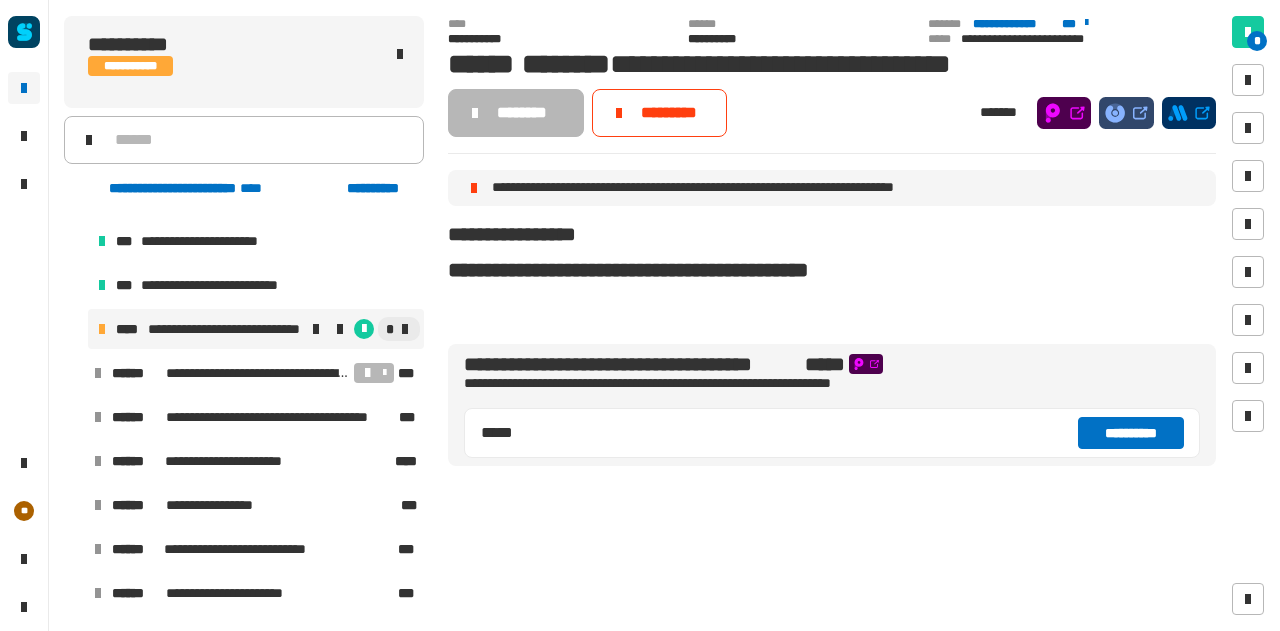 scroll, scrollTop: 388, scrollLeft: 0, axis: vertical 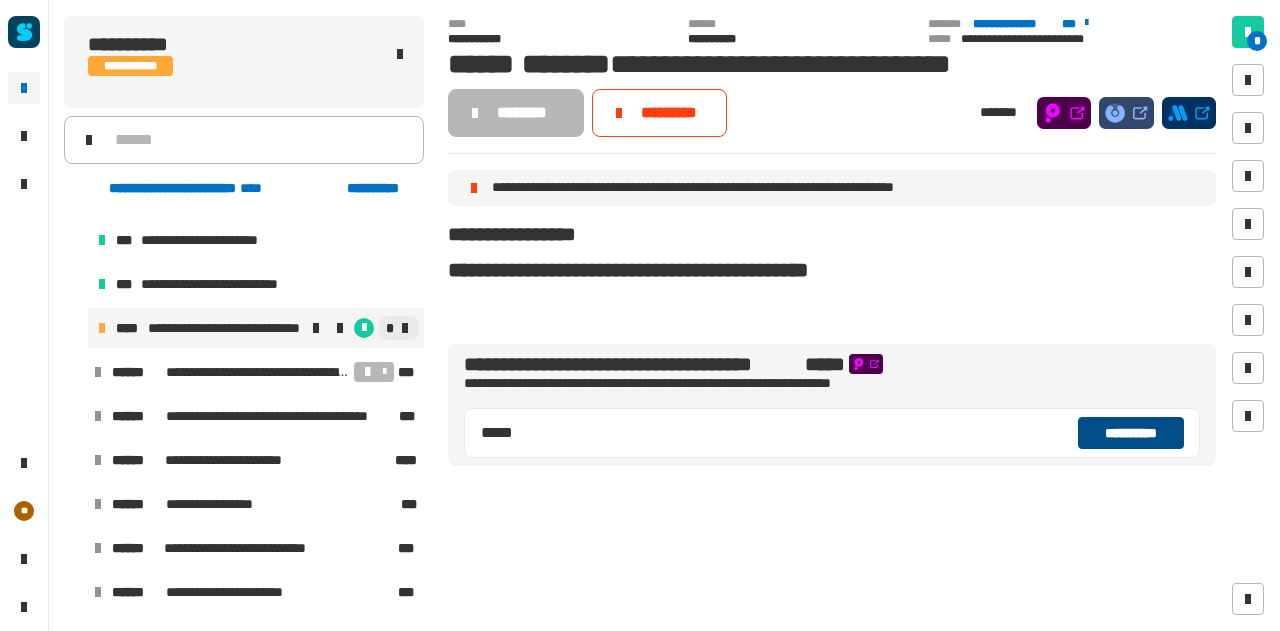 click on "**********" 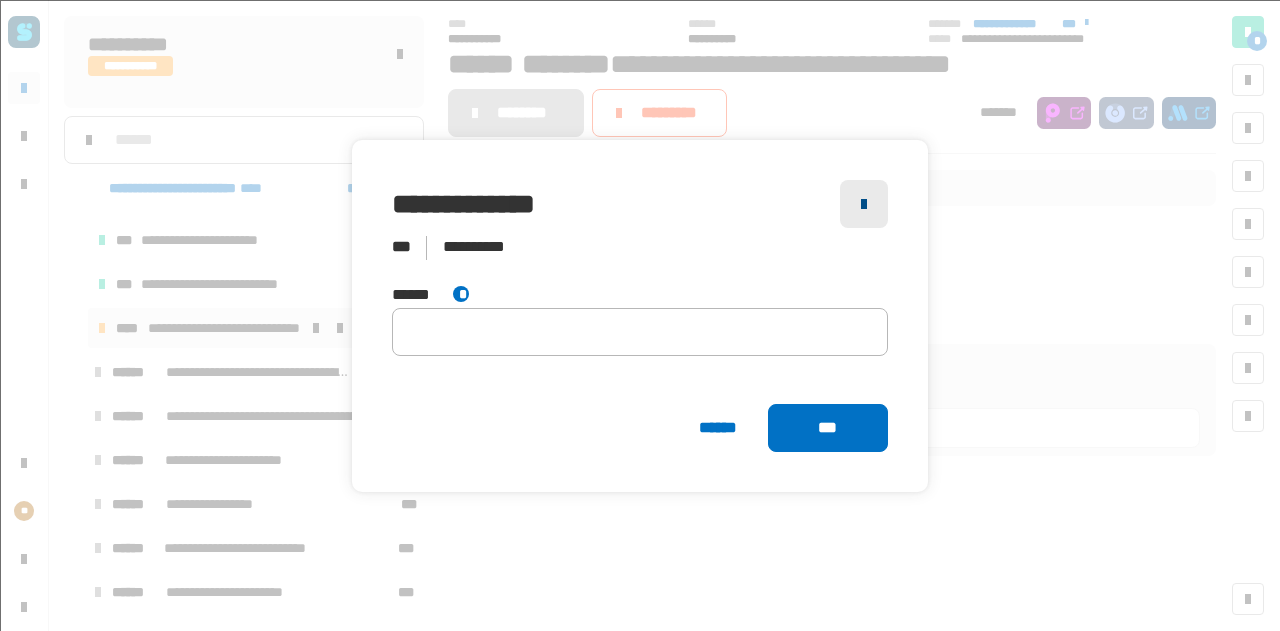 click 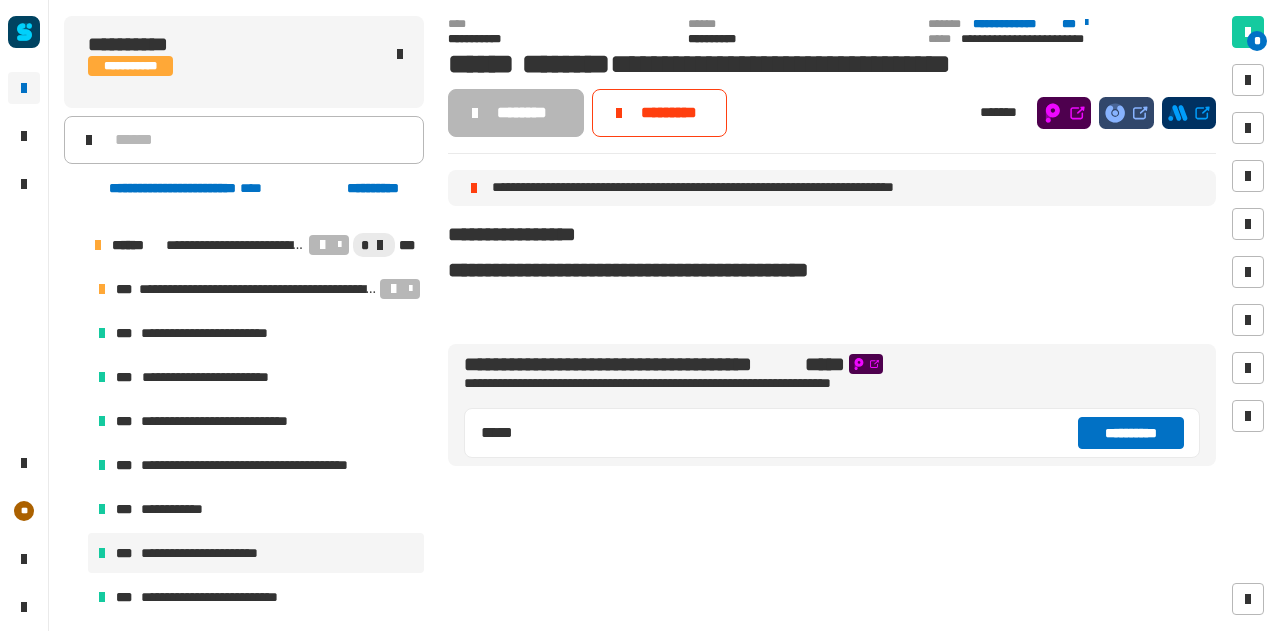 scroll, scrollTop: 74, scrollLeft: 0, axis: vertical 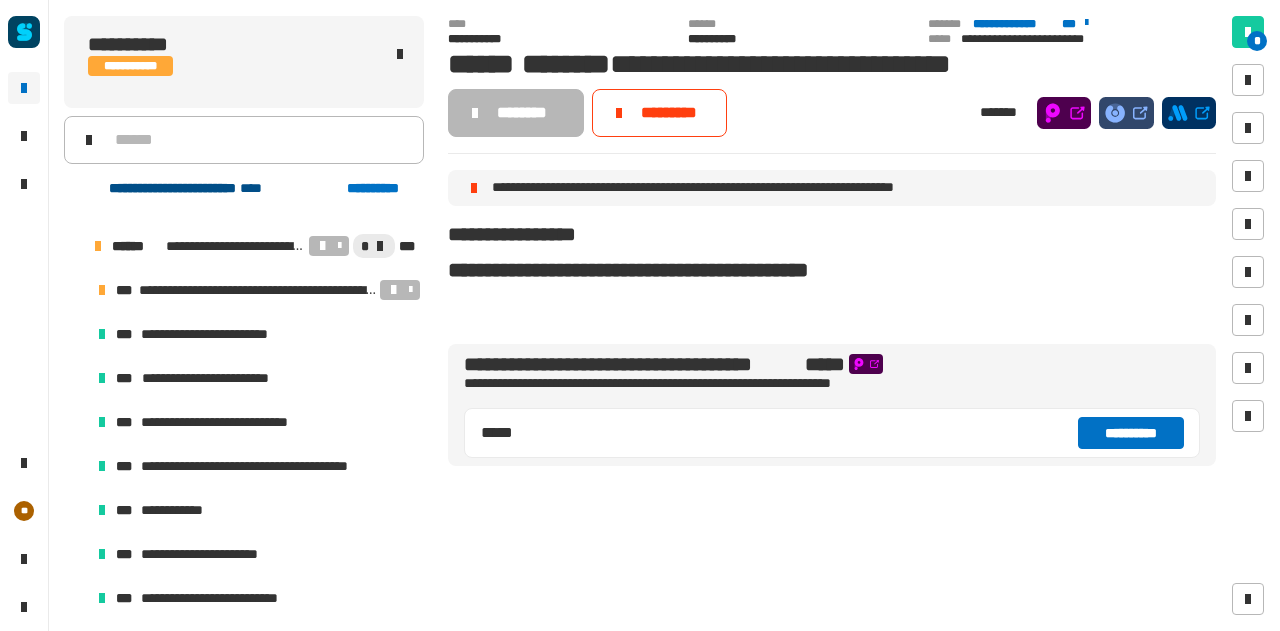 click on "**********" 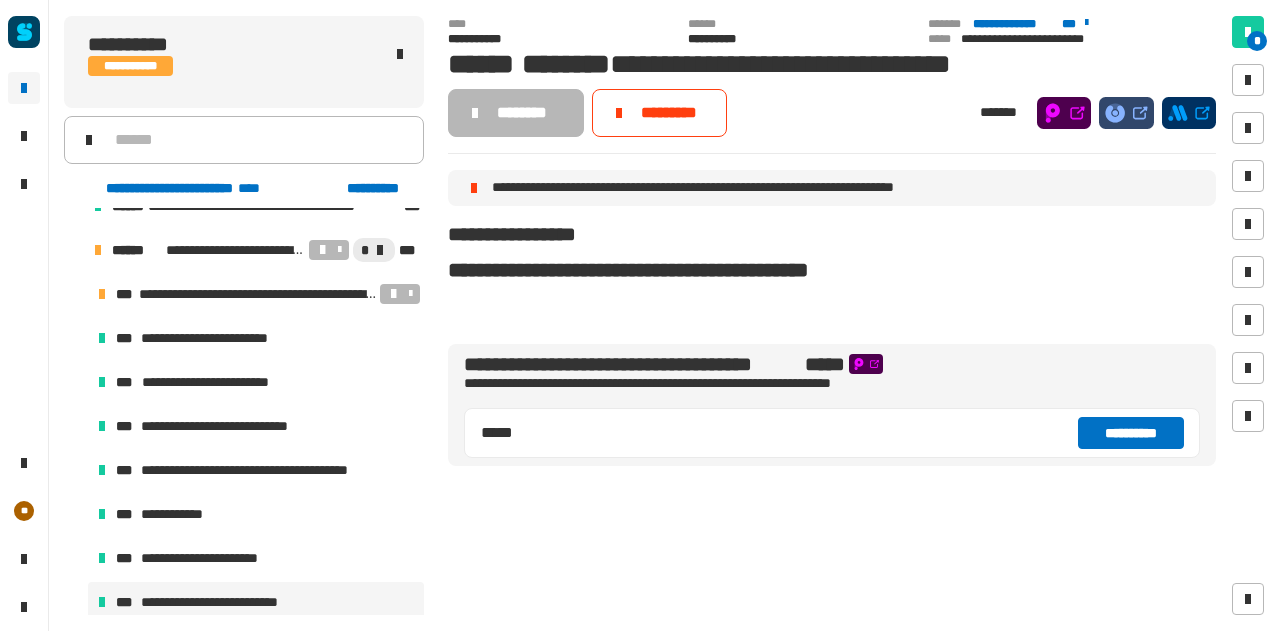 scroll, scrollTop: 2472, scrollLeft: 0, axis: vertical 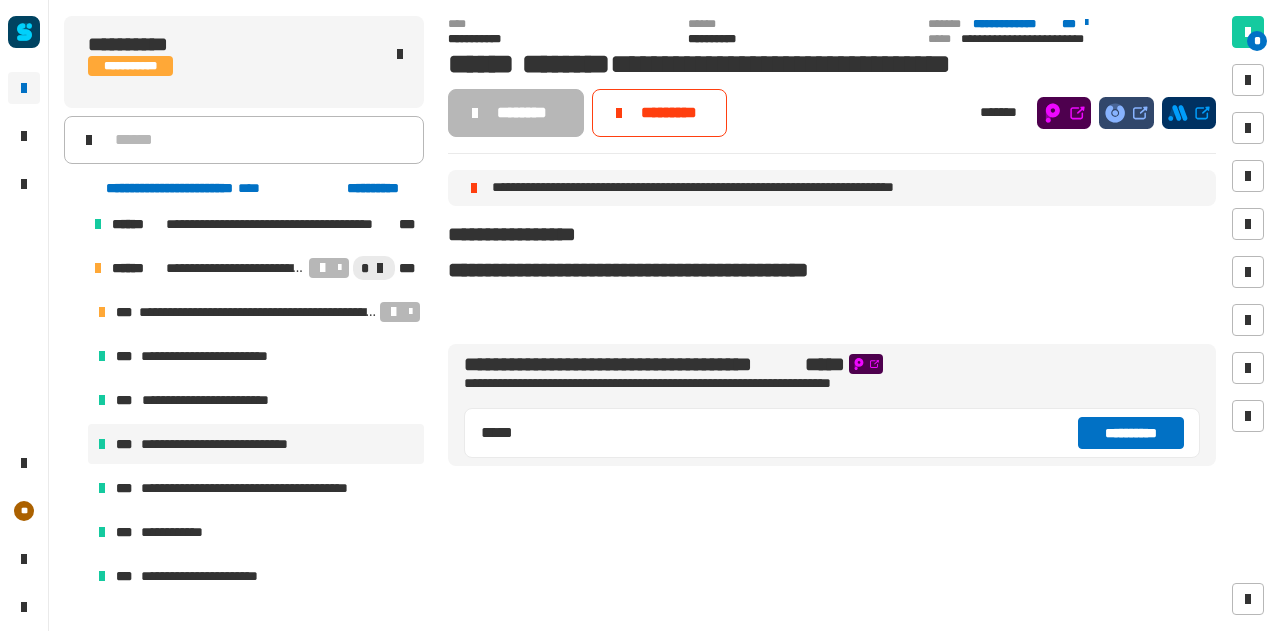click on "**********" at bounding box center [232, 444] 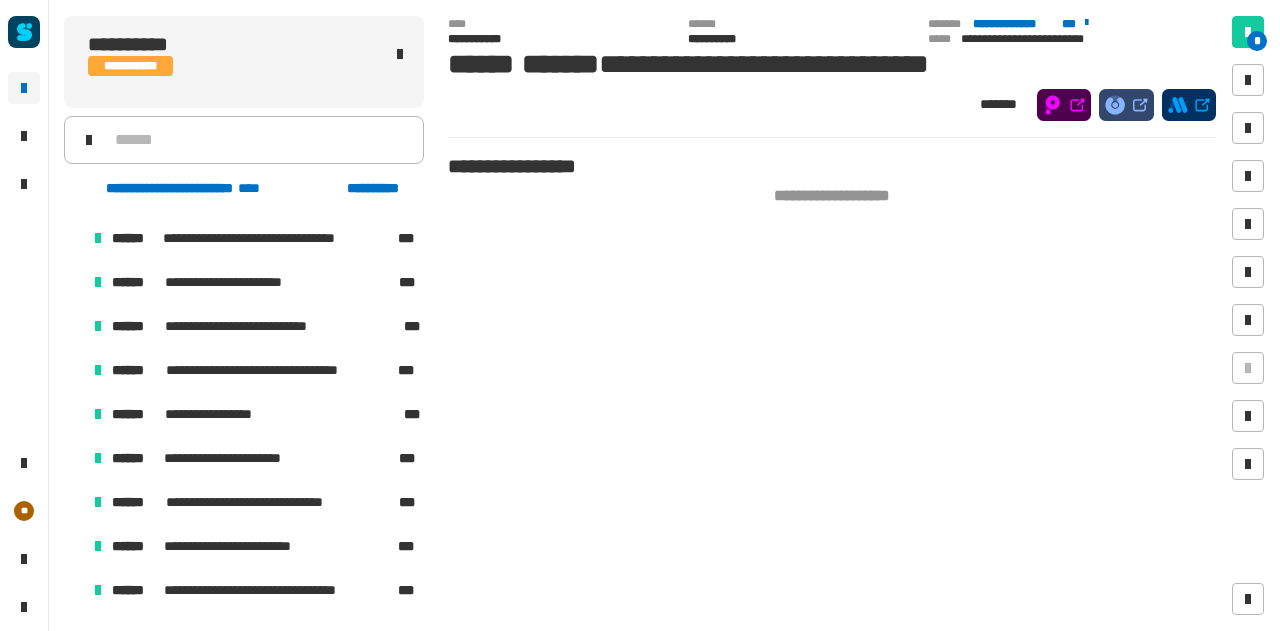scroll, scrollTop: 1772, scrollLeft: 0, axis: vertical 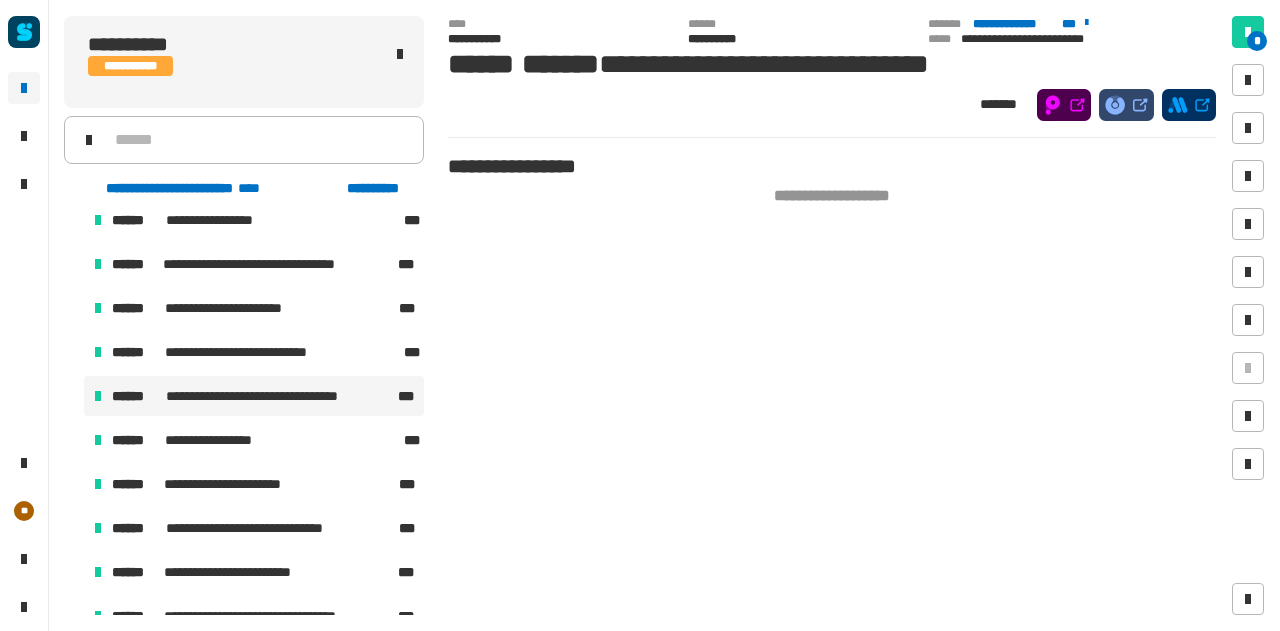 click on "**********" at bounding box center (254, 396) 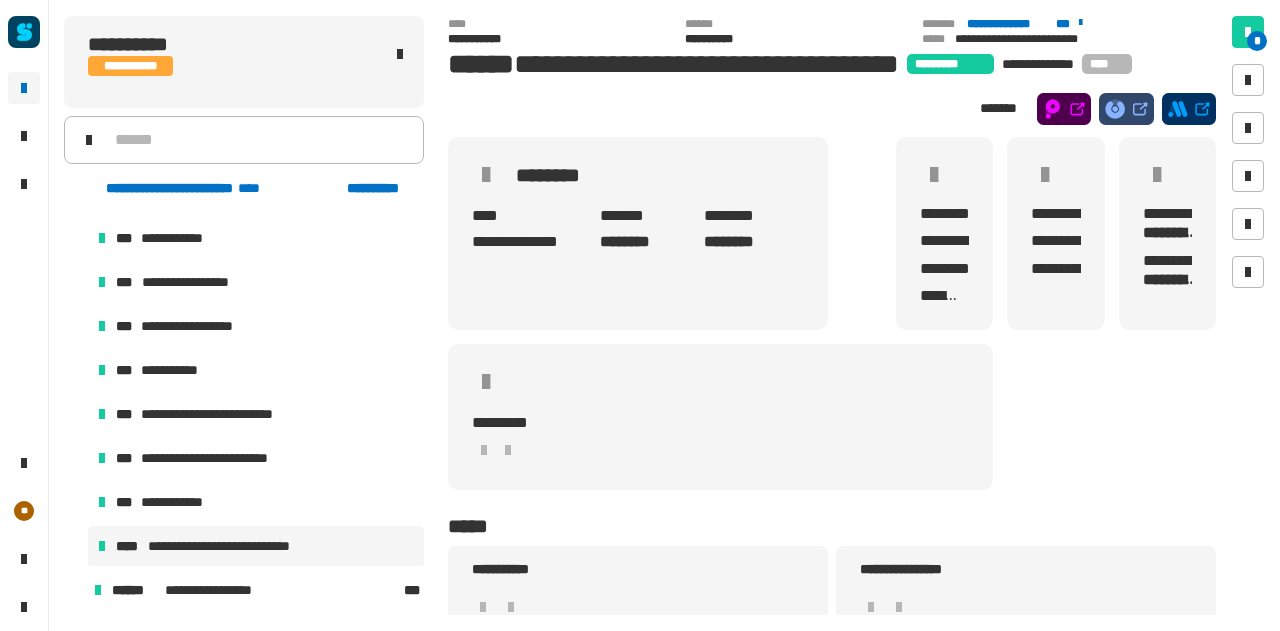 scroll, scrollTop: 2016, scrollLeft: 0, axis: vertical 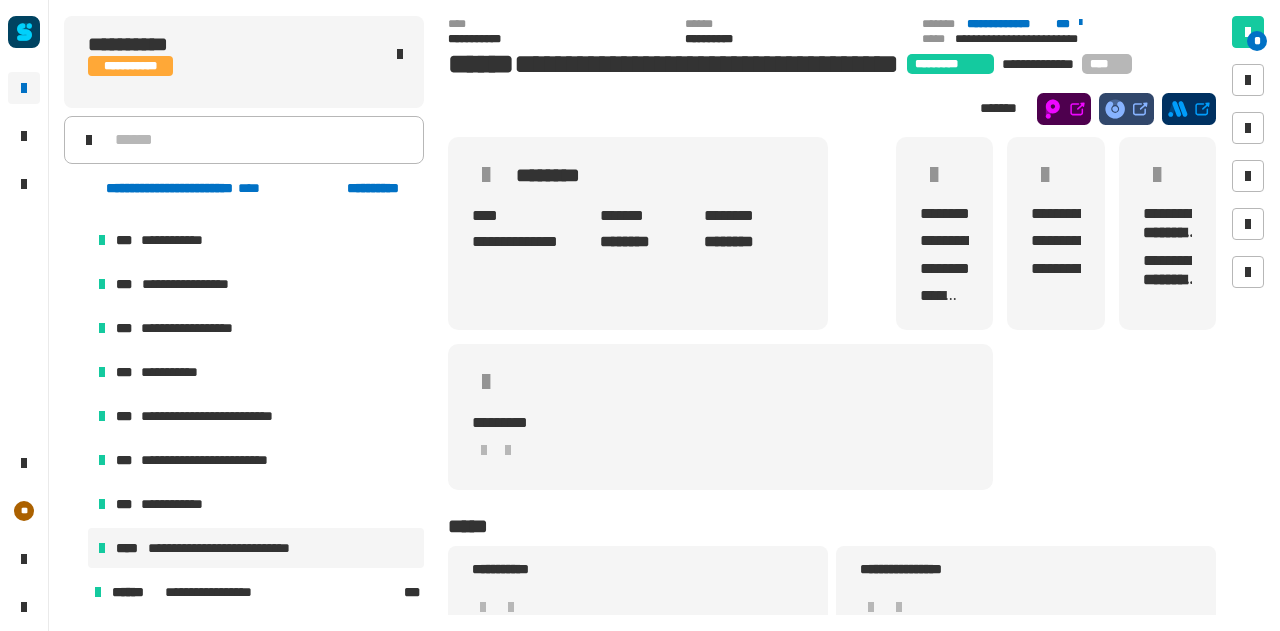 click on "**********" at bounding box center [237, 548] 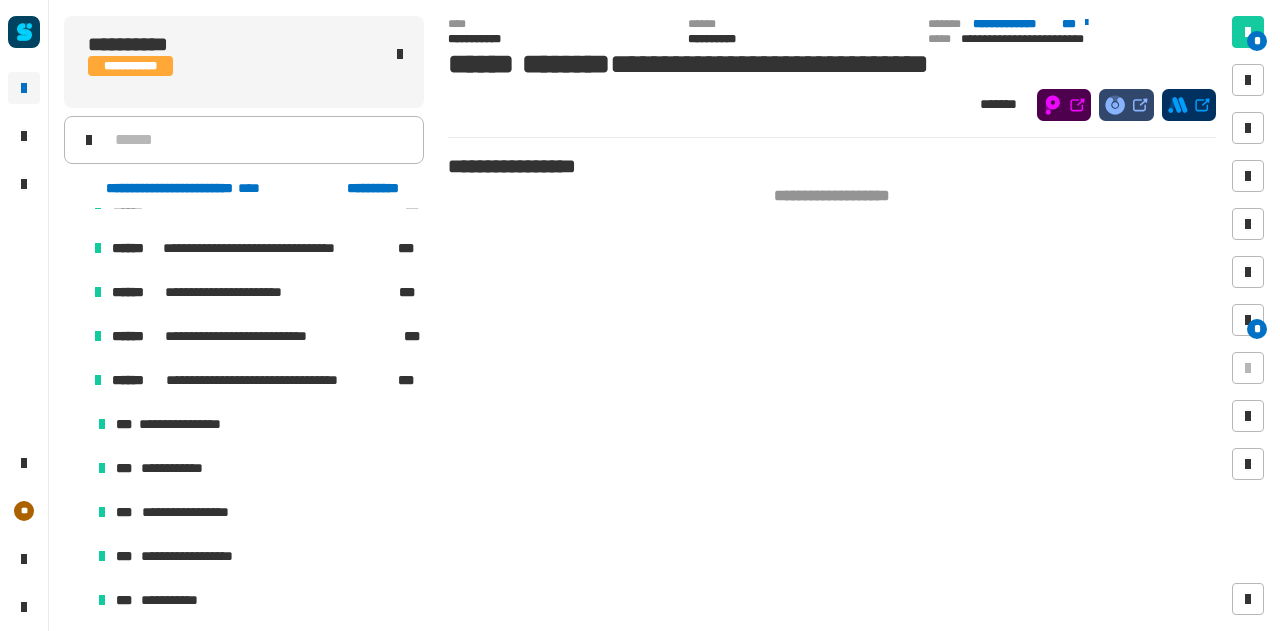 scroll, scrollTop: 1784, scrollLeft: 0, axis: vertical 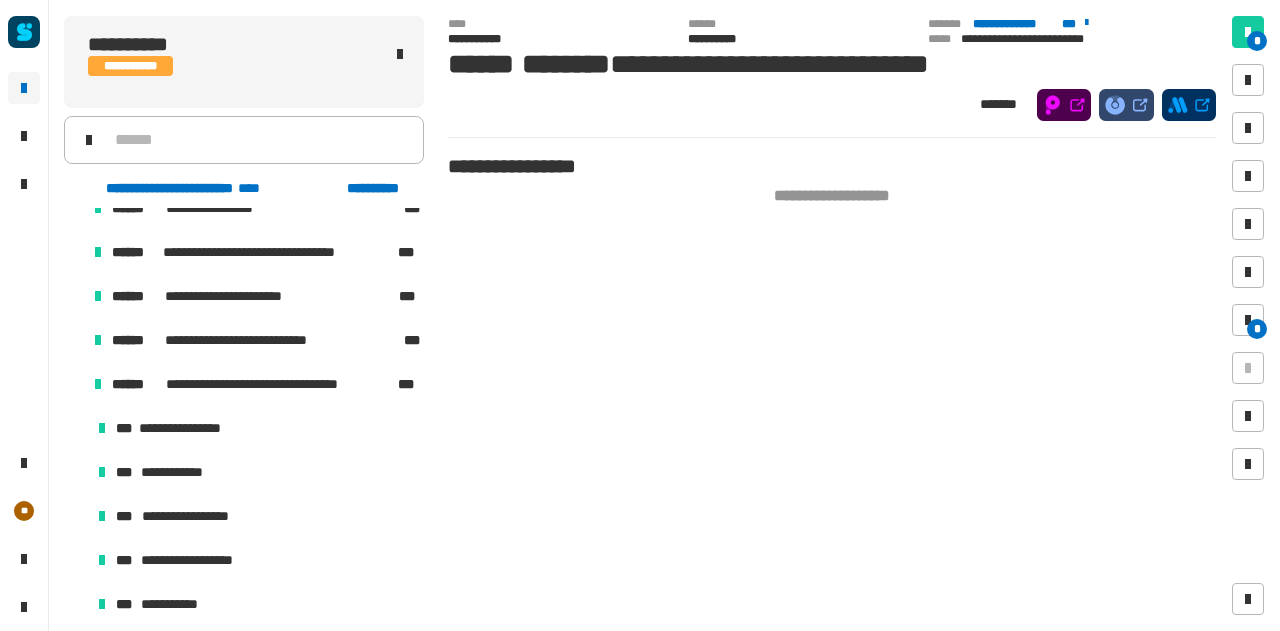 click at bounding box center [74, 384] 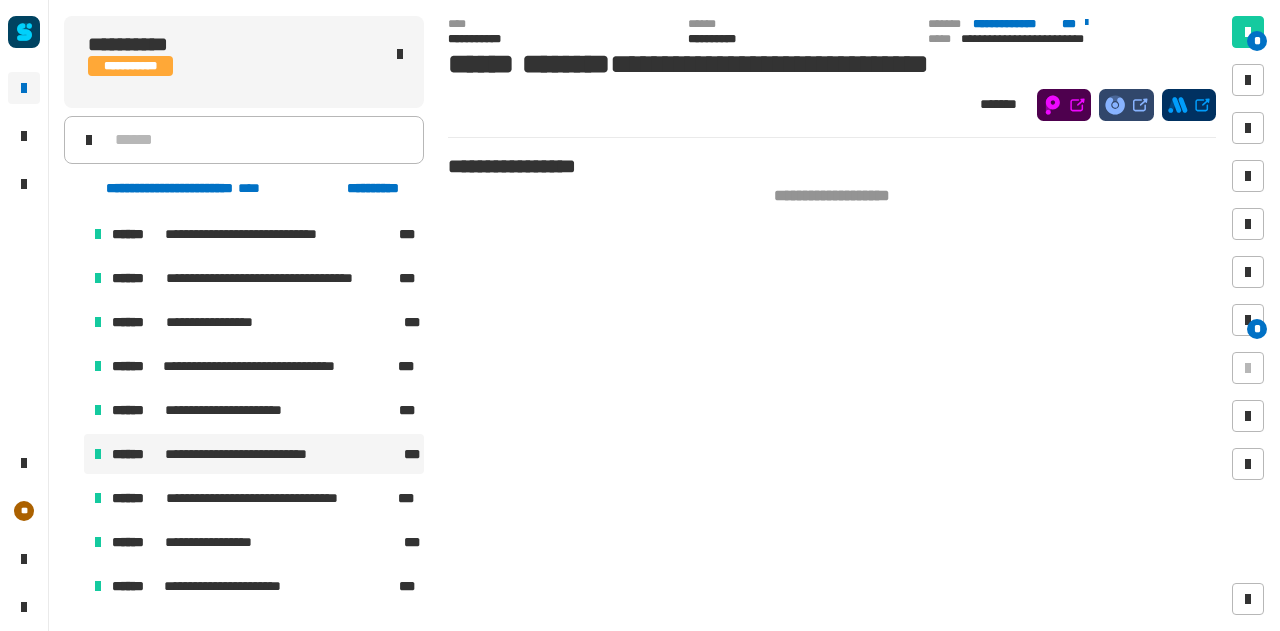 scroll, scrollTop: 1660, scrollLeft: 0, axis: vertical 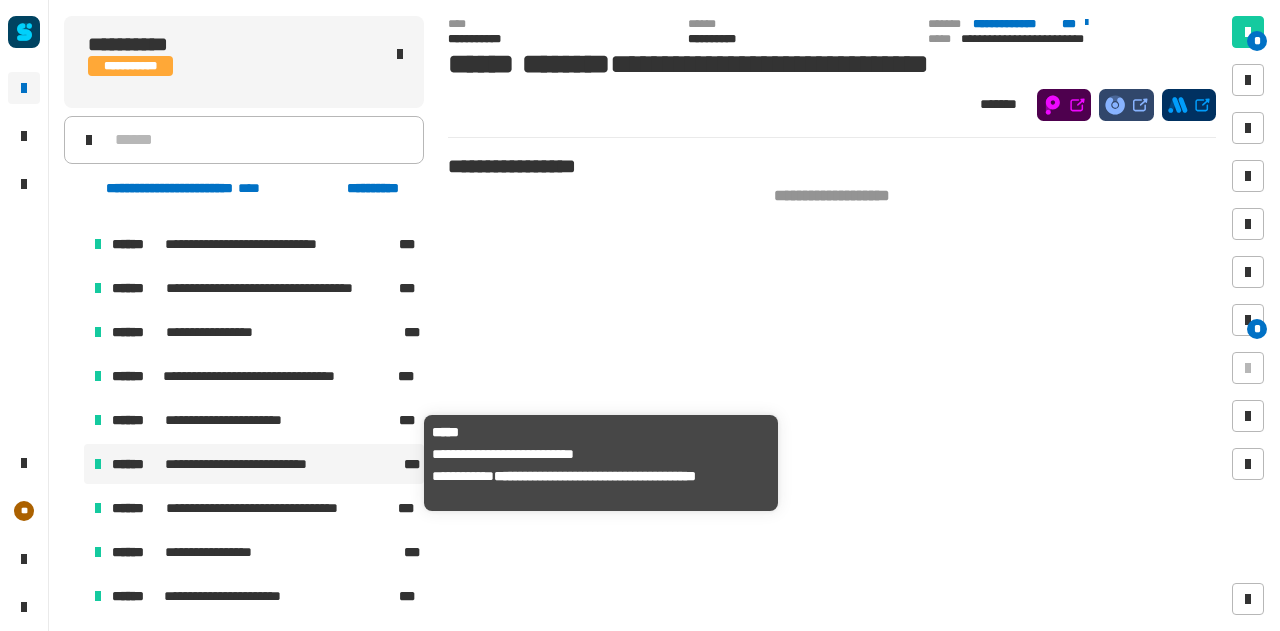 click on "**********" at bounding box center [256, 464] 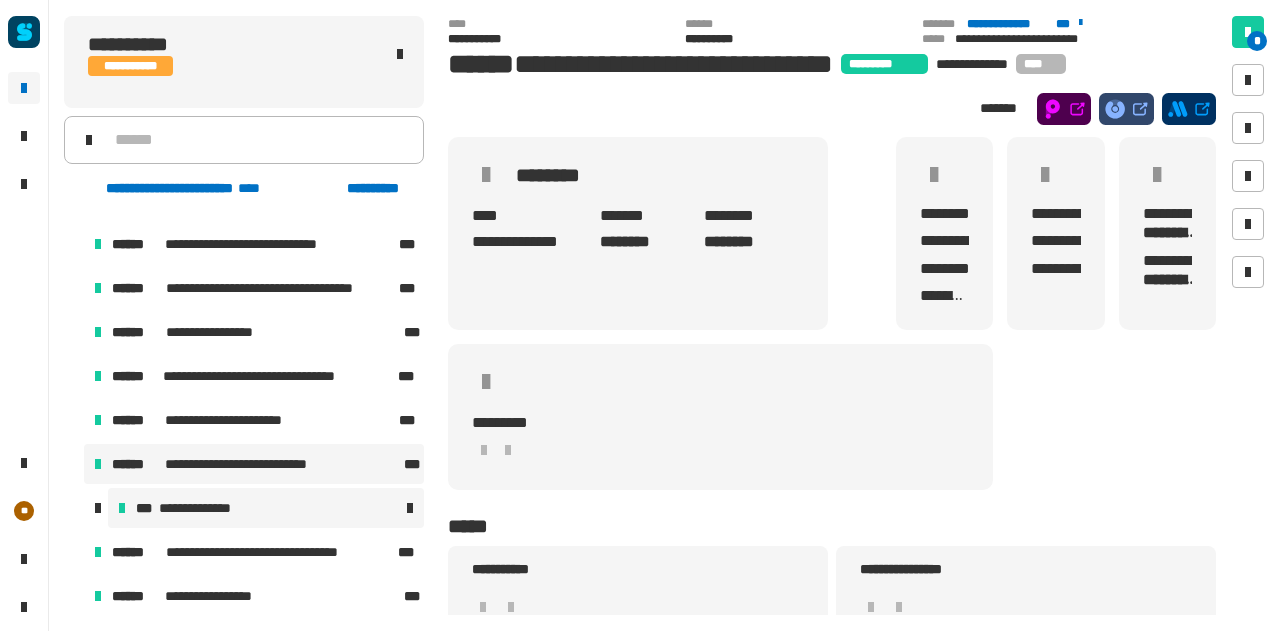 click on "**********" at bounding box center [203, 508] 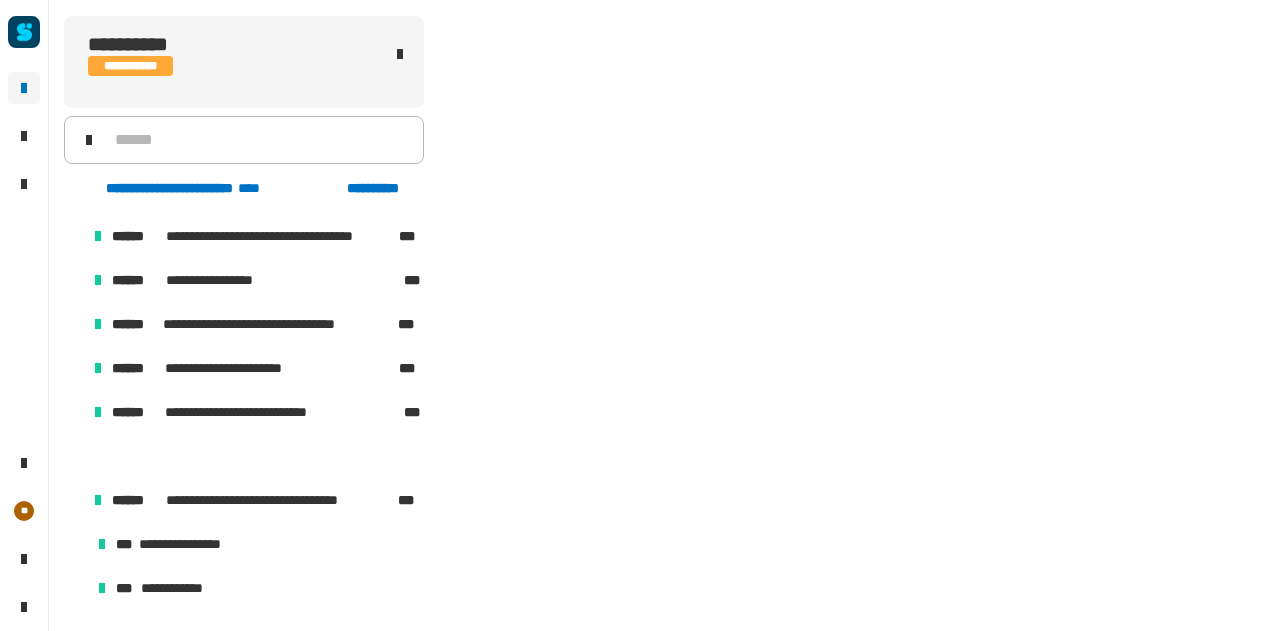 scroll, scrollTop: 1756, scrollLeft: 0, axis: vertical 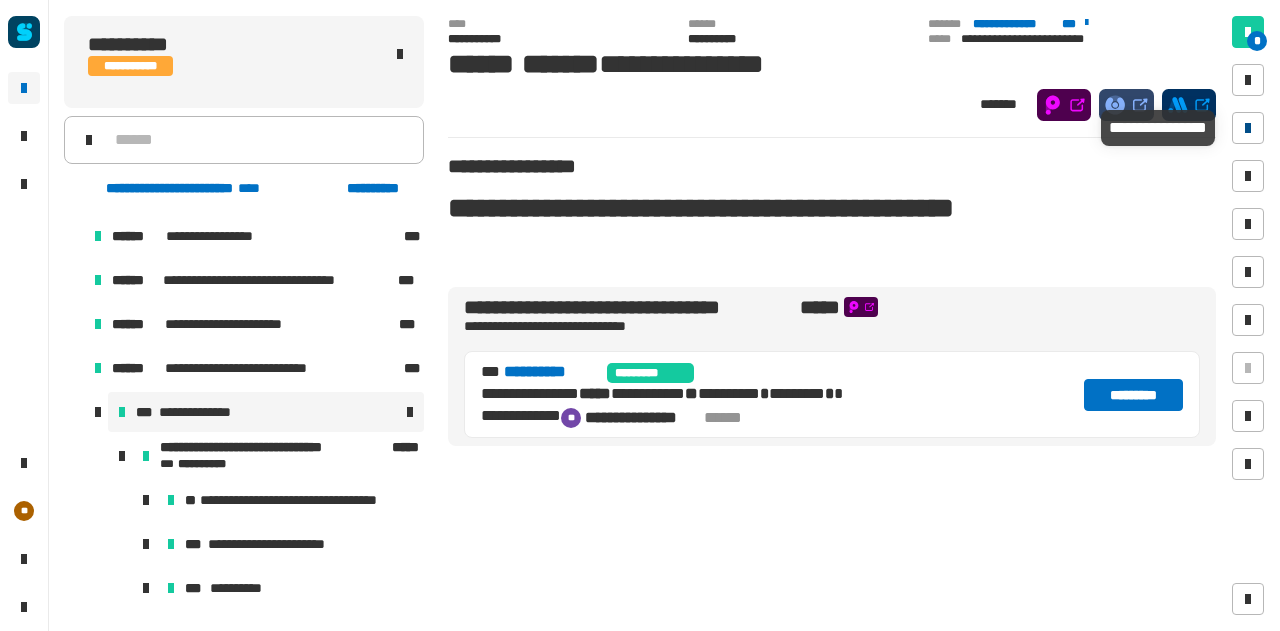 click at bounding box center (1248, 128) 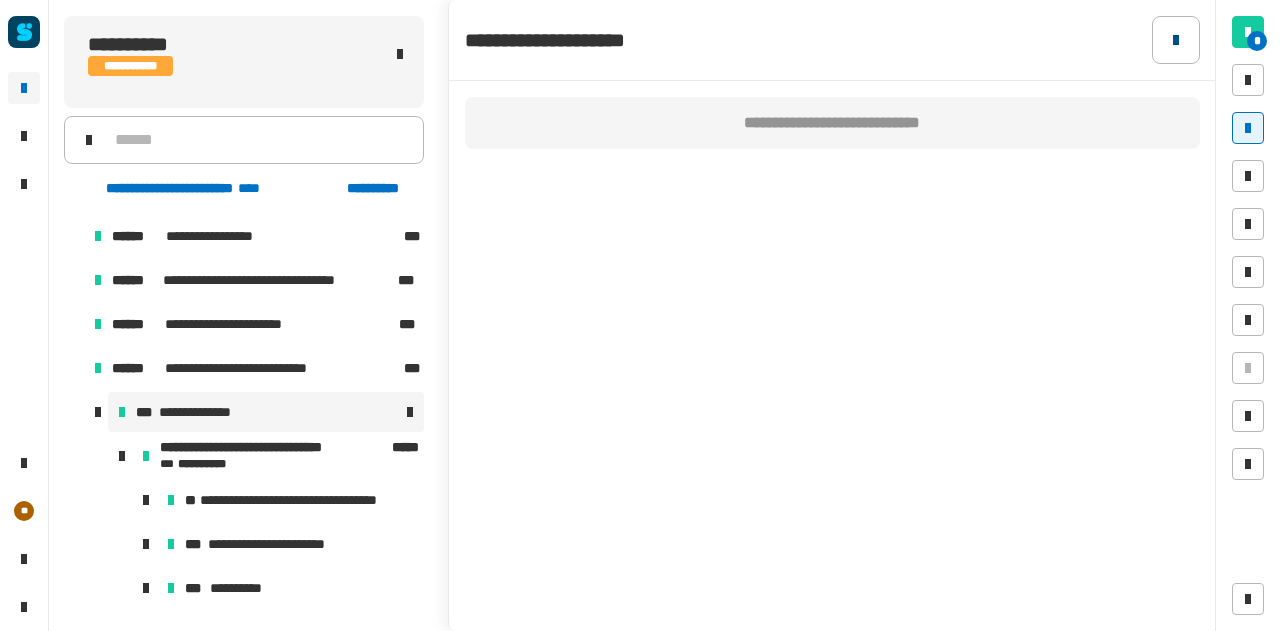 click 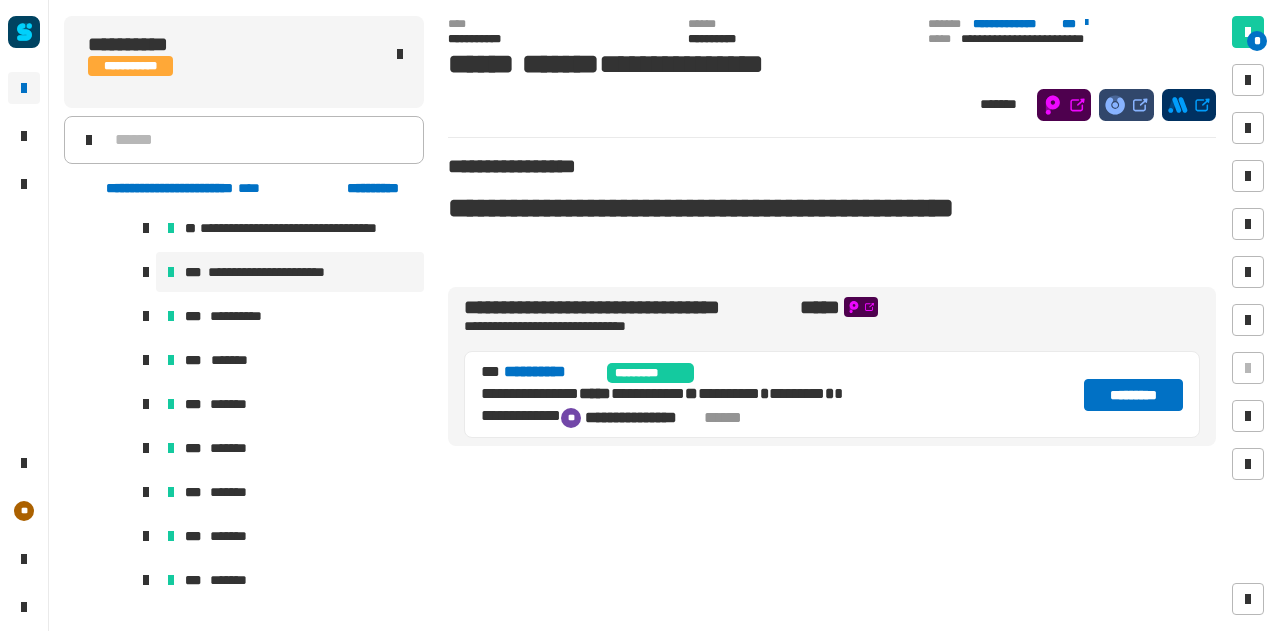 scroll, scrollTop: 2030, scrollLeft: 0, axis: vertical 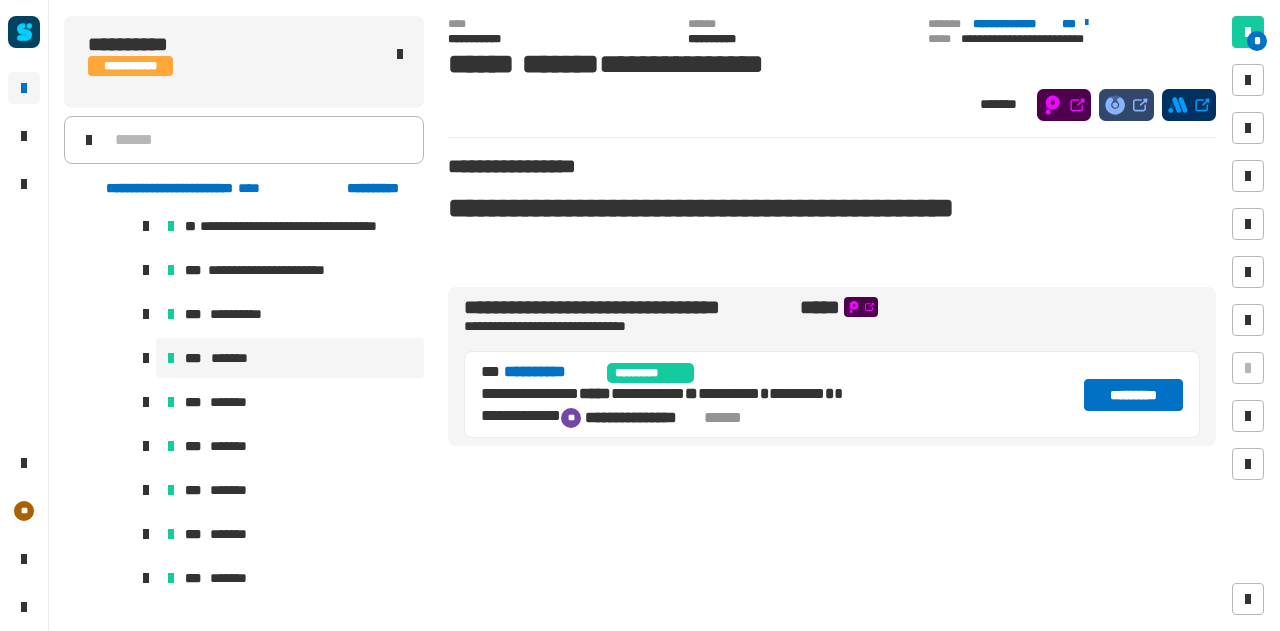 click on "*******" at bounding box center [235, 358] 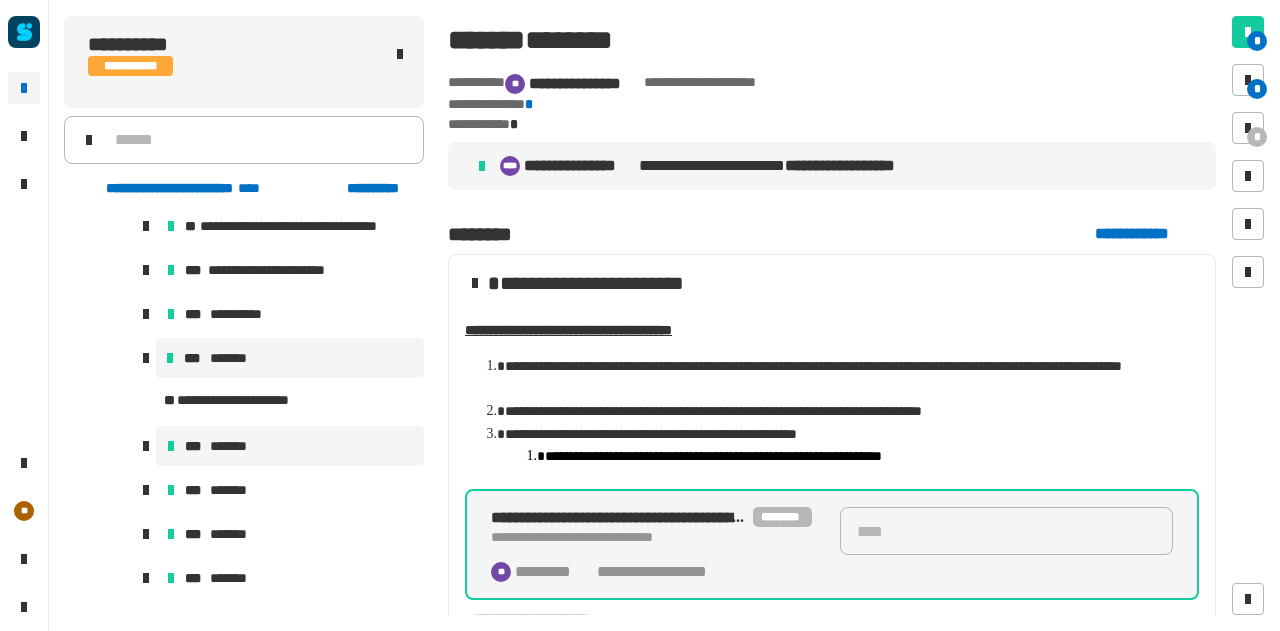 click on "*** *******" at bounding box center (290, 446) 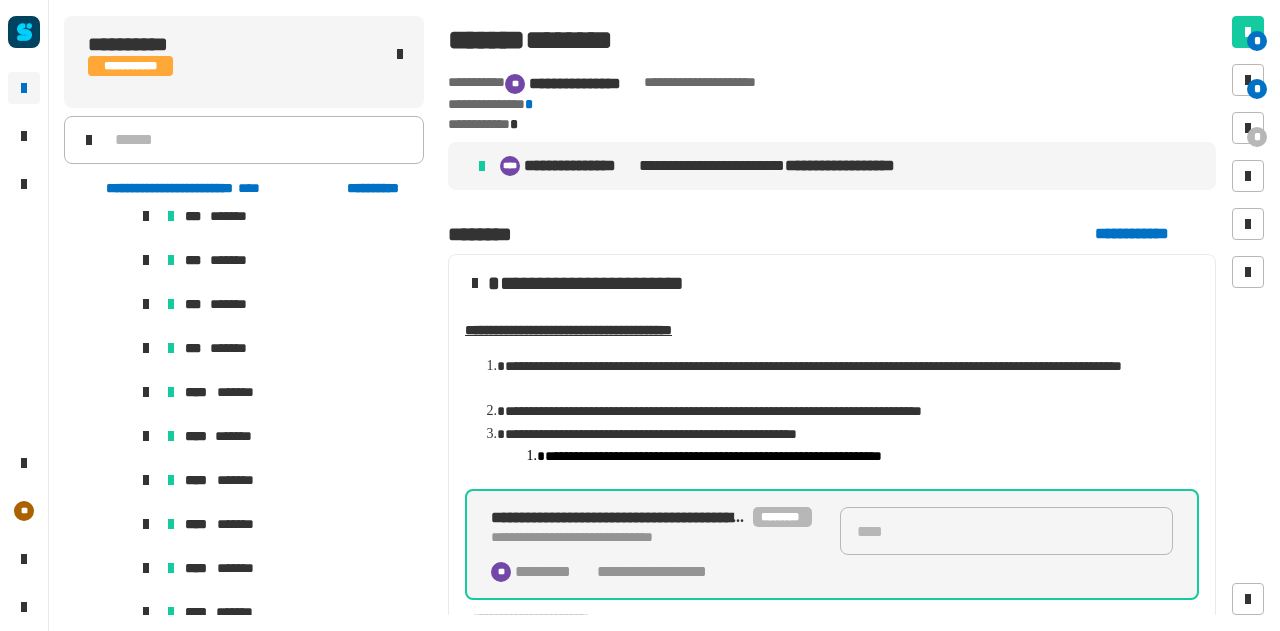 scroll, scrollTop: 2356, scrollLeft: 0, axis: vertical 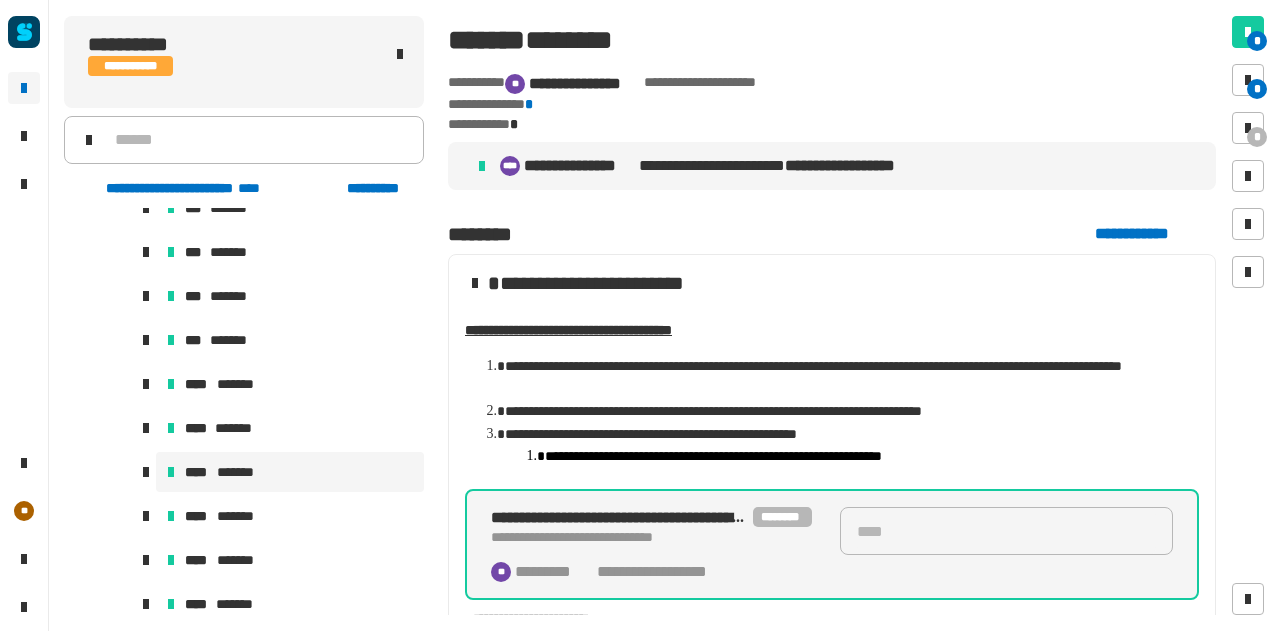 click on "*******" at bounding box center (242, 472) 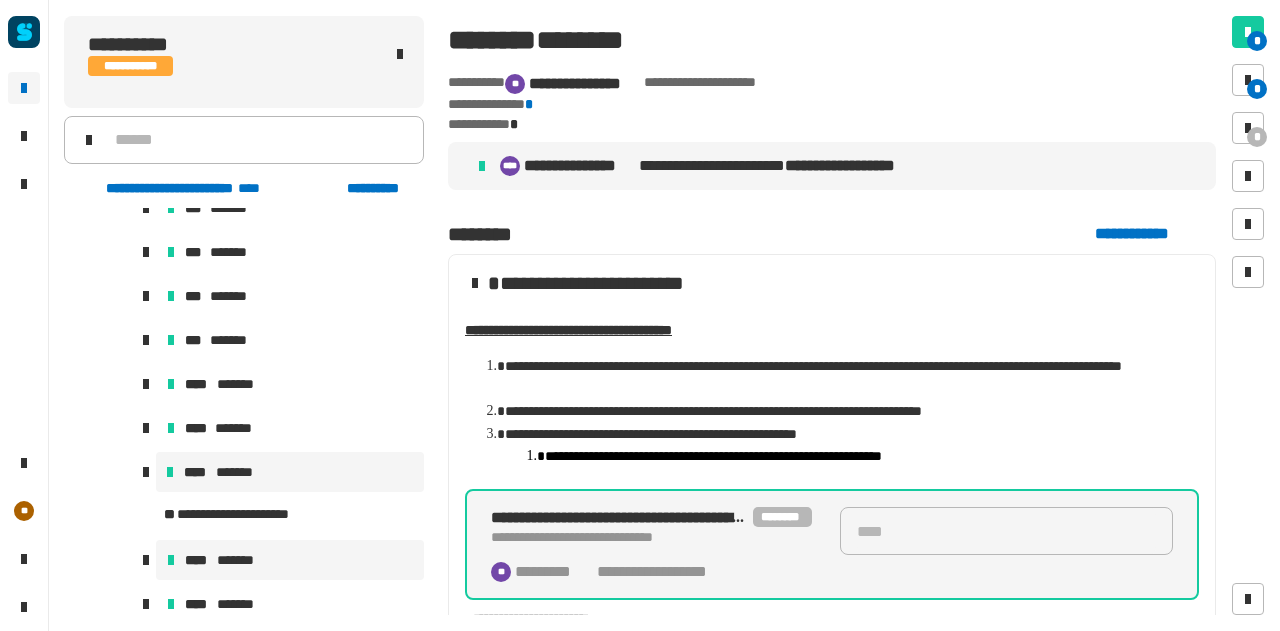 click on "*******" at bounding box center [242, 560] 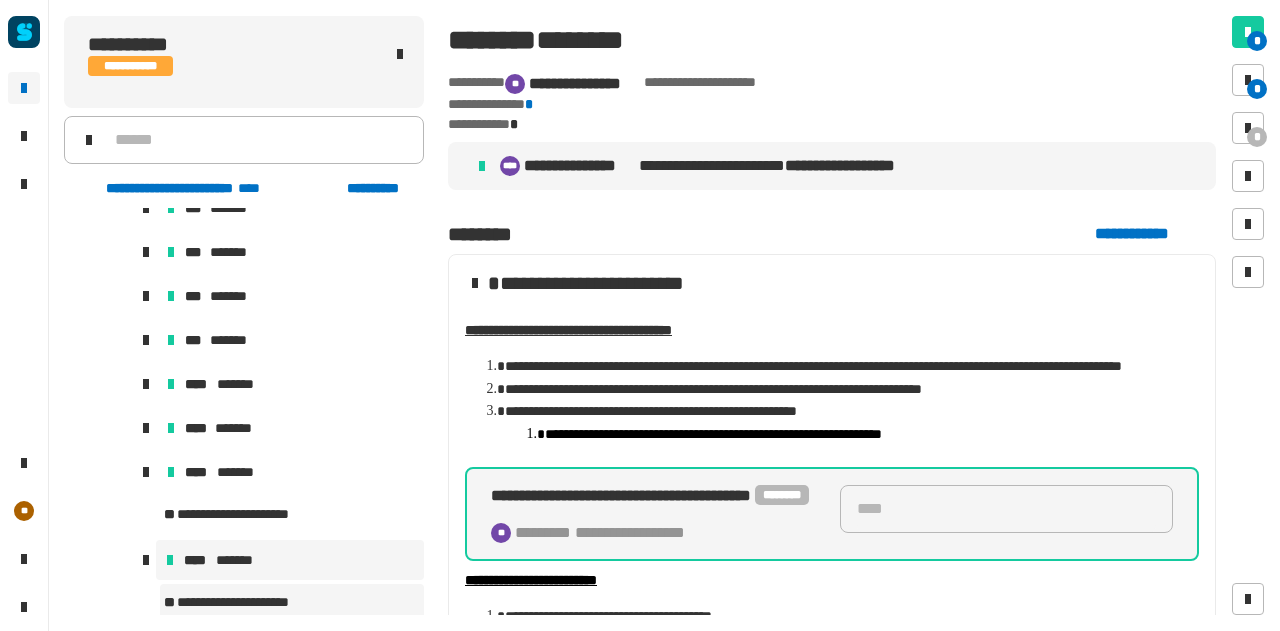 type on "****" 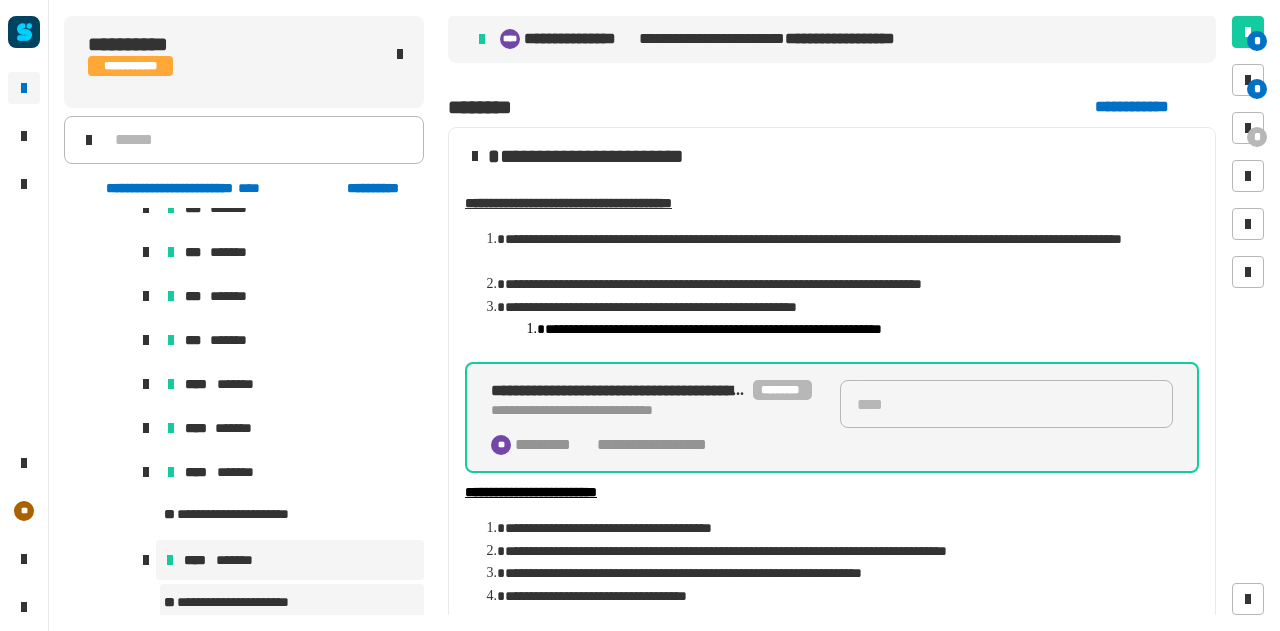 scroll, scrollTop: 128, scrollLeft: 0, axis: vertical 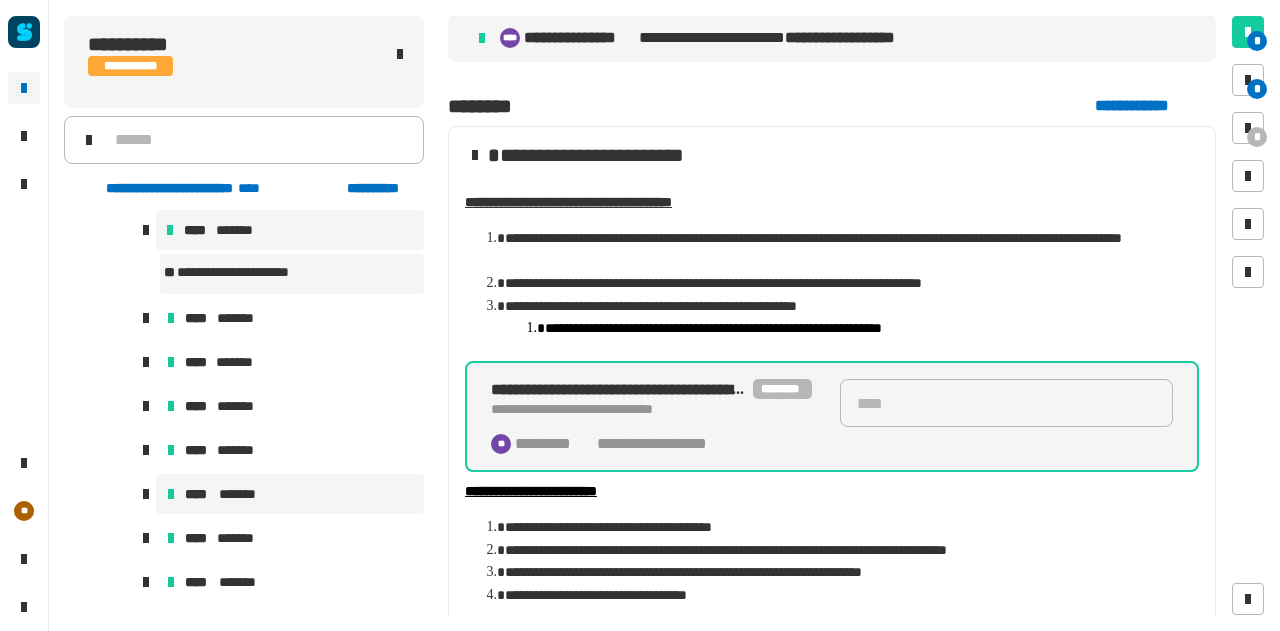 click at bounding box center (171, 494) 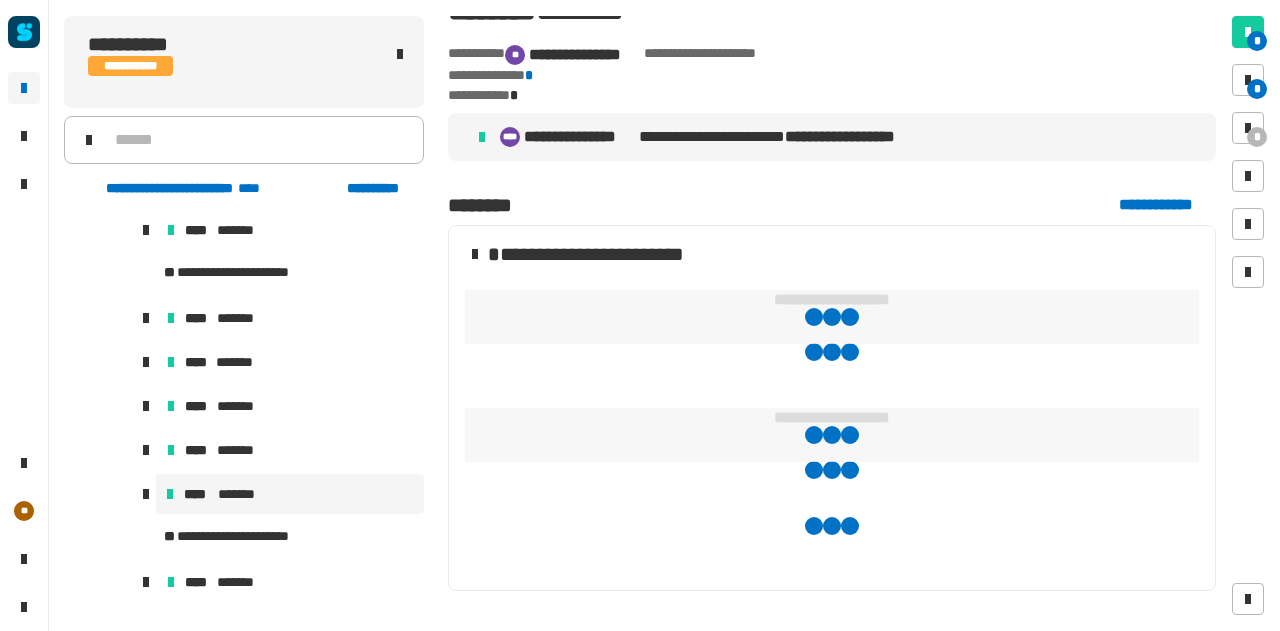 scroll, scrollTop: 0, scrollLeft: 0, axis: both 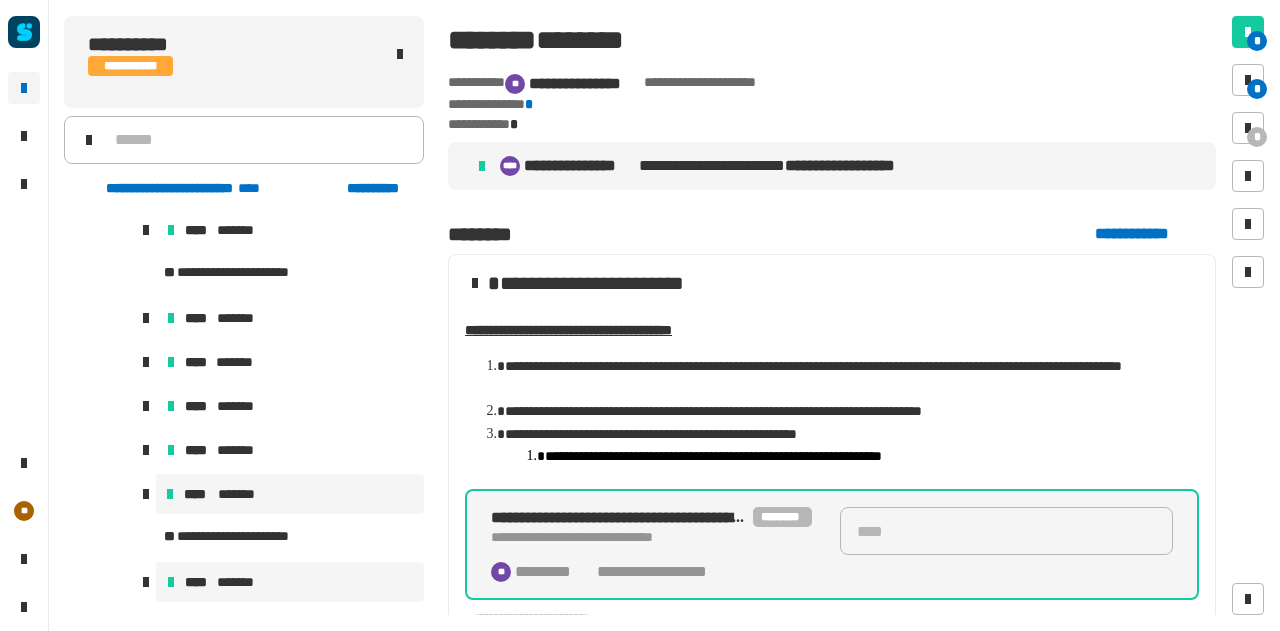 click on "*******" at bounding box center (243, 582) 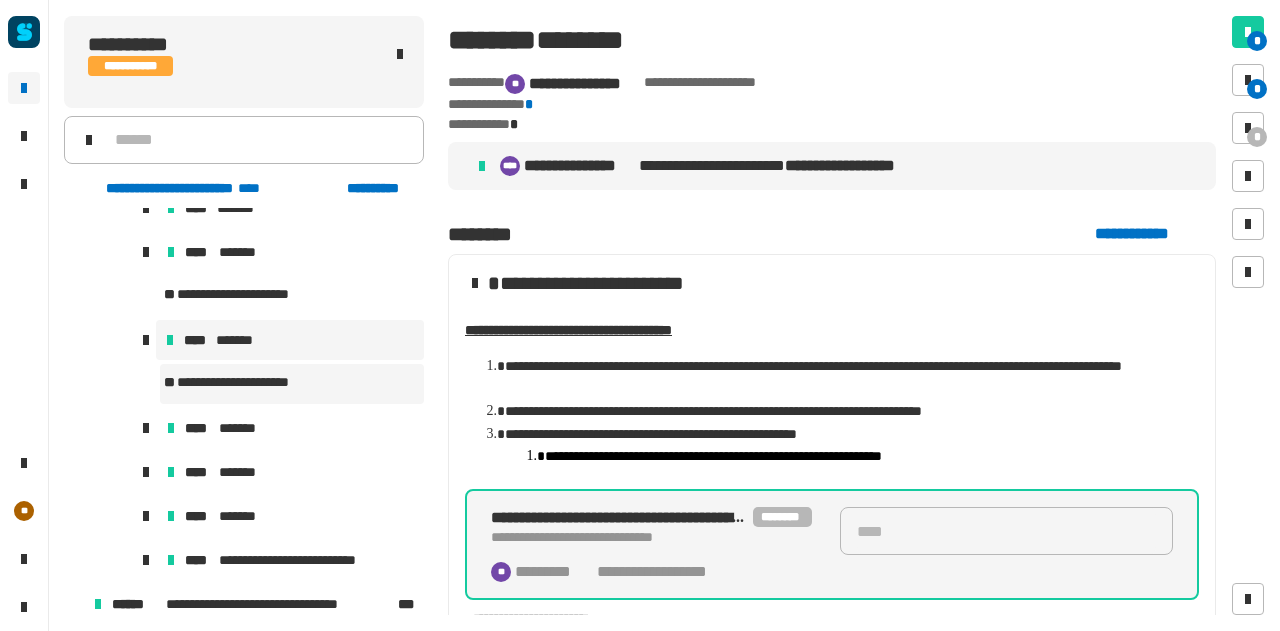 scroll, scrollTop: 2938, scrollLeft: 0, axis: vertical 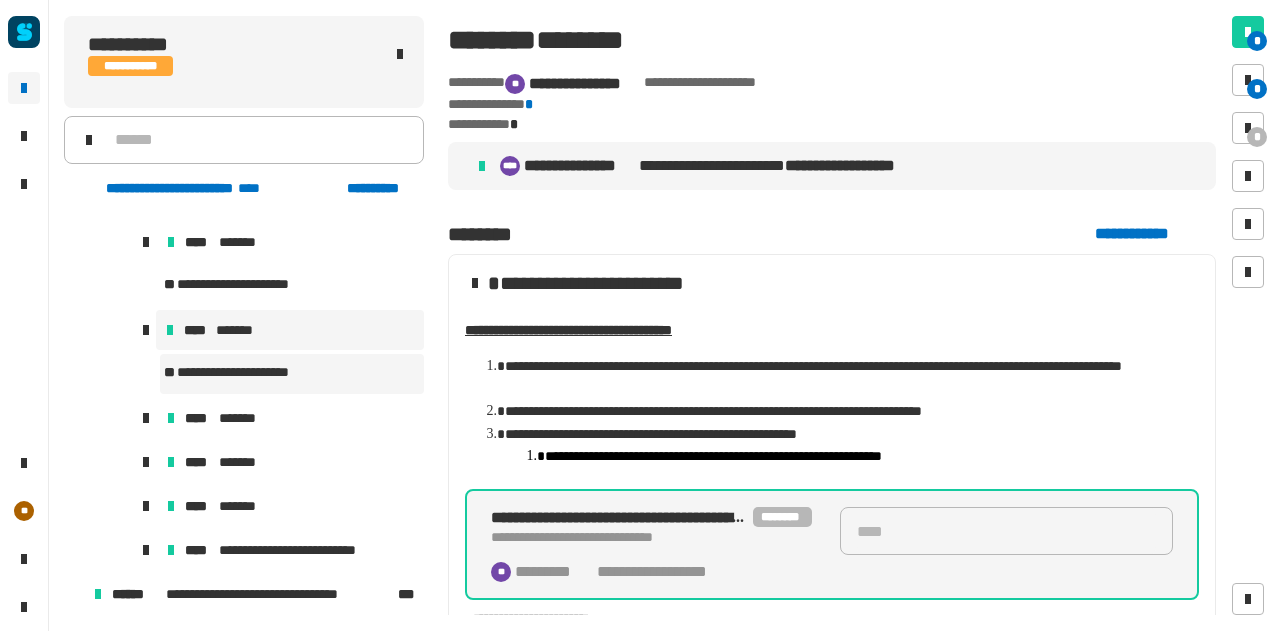 click on "**** *******" at bounding box center [290, 506] 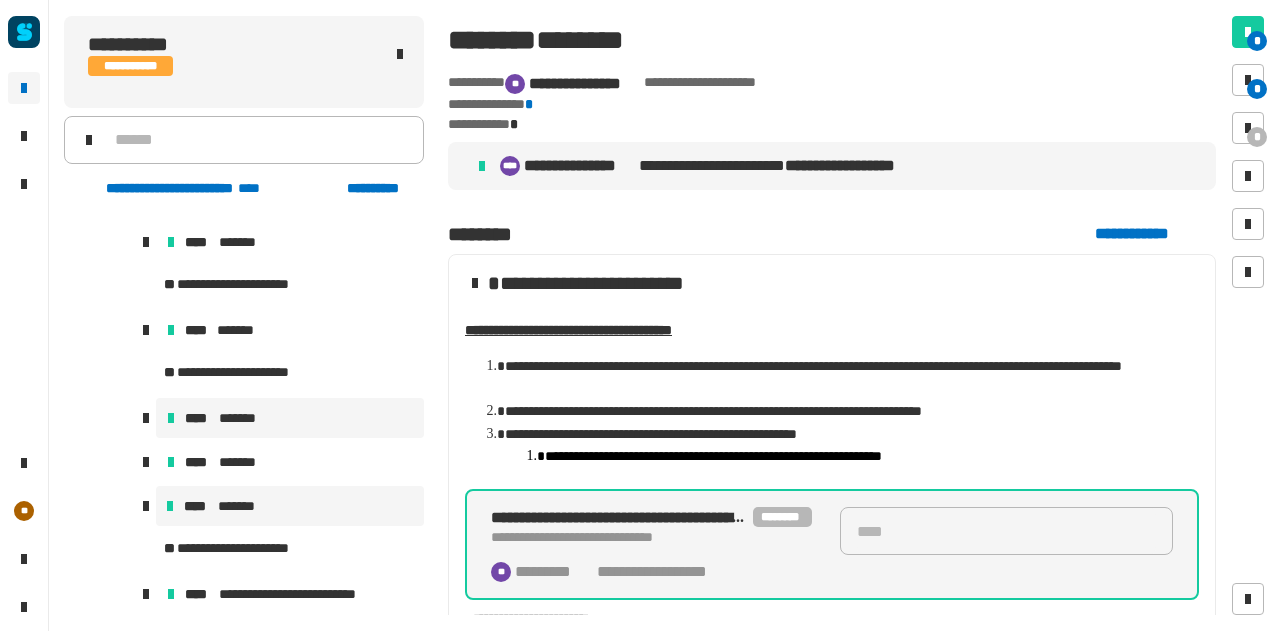 click on "**** *******" at bounding box center (290, 418) 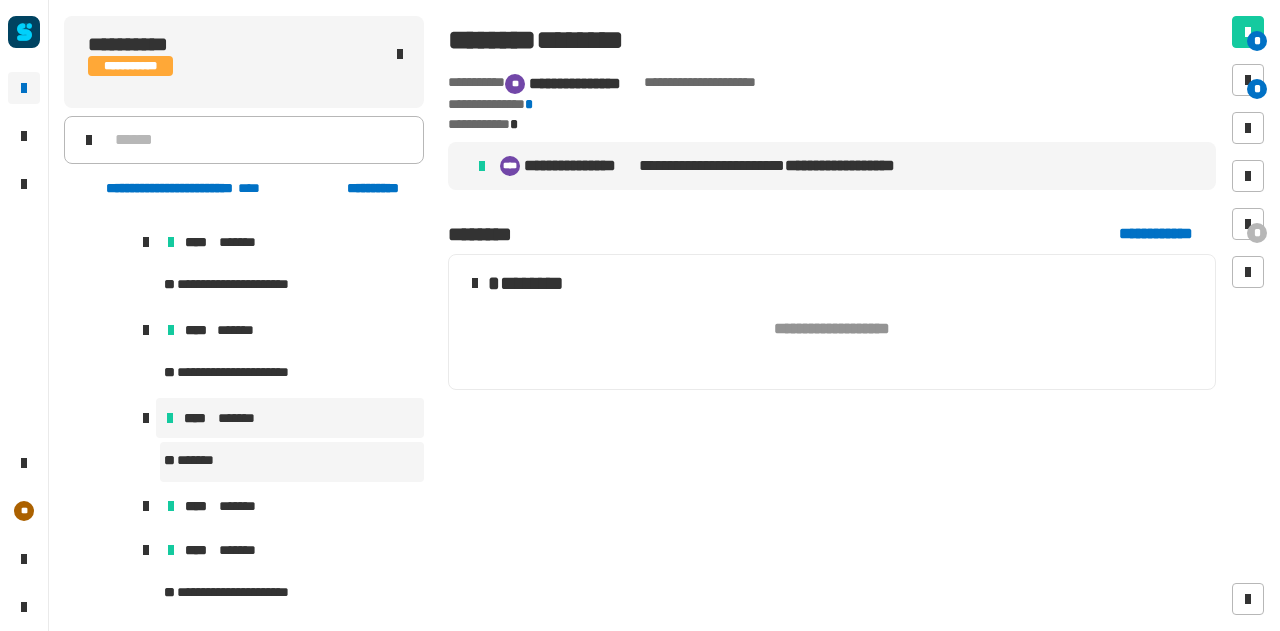 click on "**********" at bounding box center (280, -22) 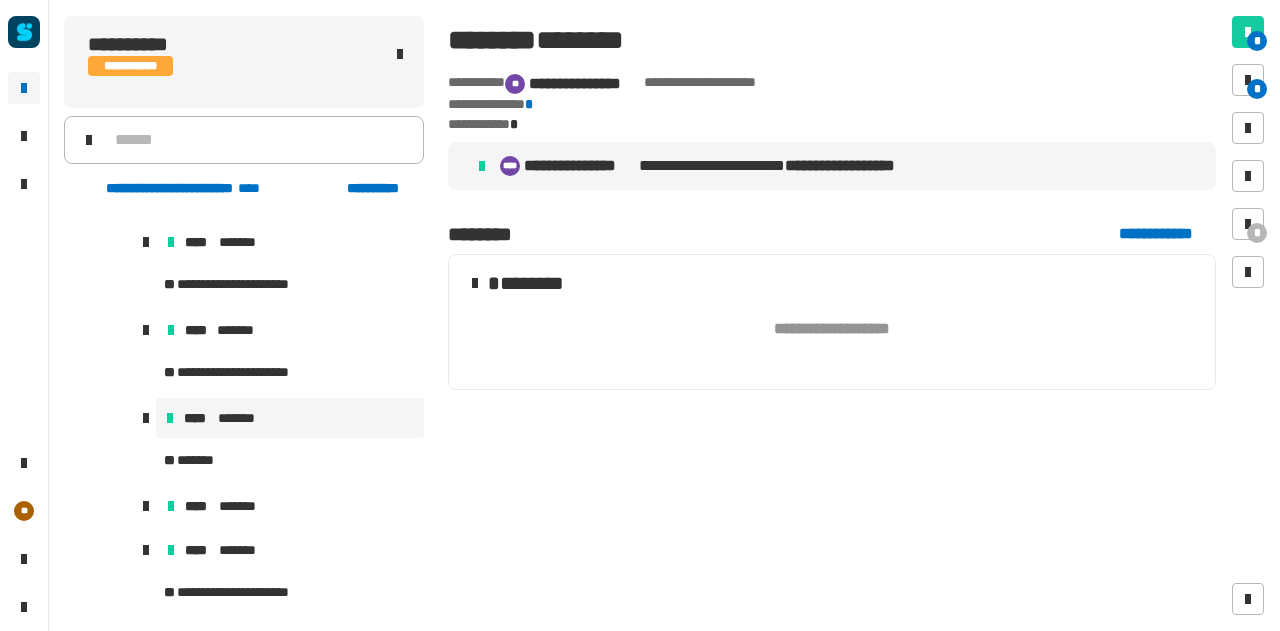 click on "** *******" at bounding box center [292, 462] 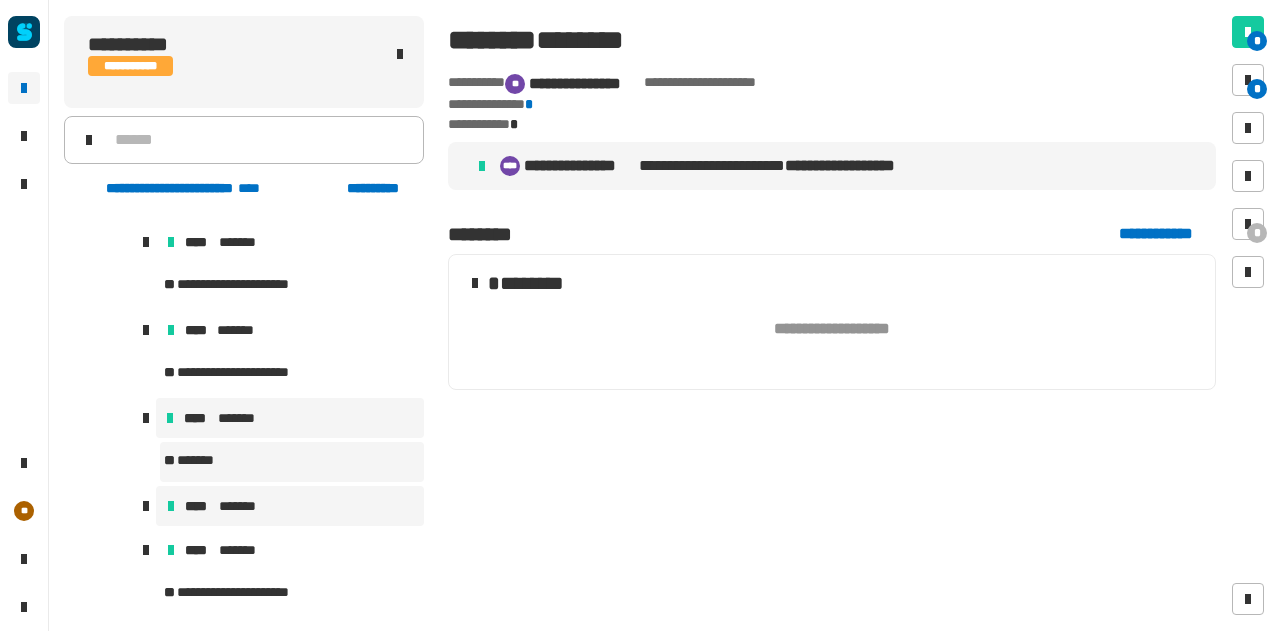 click on "**** *******" at bounding box center [290, 506] 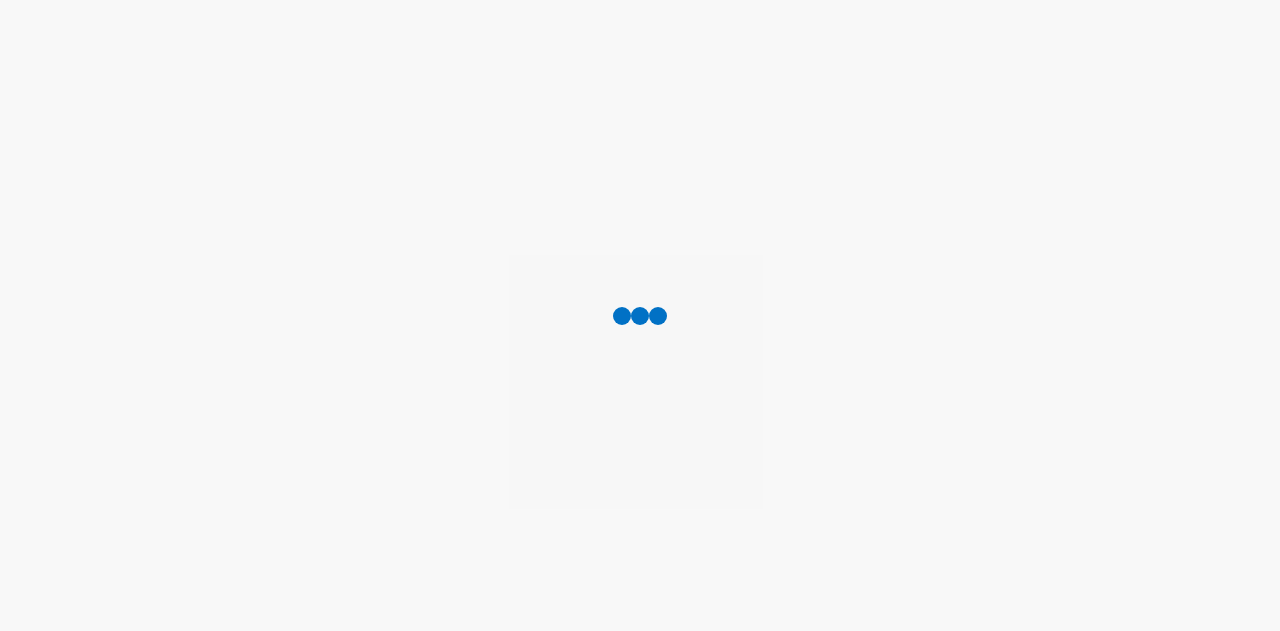 scroll, scrollTop: 0, scrollLeft: 0, axis: both 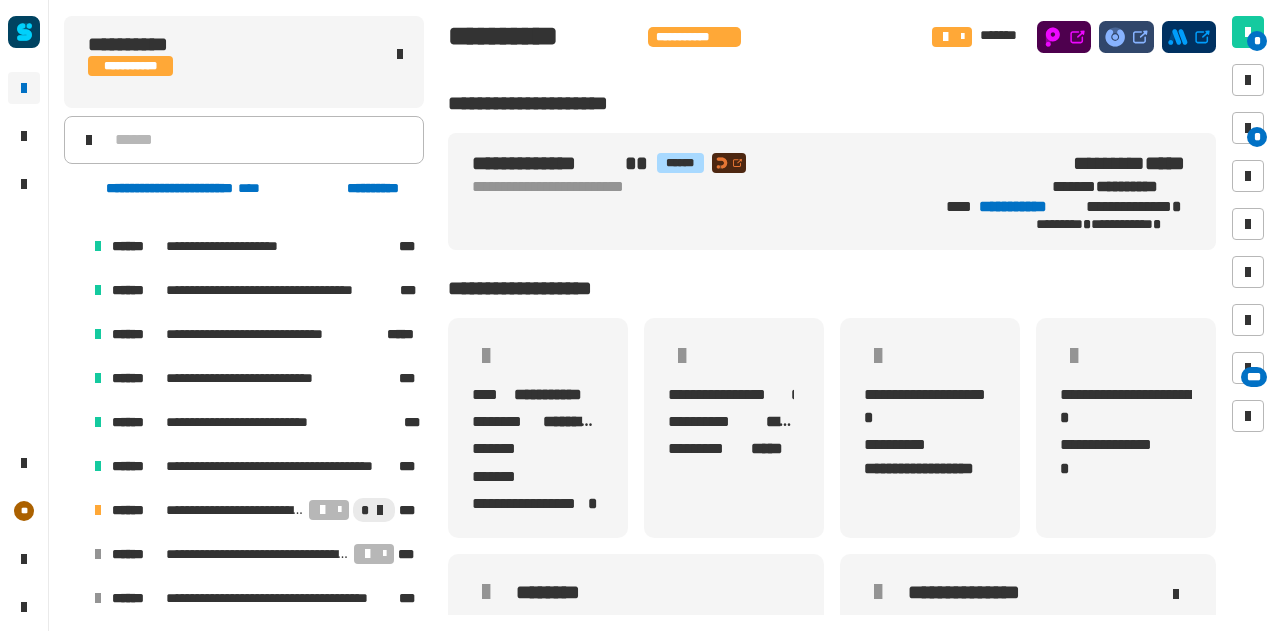 click at bounding box center [74, 510] 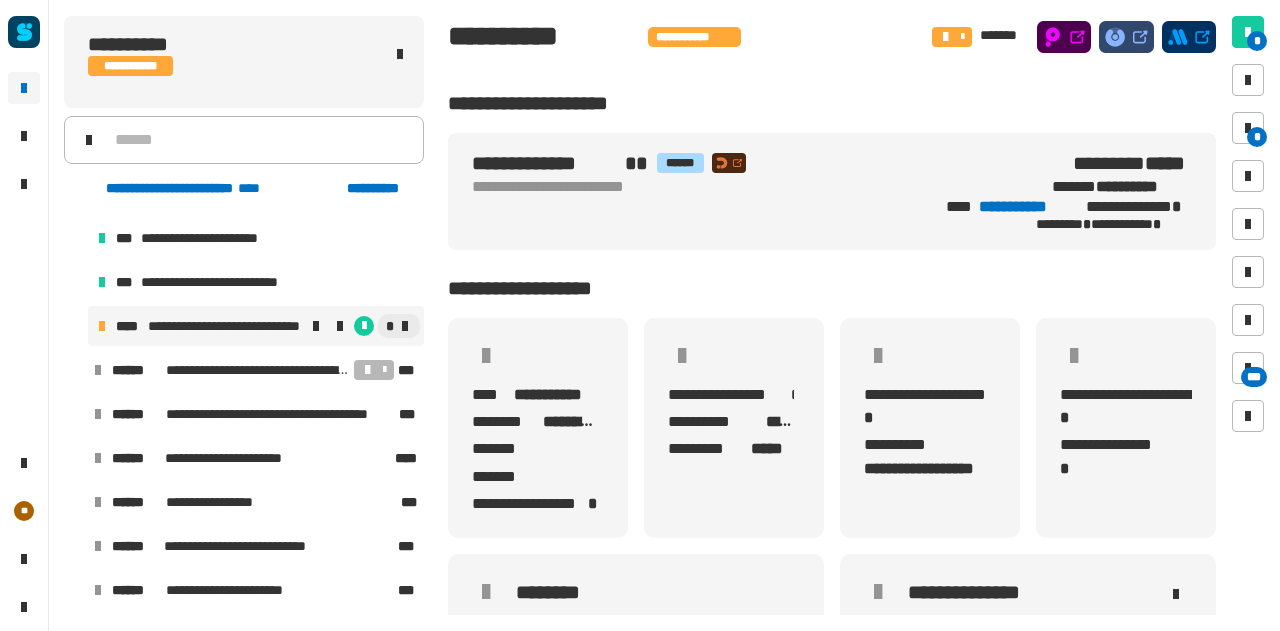 scroll, scrollTop: 2811, scrollLeft: 0, axis: vertical 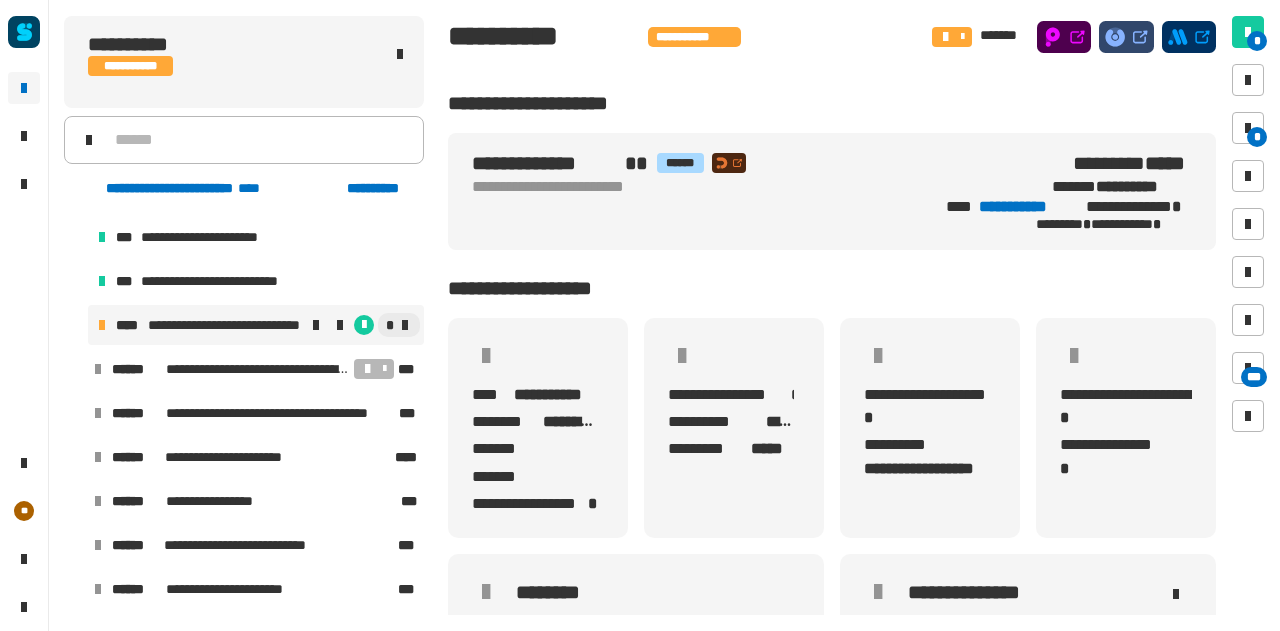 click on "**********" at bounding box center [256, 325] 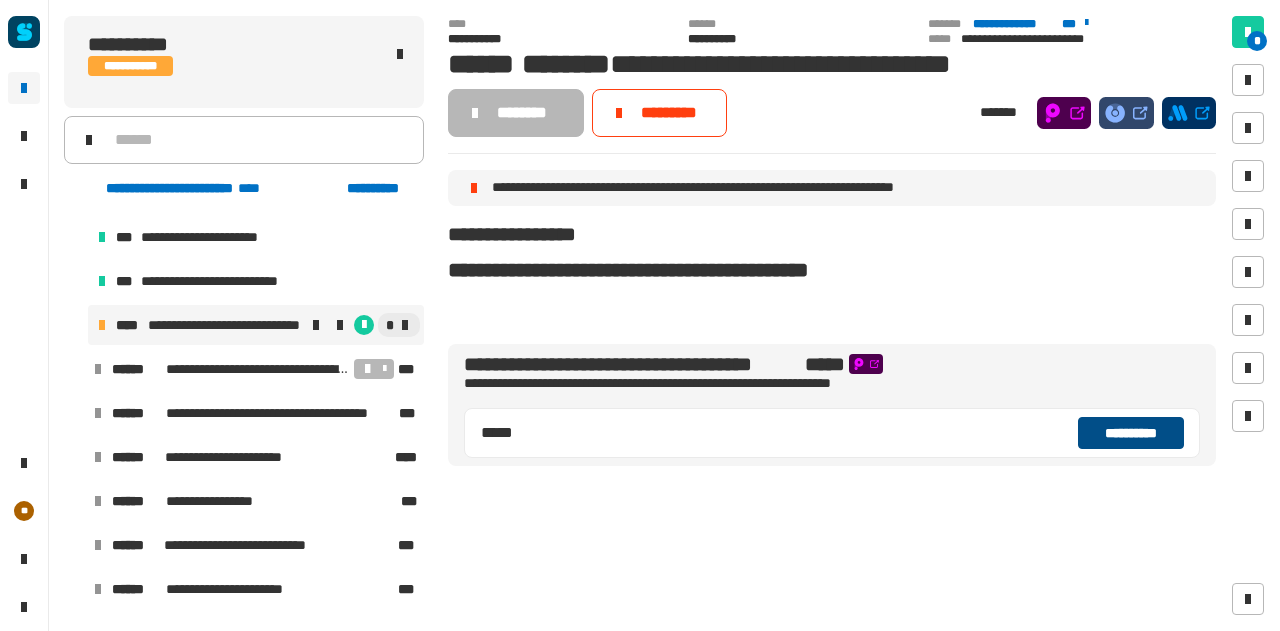 click on "**********" 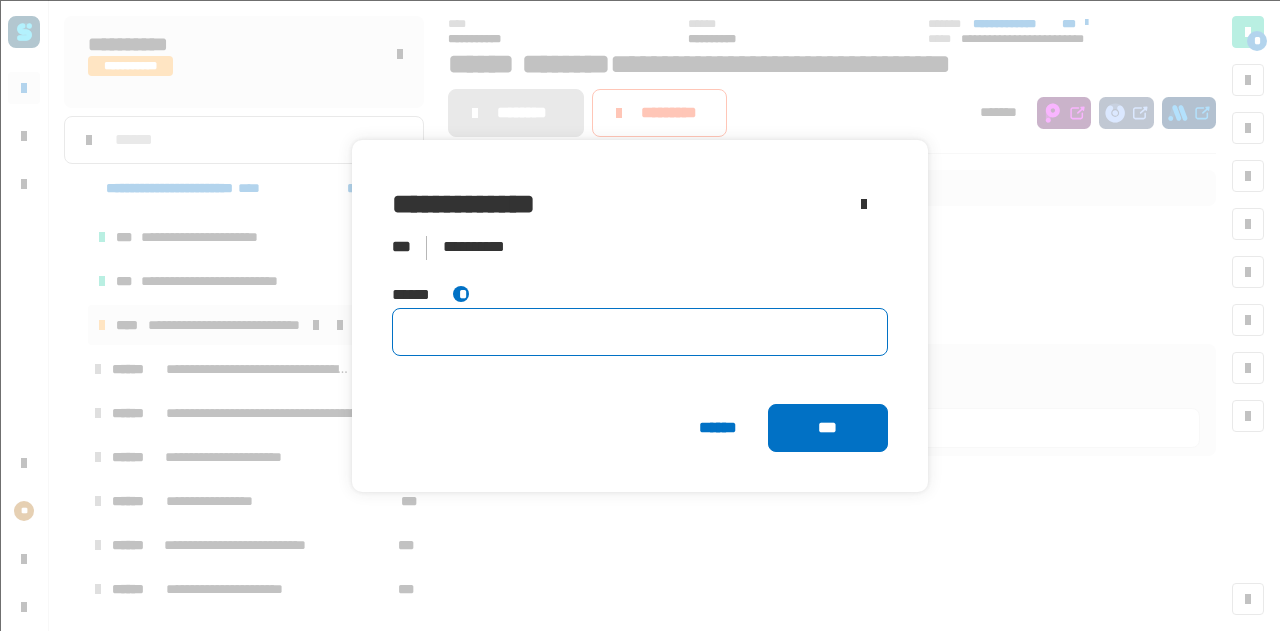 click 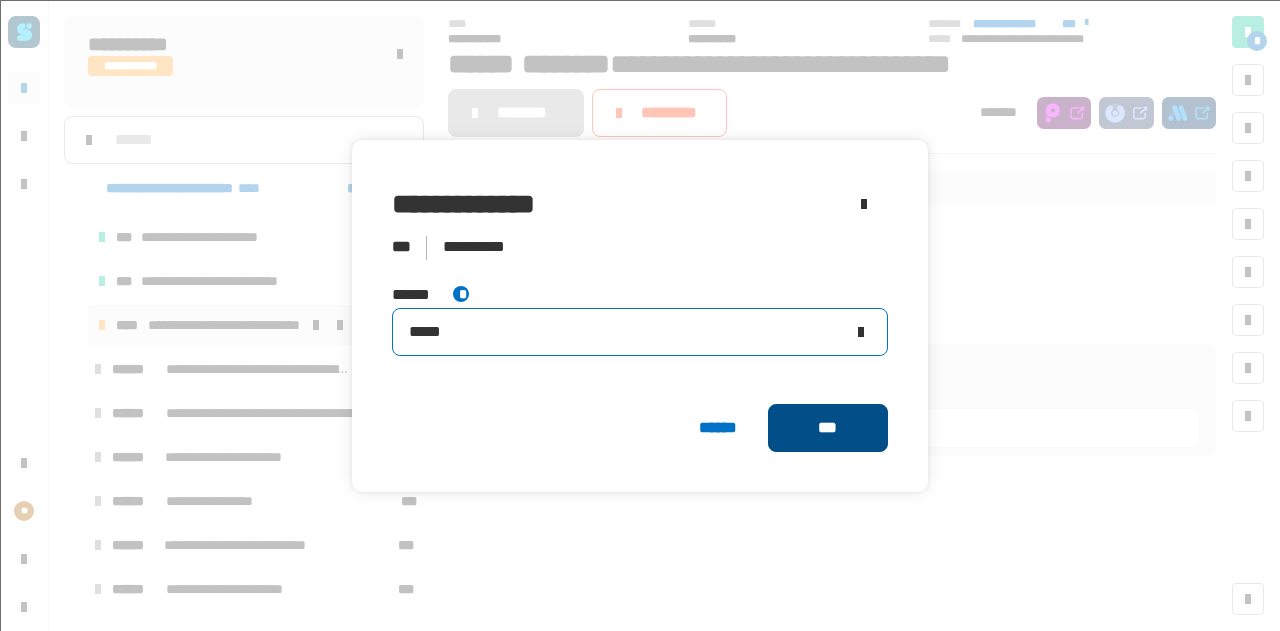 type on "*****" 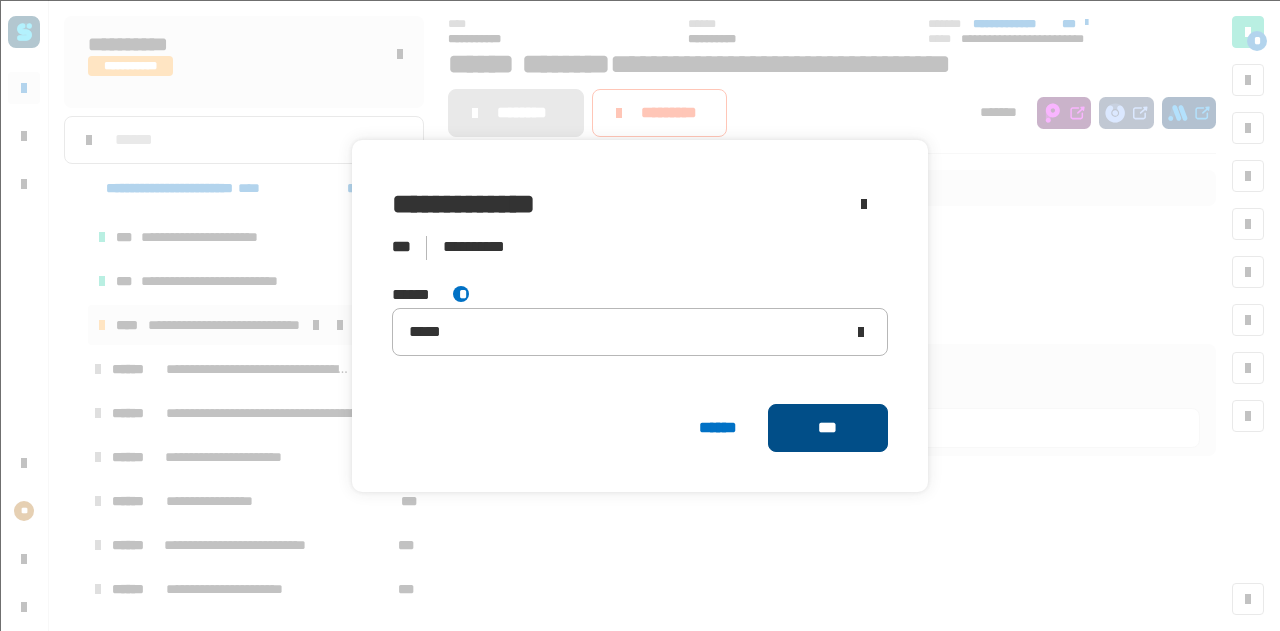 click on "***" 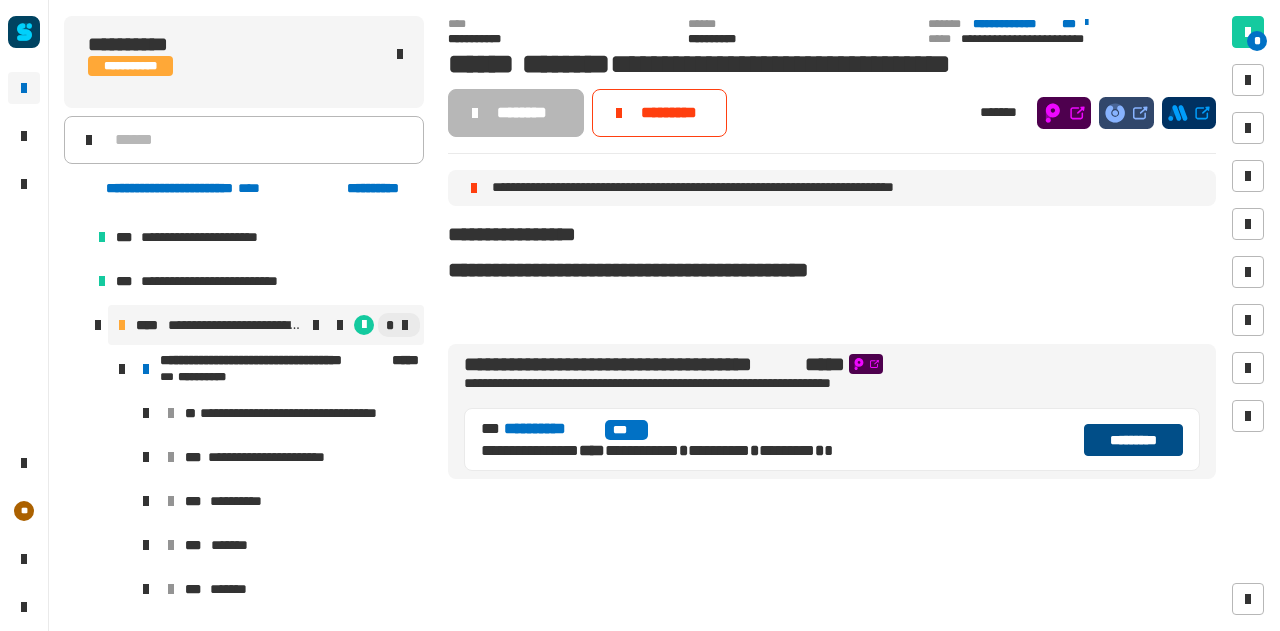click on "*********" 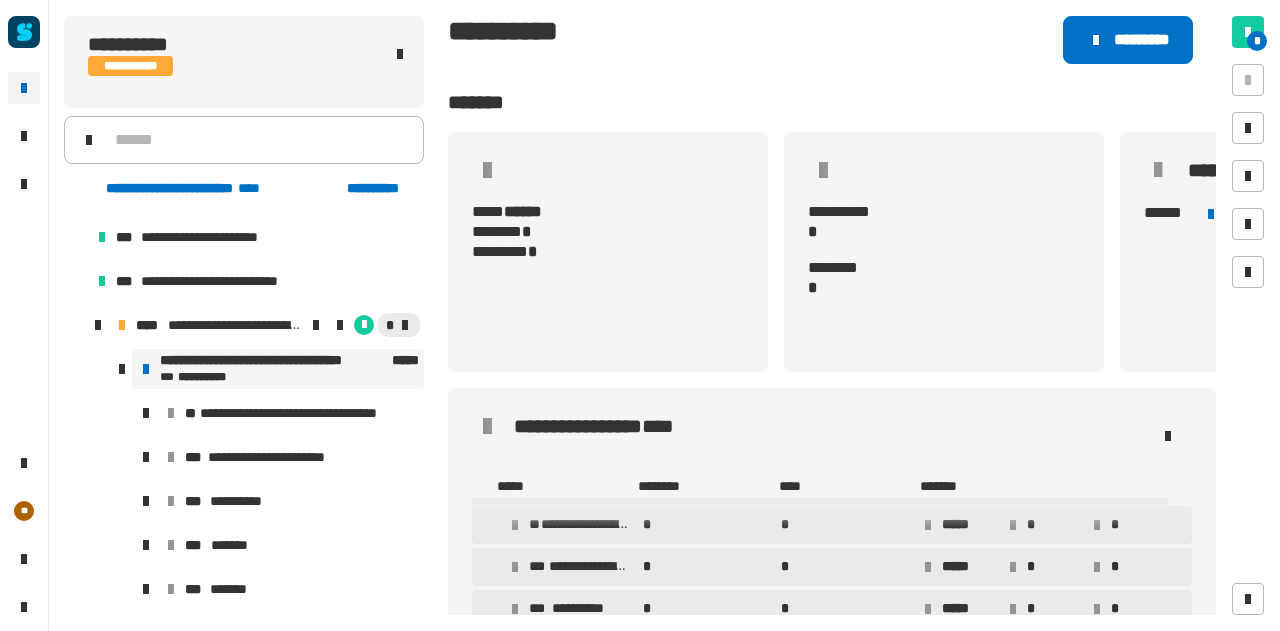 scroll, scrollTop: 0, scrollLeft: 0, axis: both 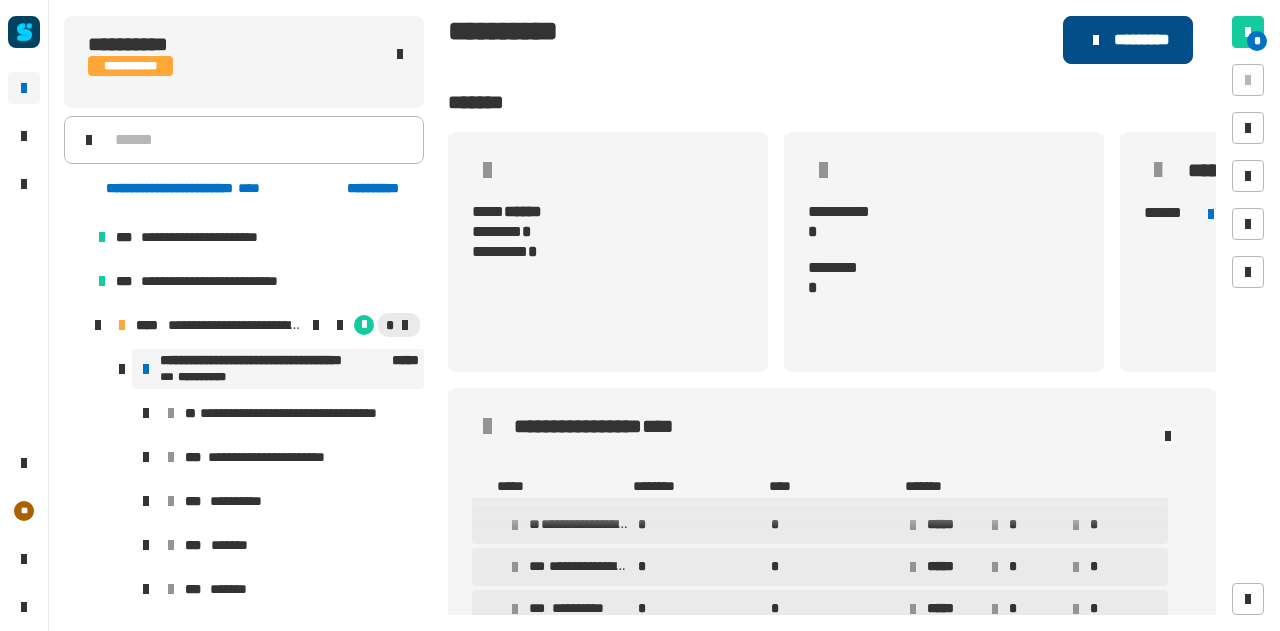 click on "*********" 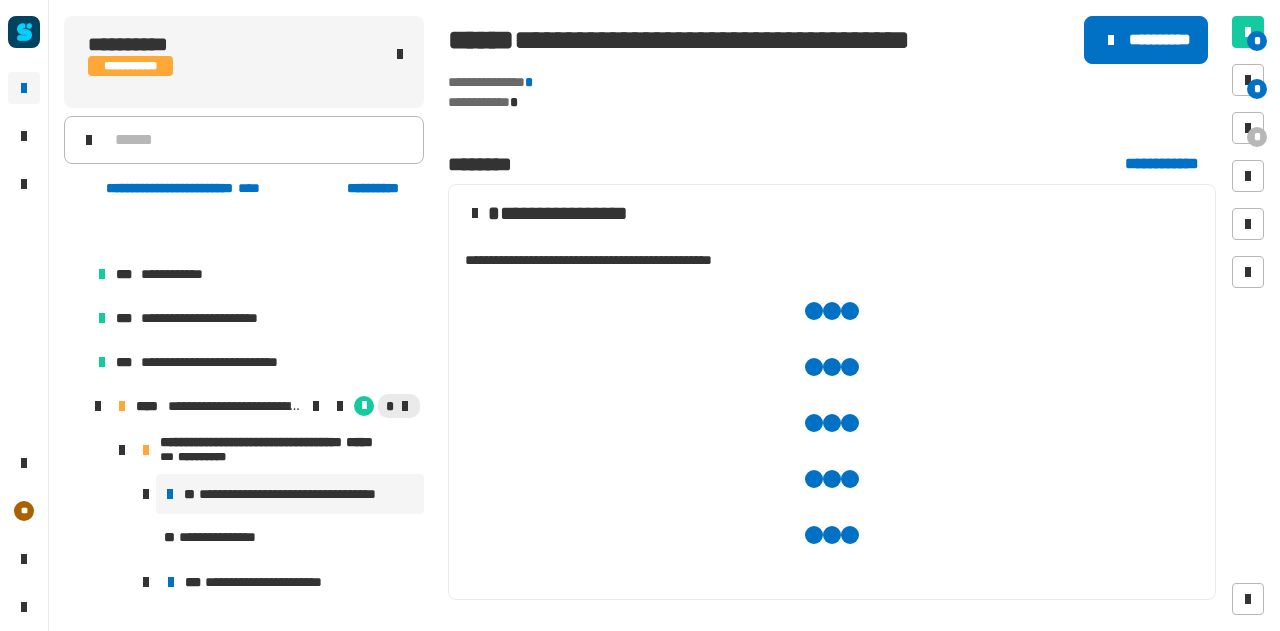 scroll, scrollTop: 2796, scrollLeft: 0, axis: vertical 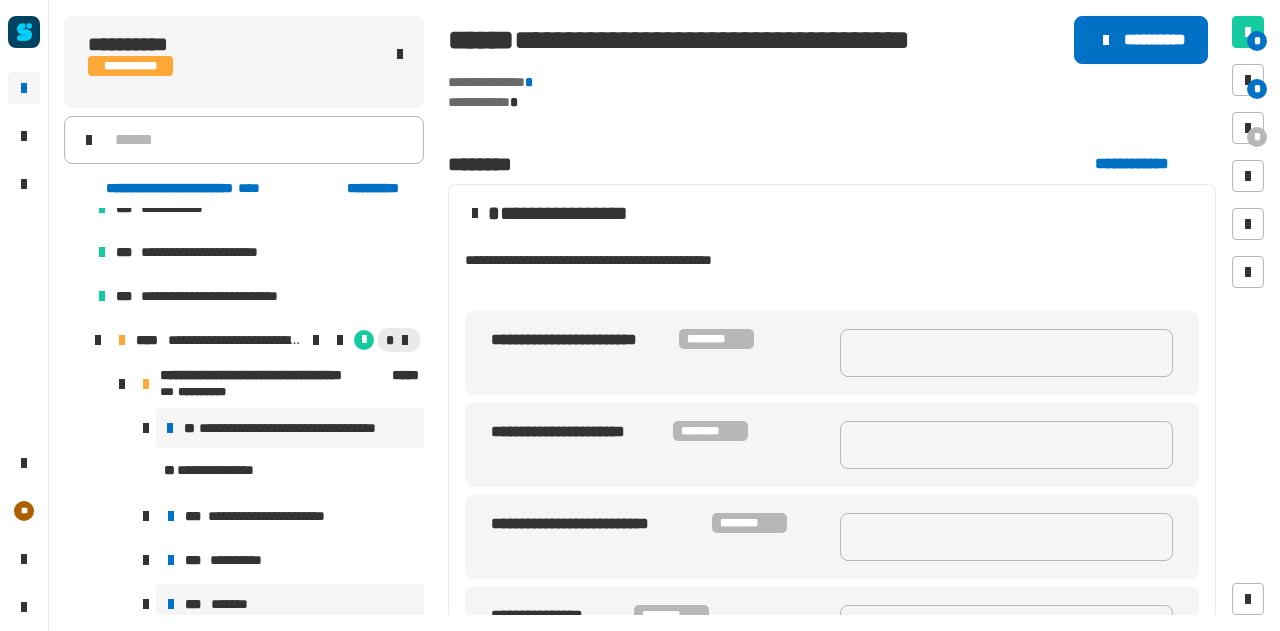 click on "*** *******" at bounding box center (290, 604) 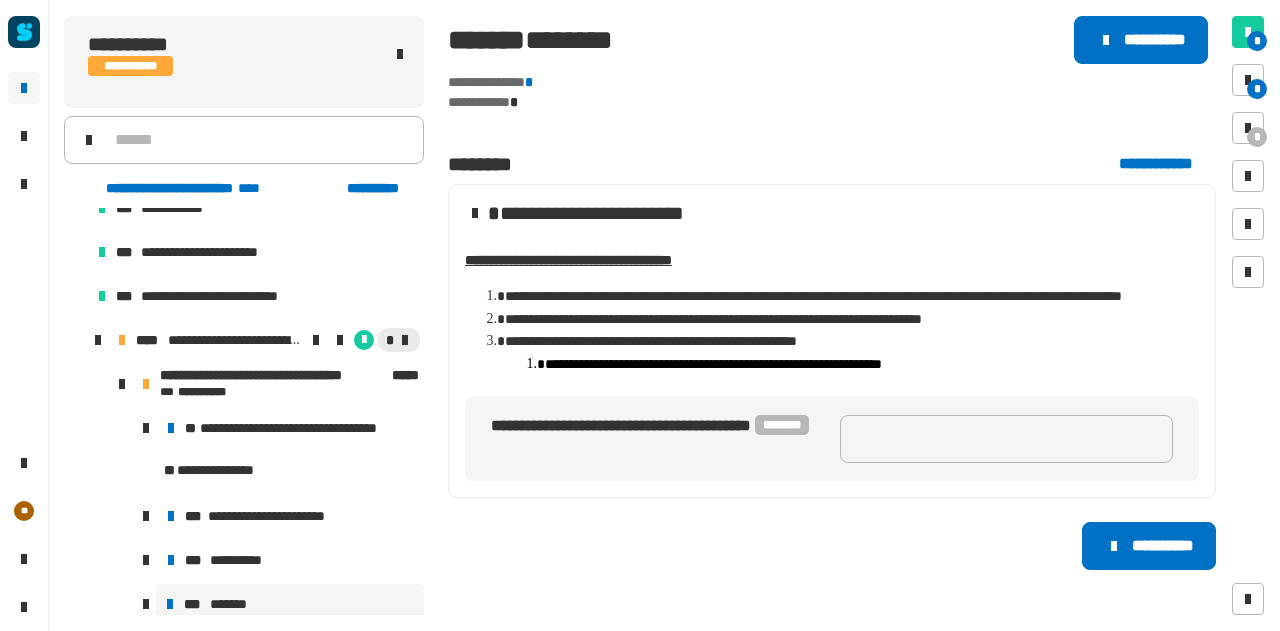 type 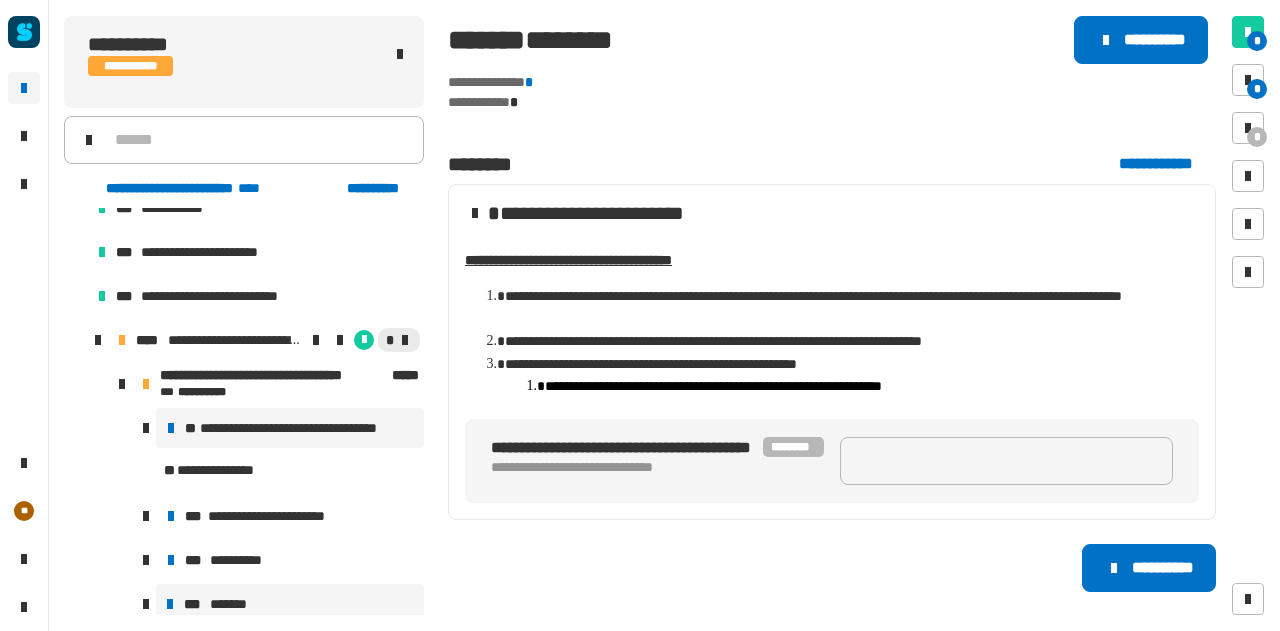click on "**********" at bounding box center (290, 428) 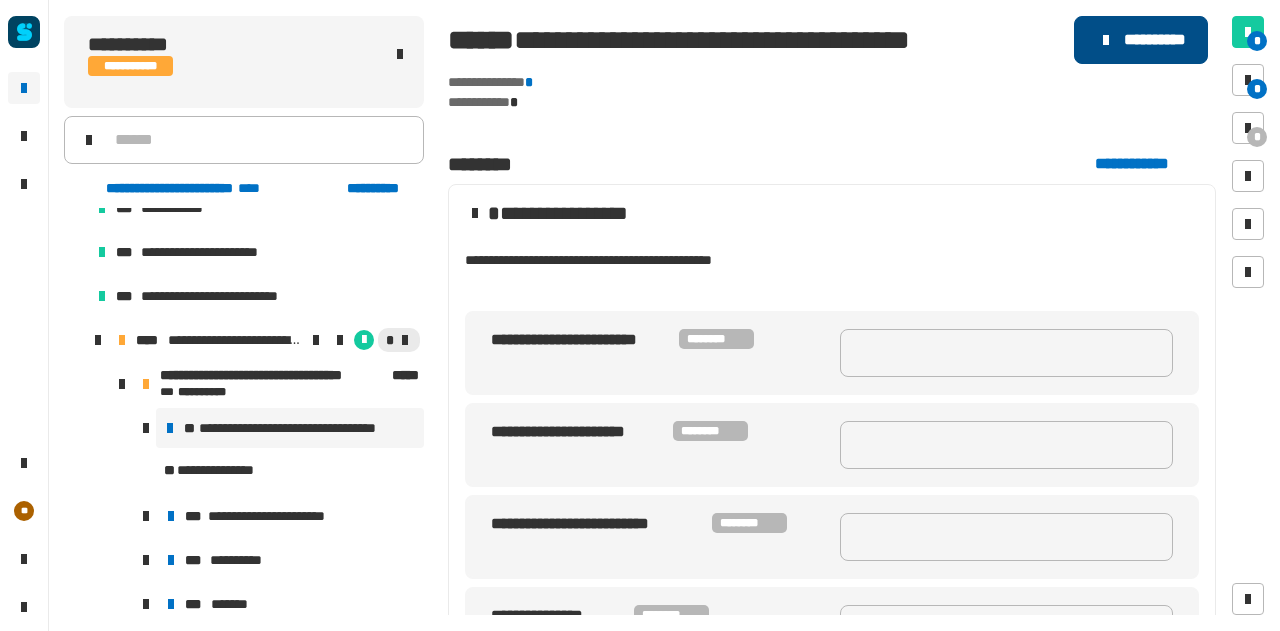 click on "**********" 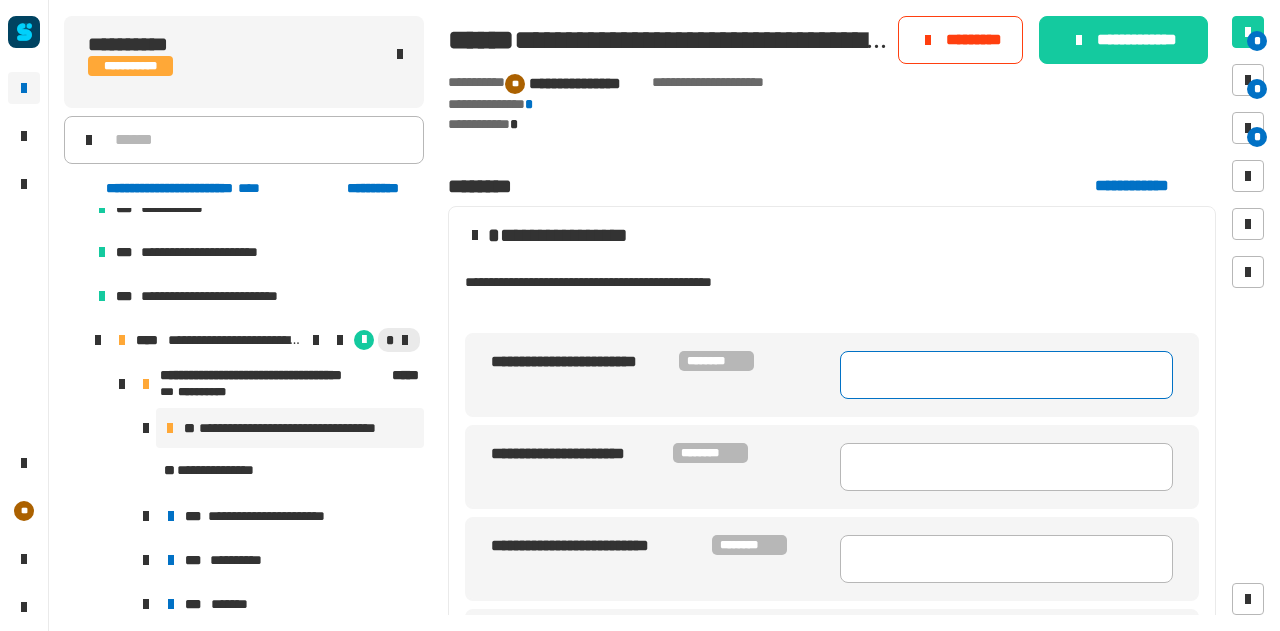 click at bounding box center [1006, 375] 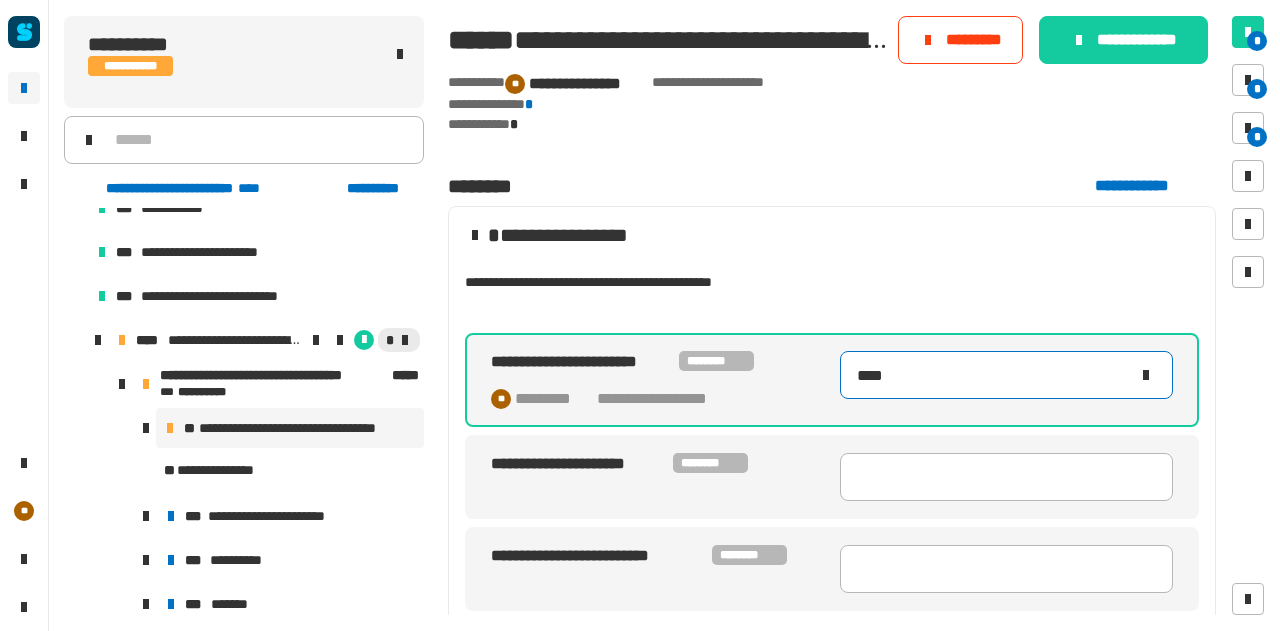 type on "****" 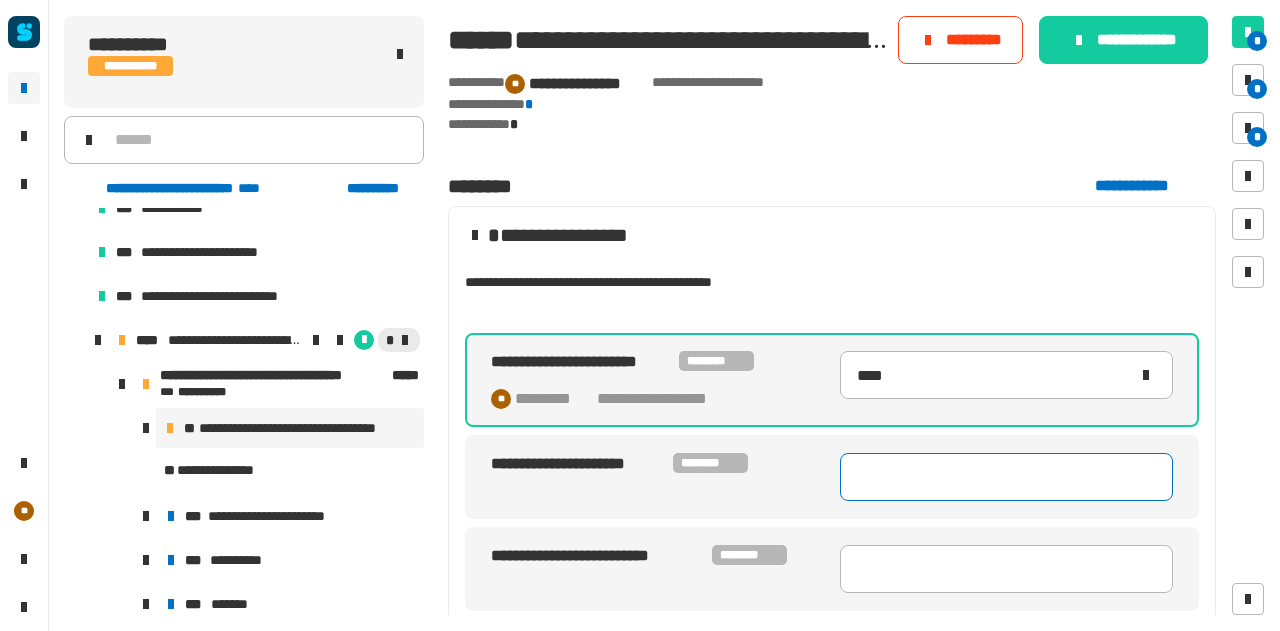 click at bounding box center [1006, 477] 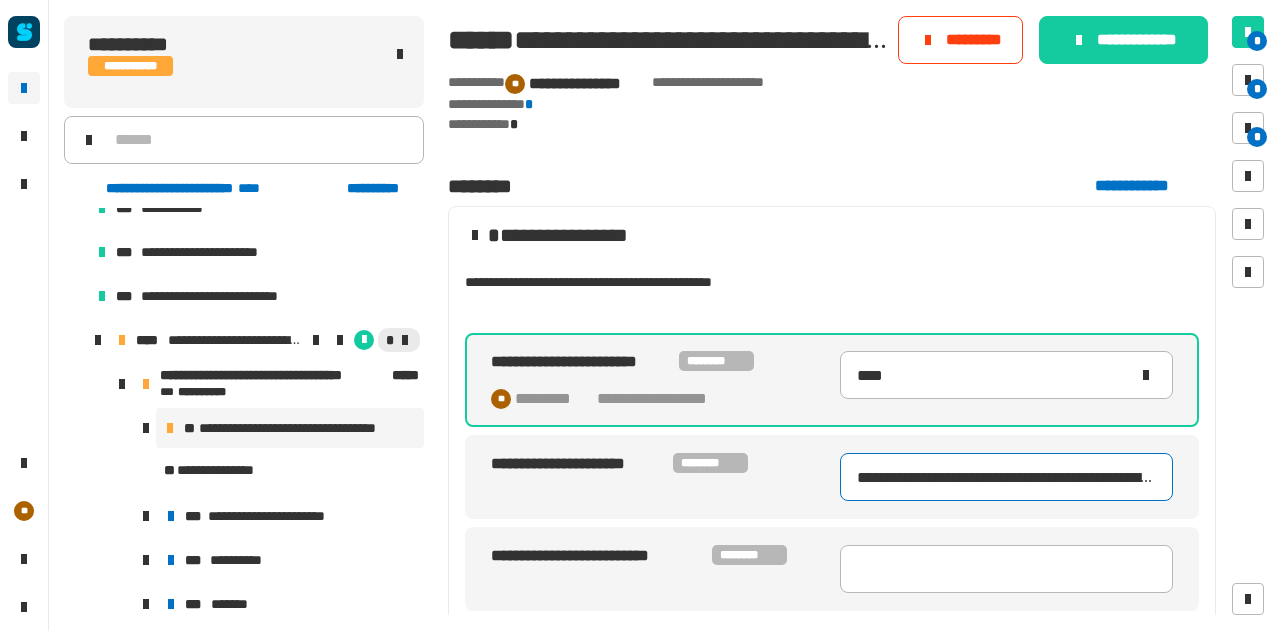 scroll, scrollTop: 0, scrollLeft: 1682, axis: horizontal 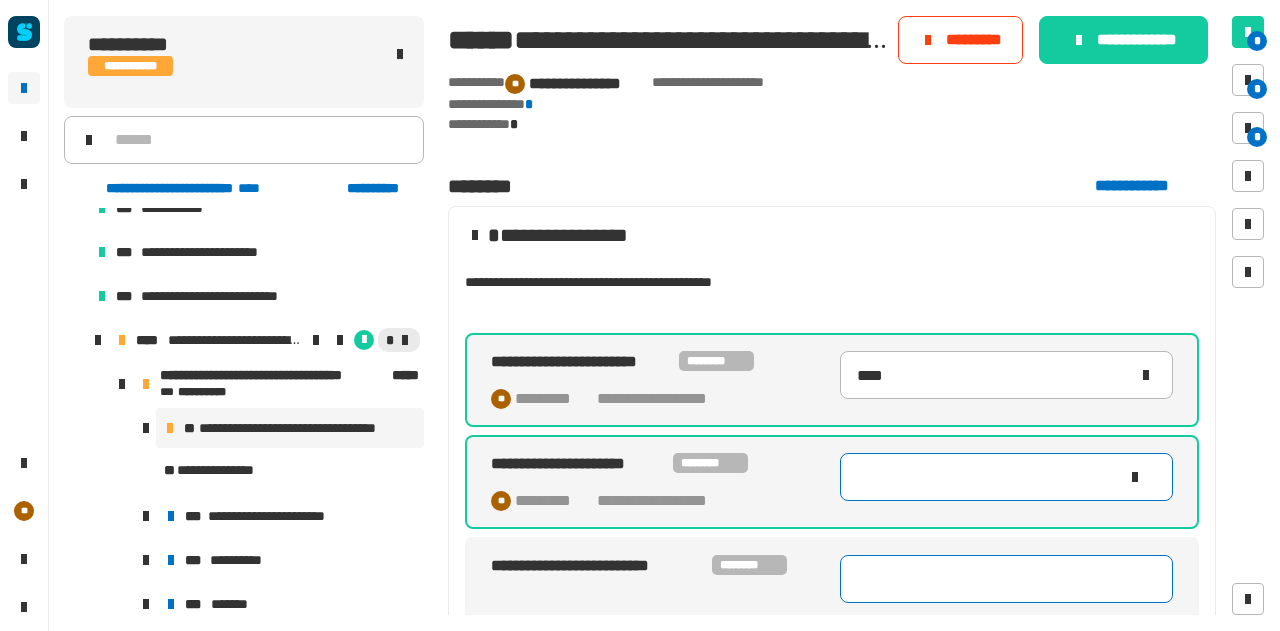 type on "**********" 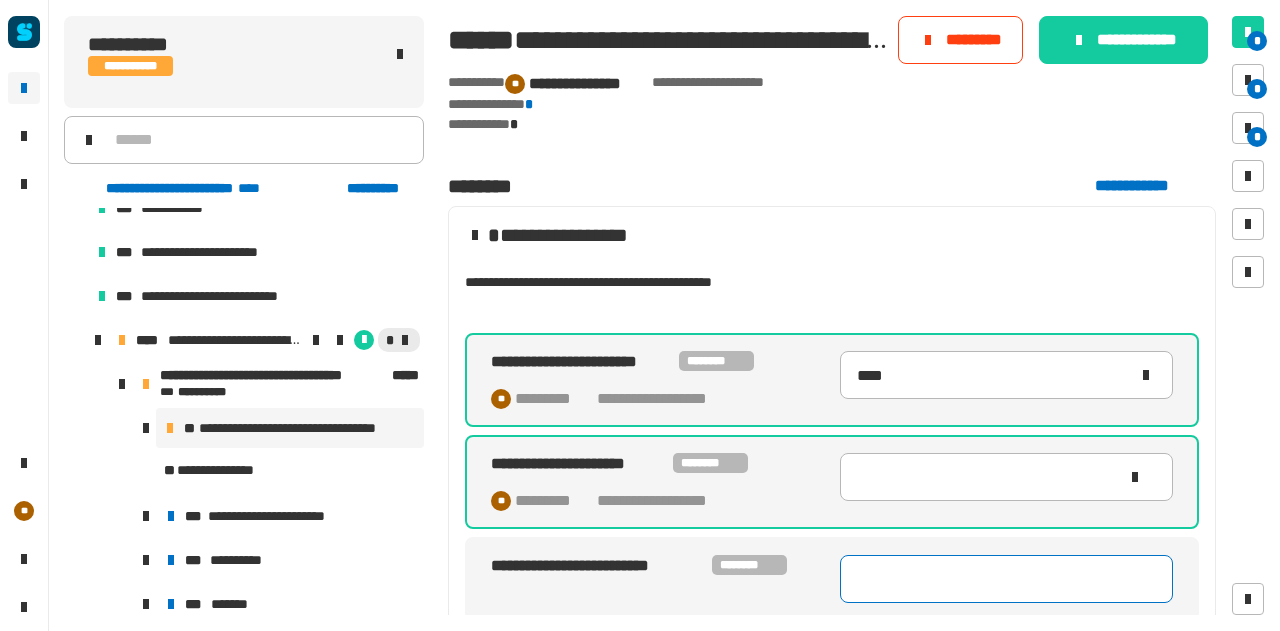 click at bounding box center (1006, 579) 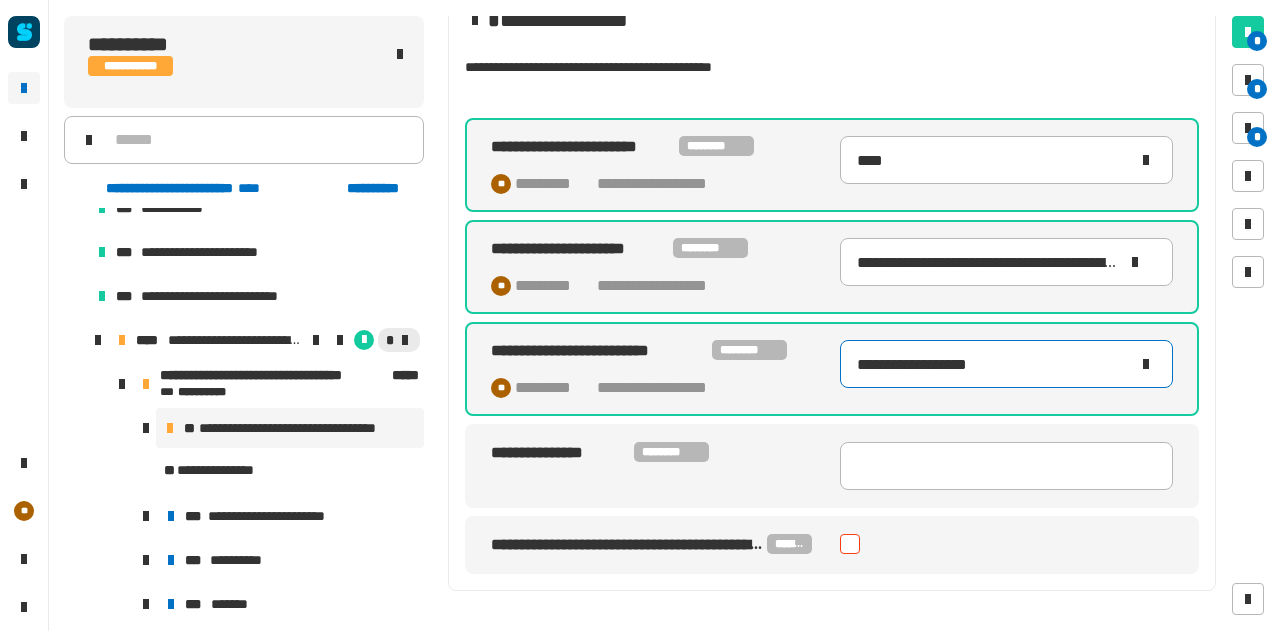 scroll, scrollTop: 216, scrollLeft: 0, axis: vertical 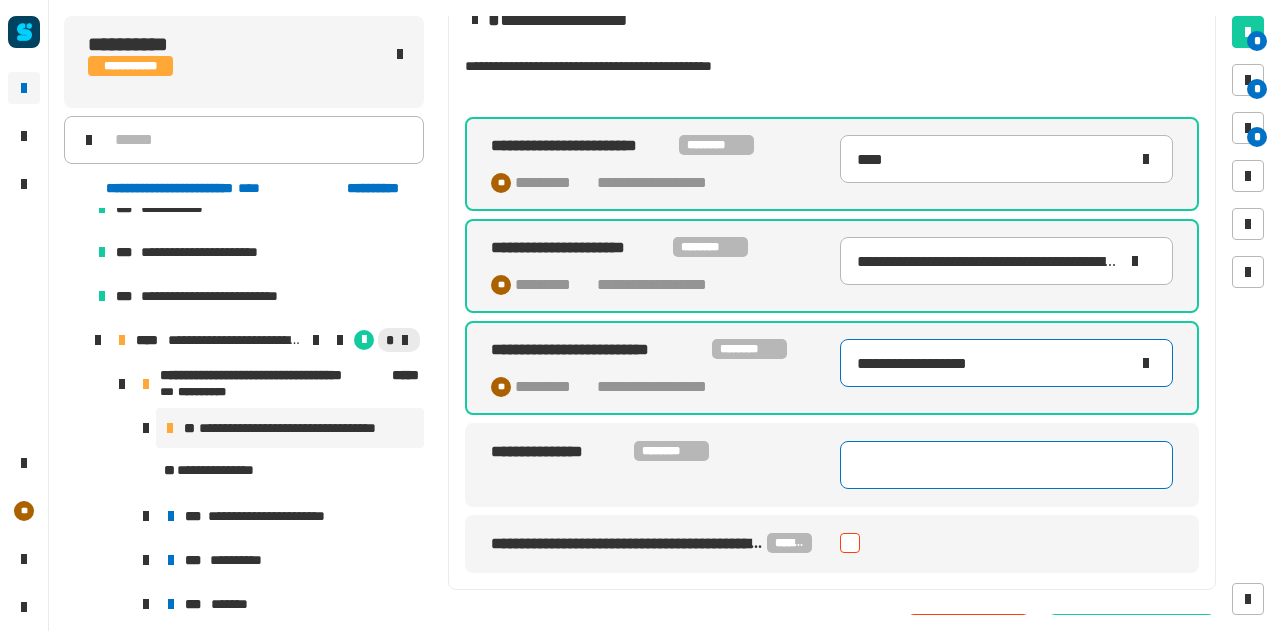 type on "**********" 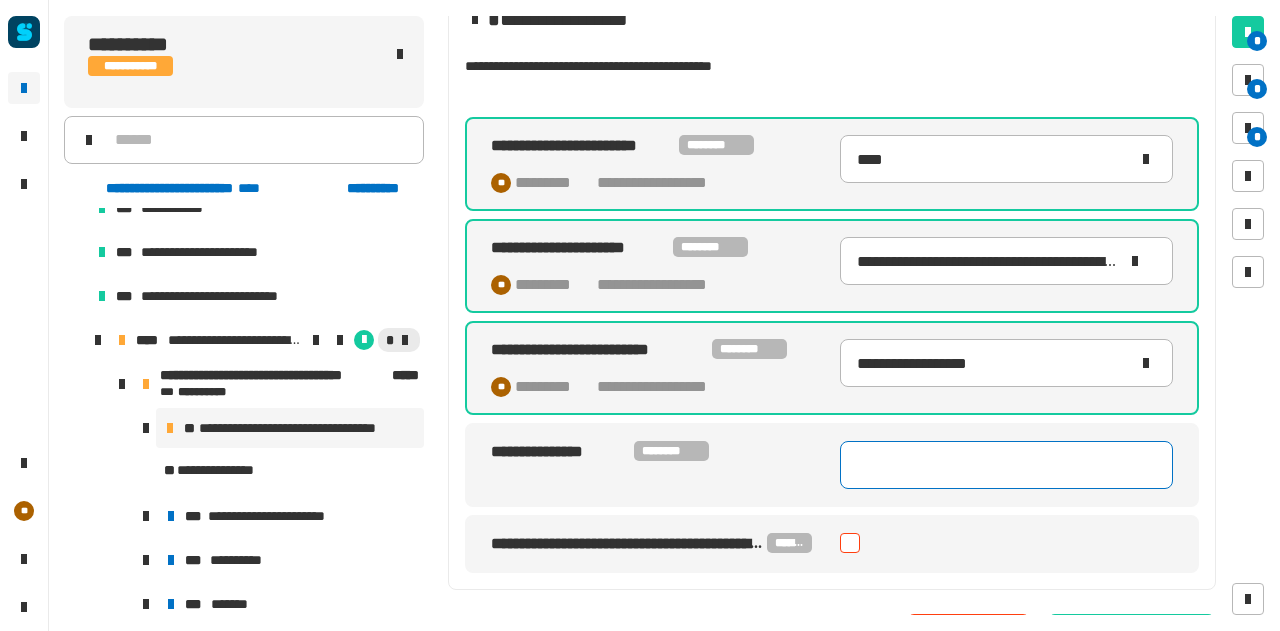 click at bounding box center [1006, 465] 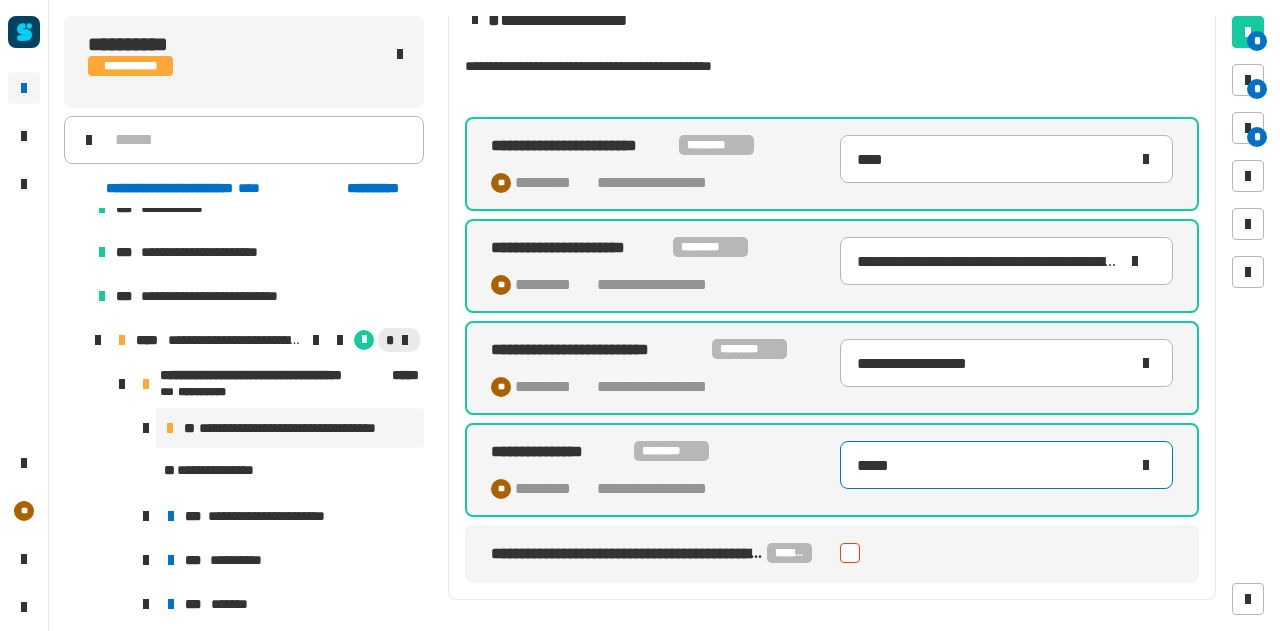 type on "*****" 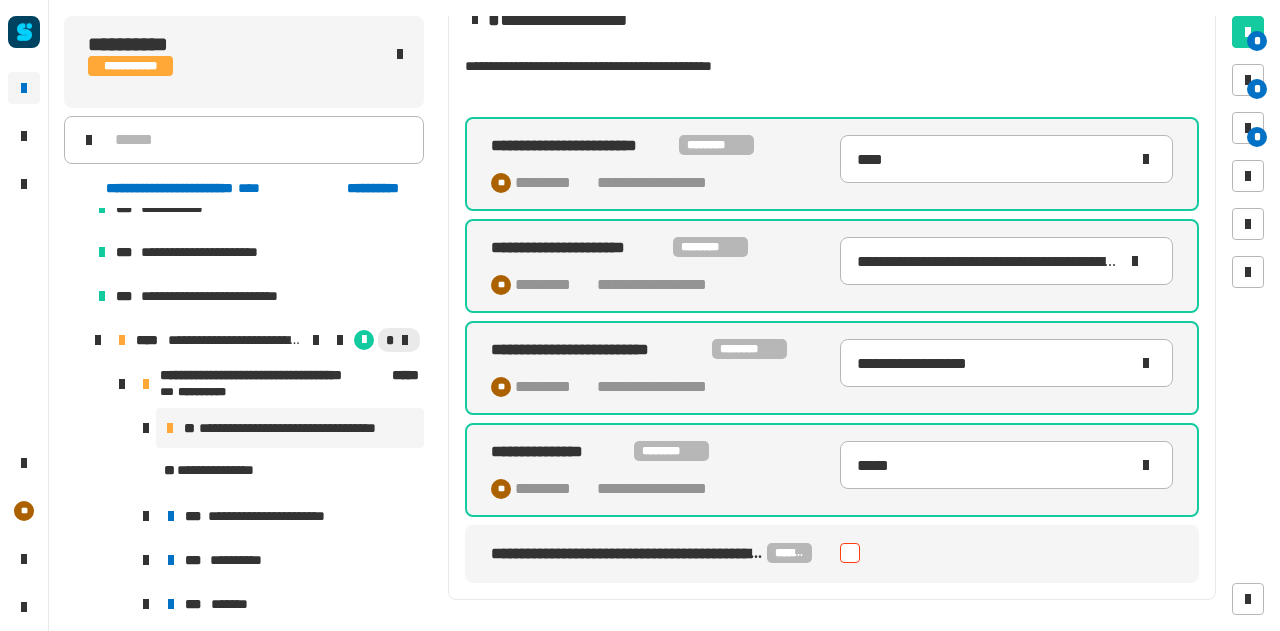 click at bounding box center [850, 553] 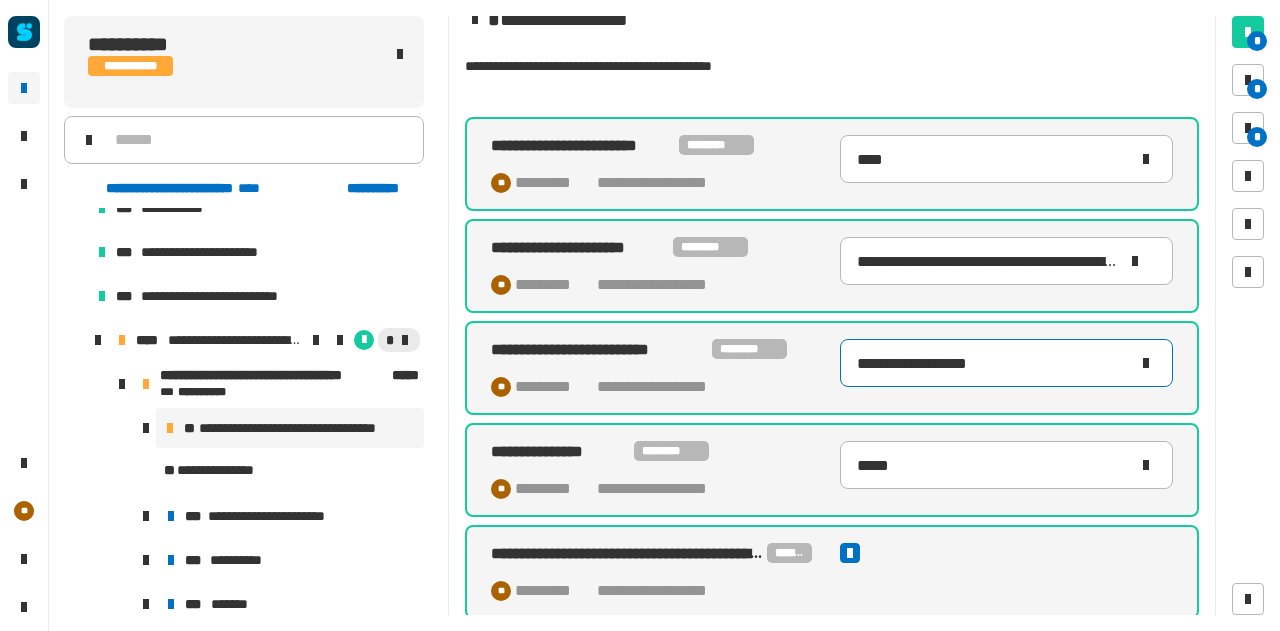 scroll, scrollTop: 308, scrollLeft: 0, axis: vertical 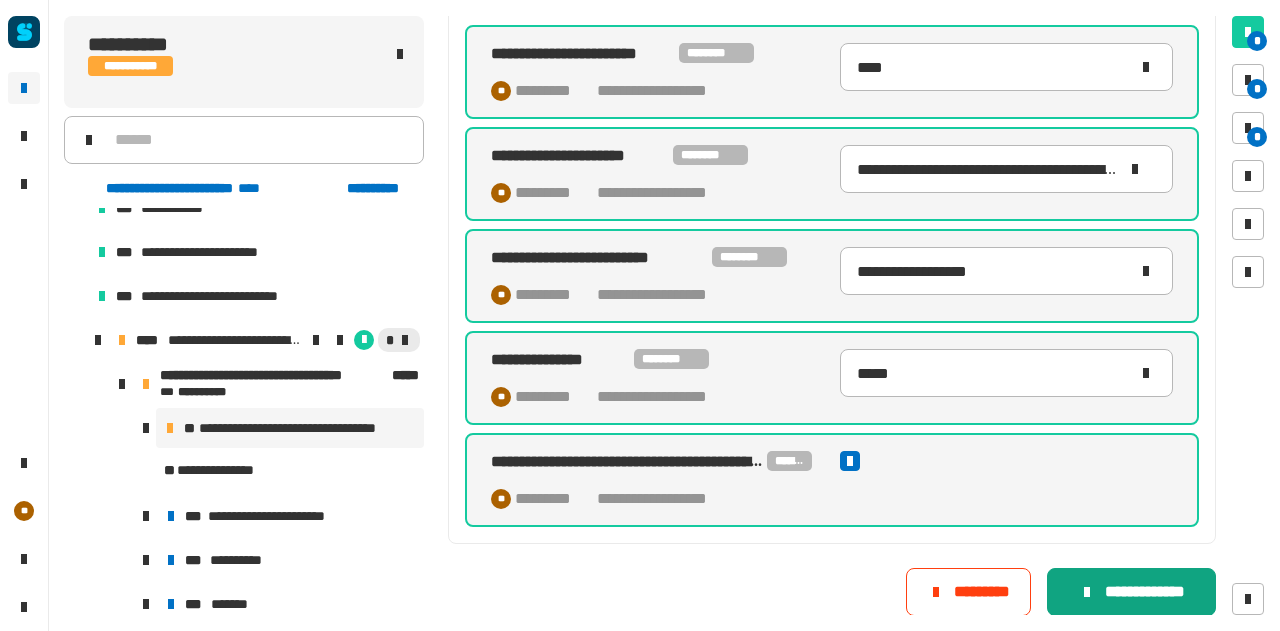 click on "**********" 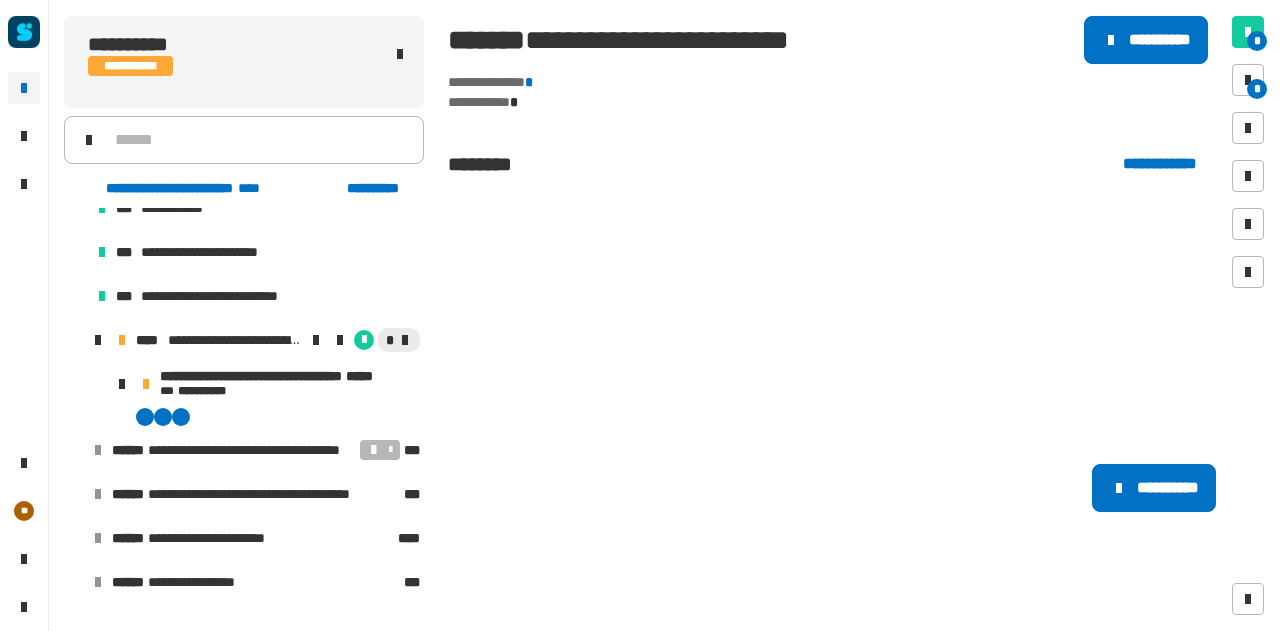 scroll, scrollTop: 0, scrollLeft: 0, axis: both 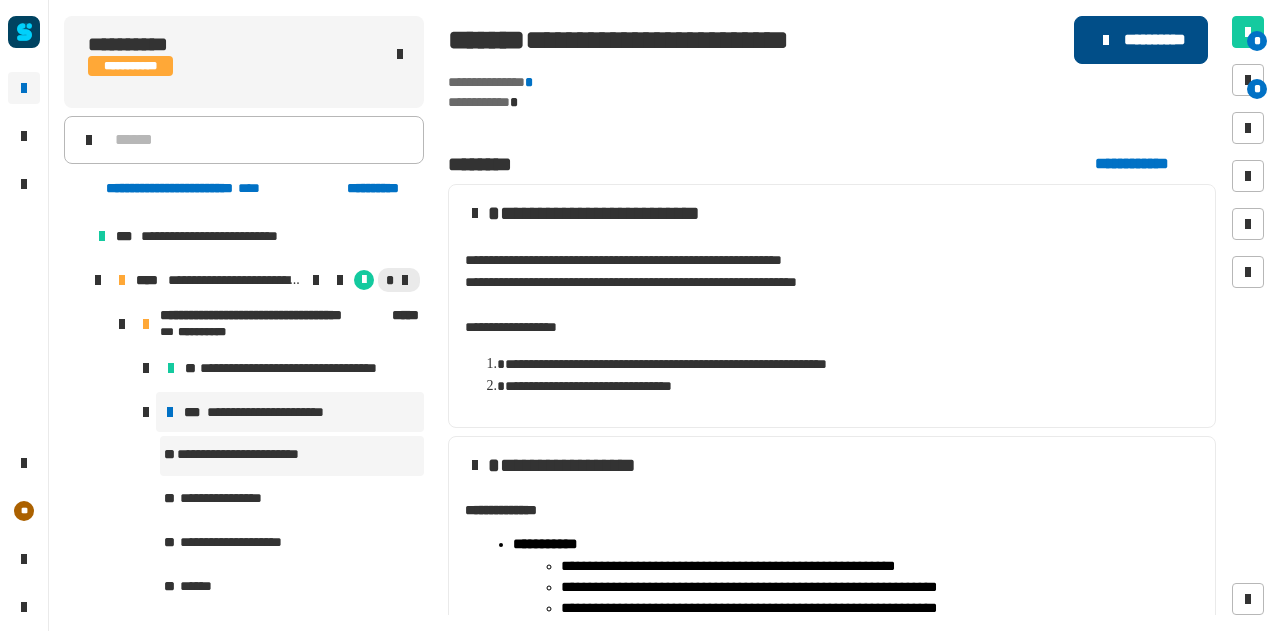 click on "**********" 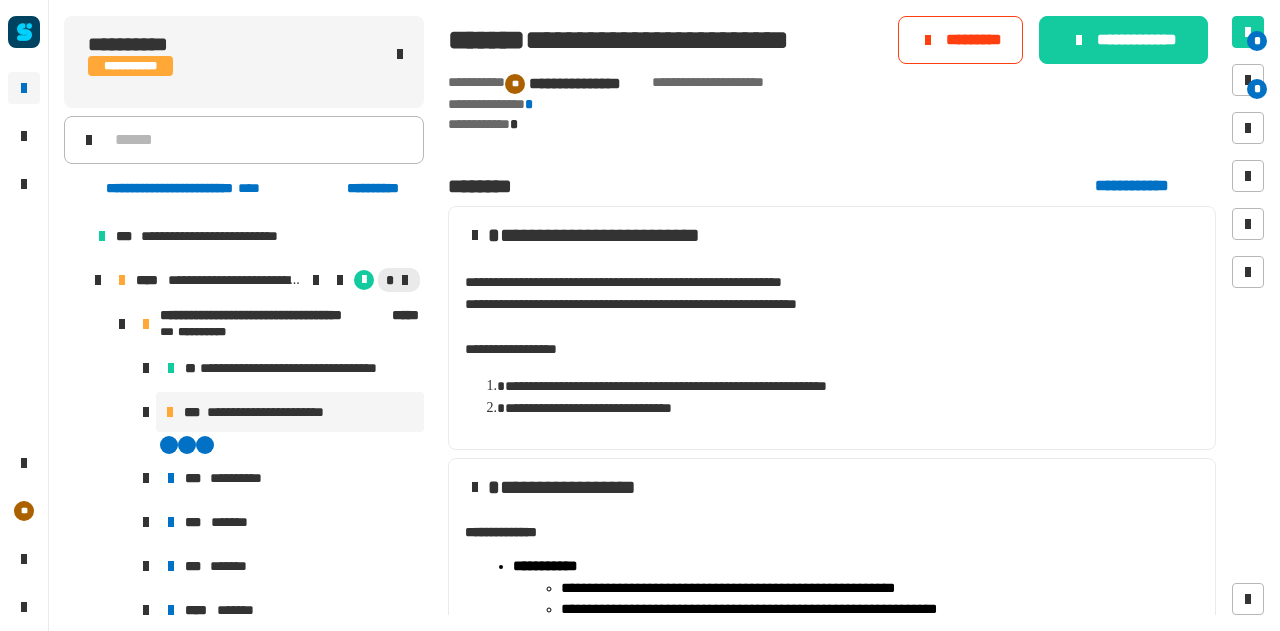 click on "**********" 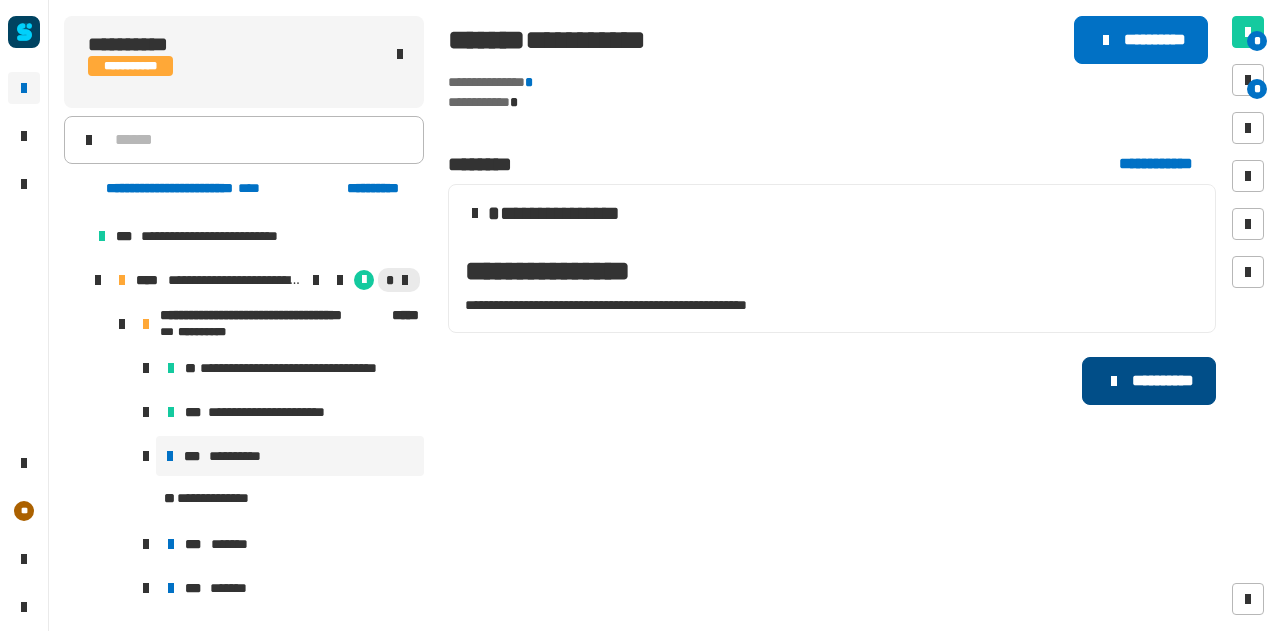 click on "**********" 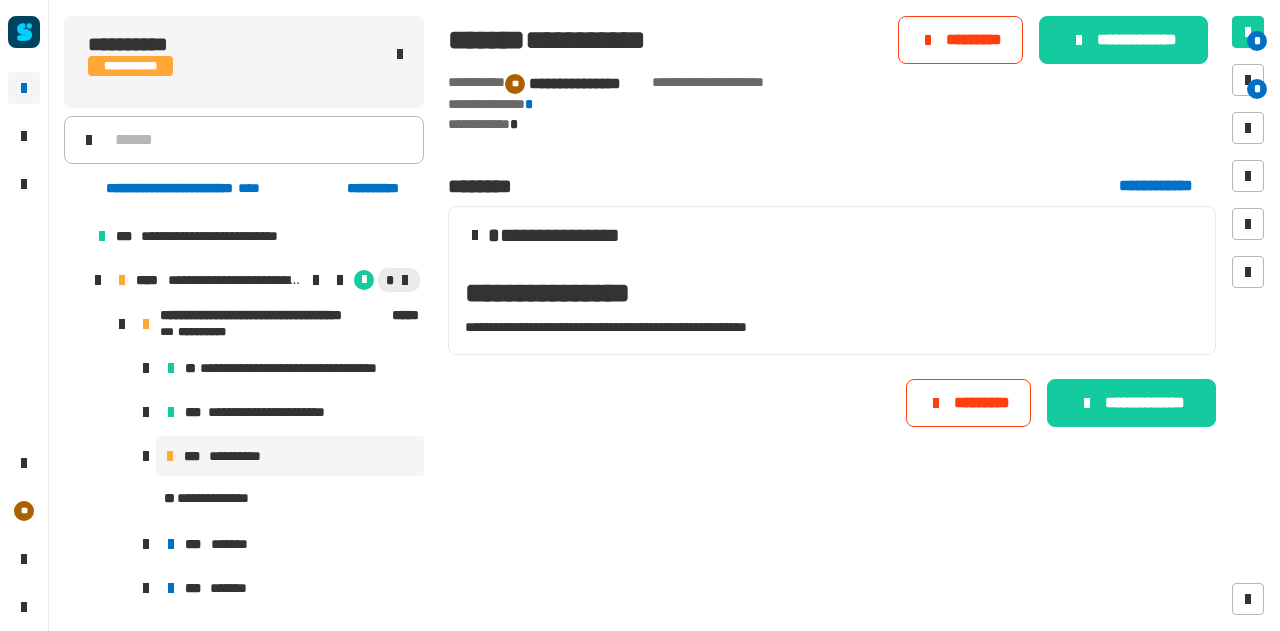 click on "**********" 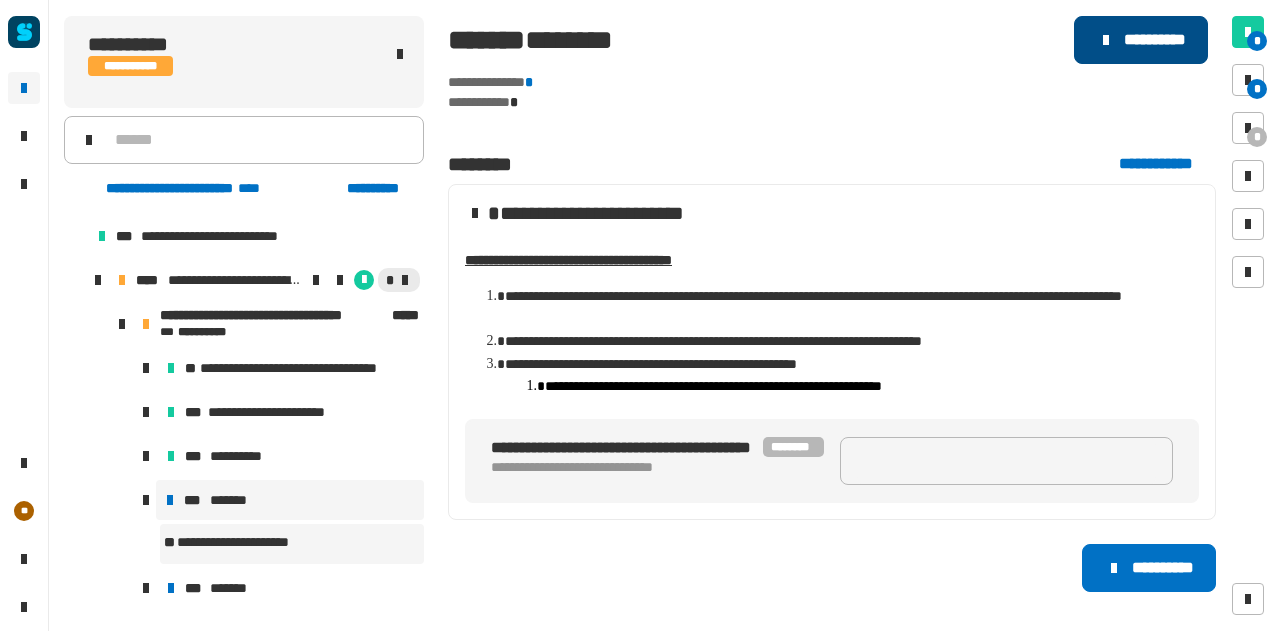 click 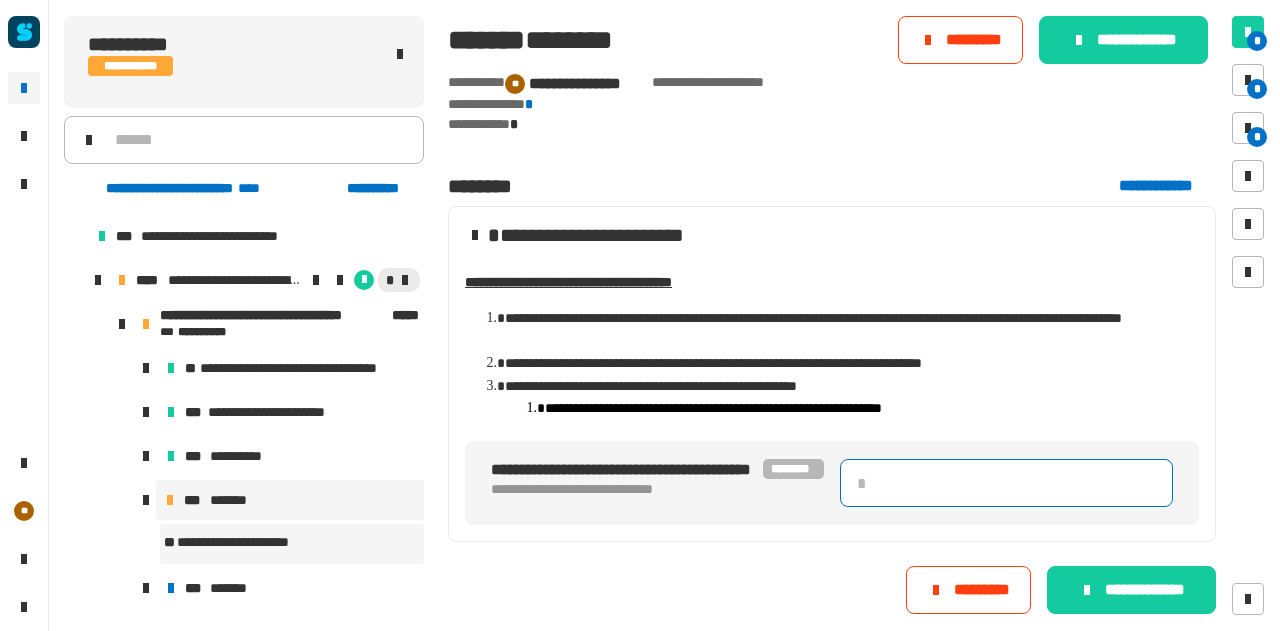 click at bounding box center (1006, 483) 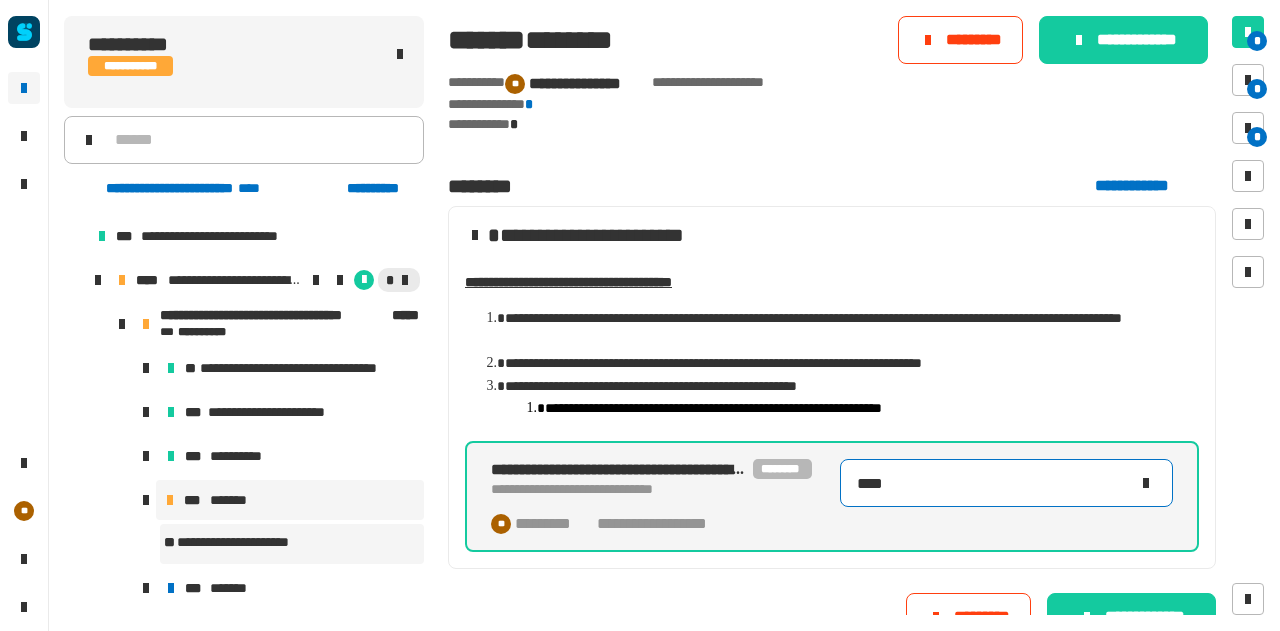 type on "****" 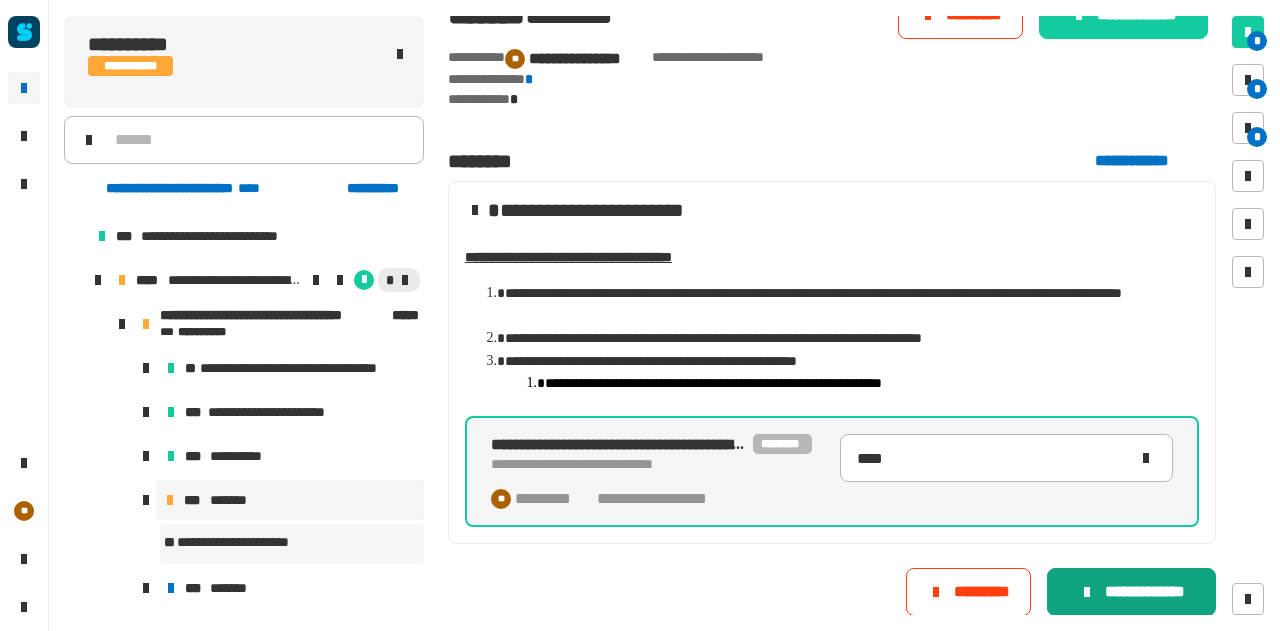 click on "**********" 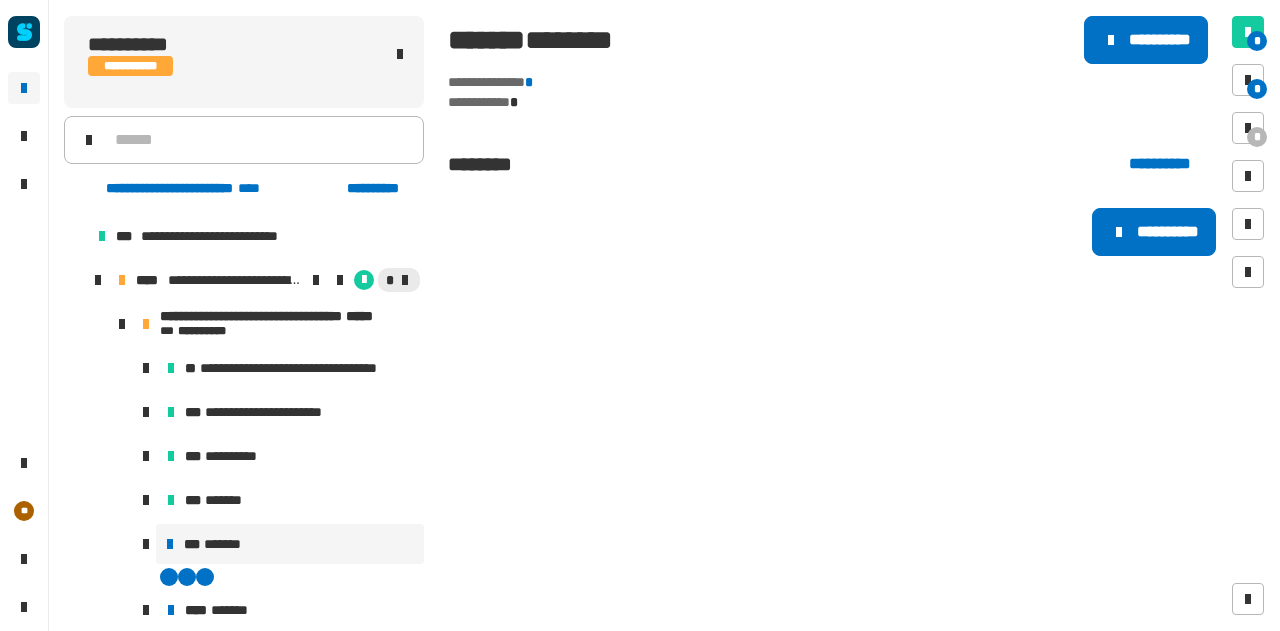 scroll, scrollTop: 0, scrollLeft: 0, axis: both 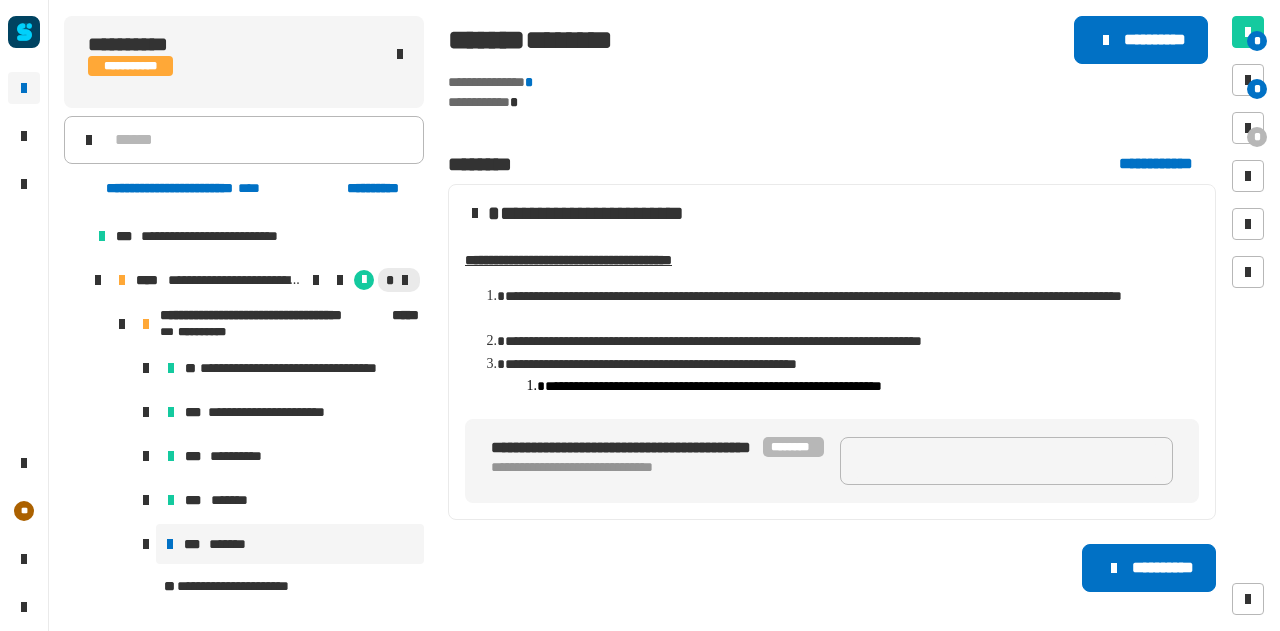 click on "**********" 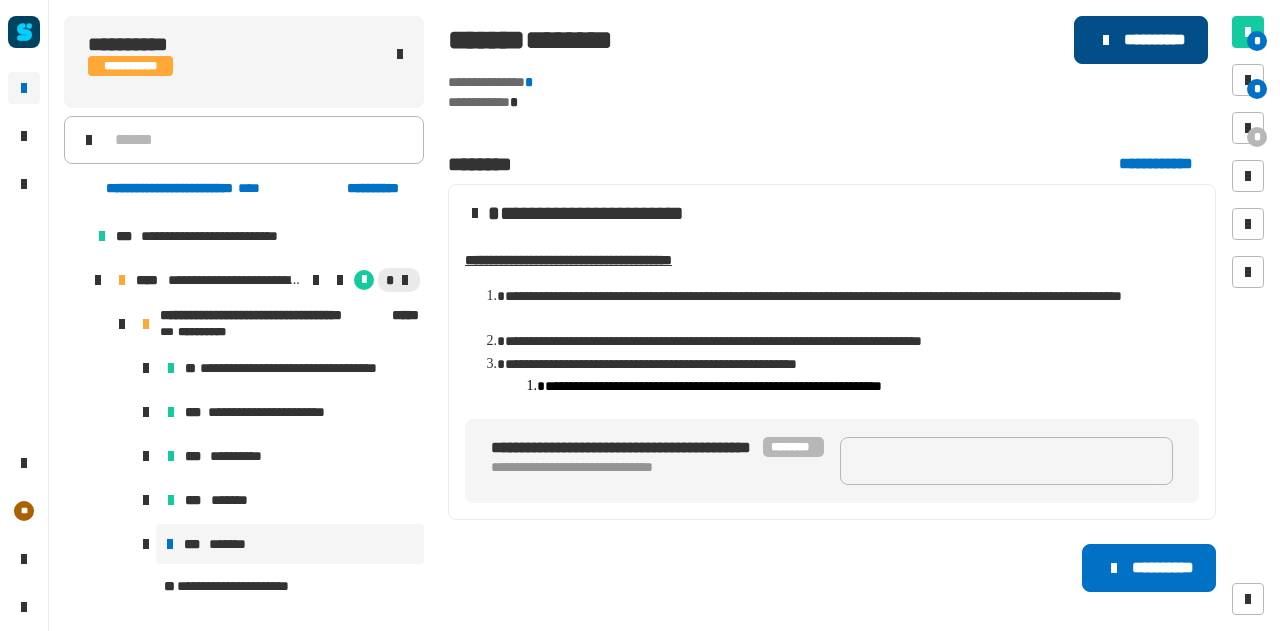 click on "**********" 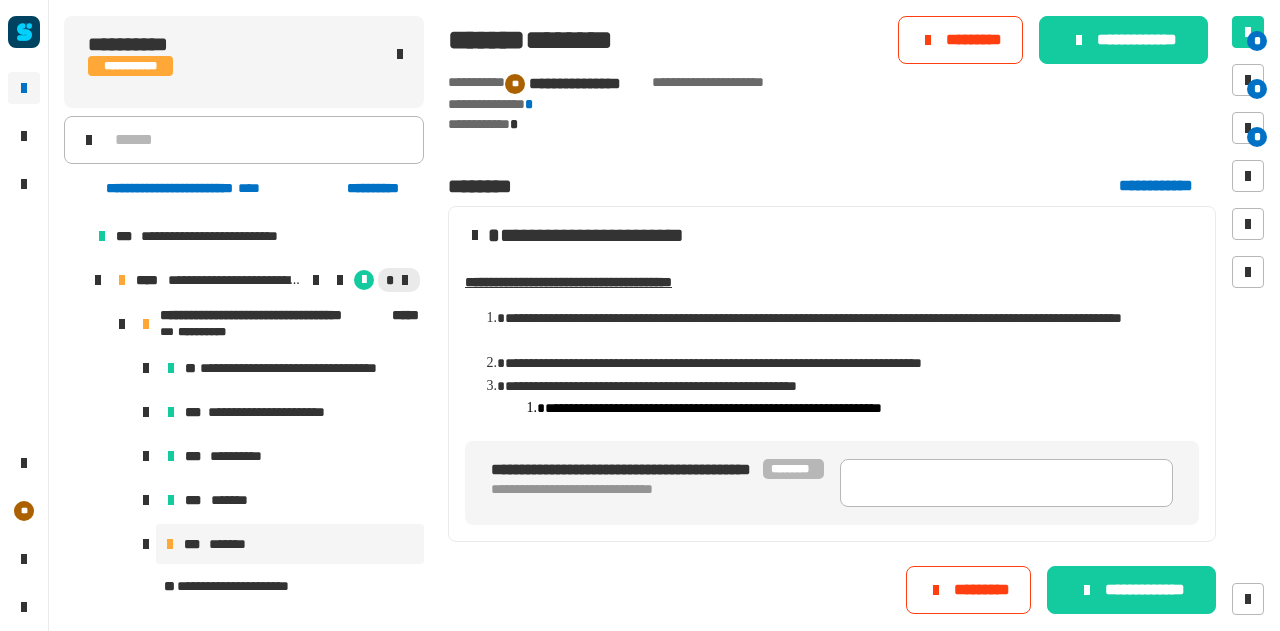 click on "**********" at bounding box center [832, 483] 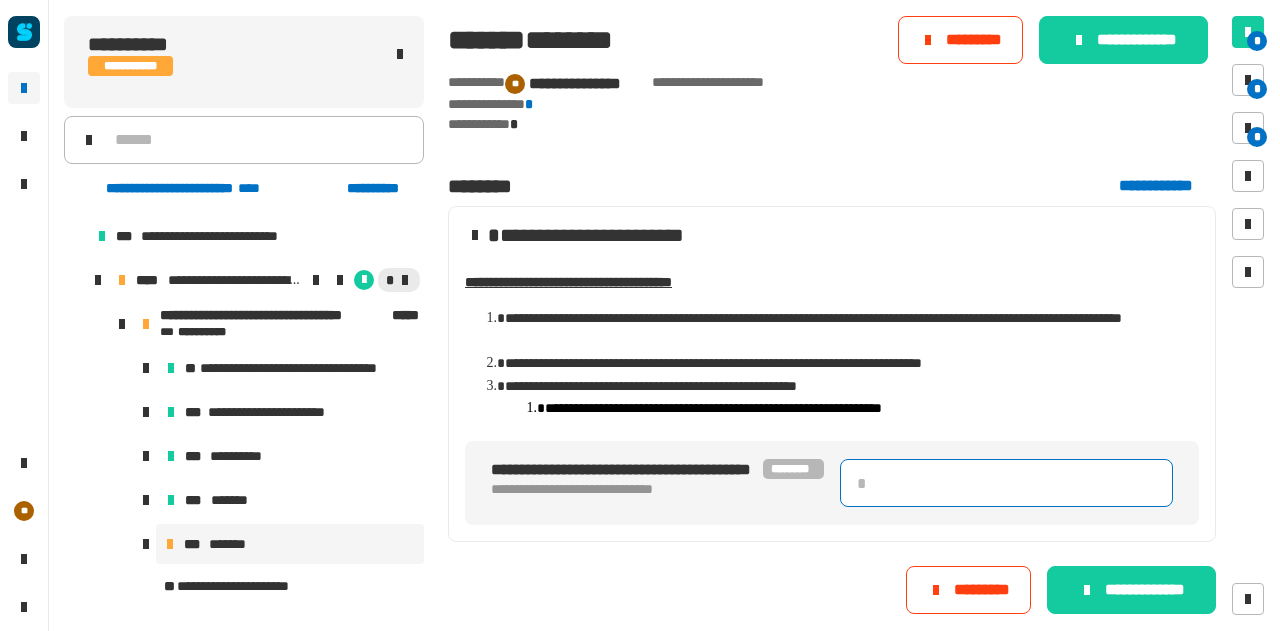 click at bounding box center [1006, 483] 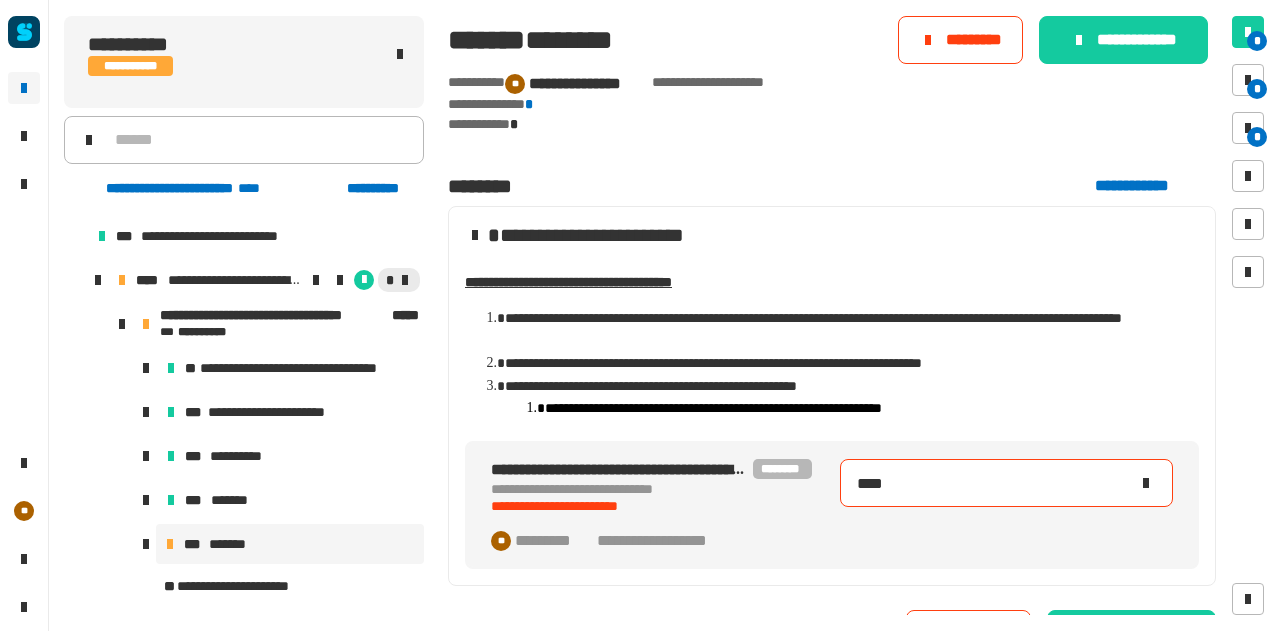 type on "****" 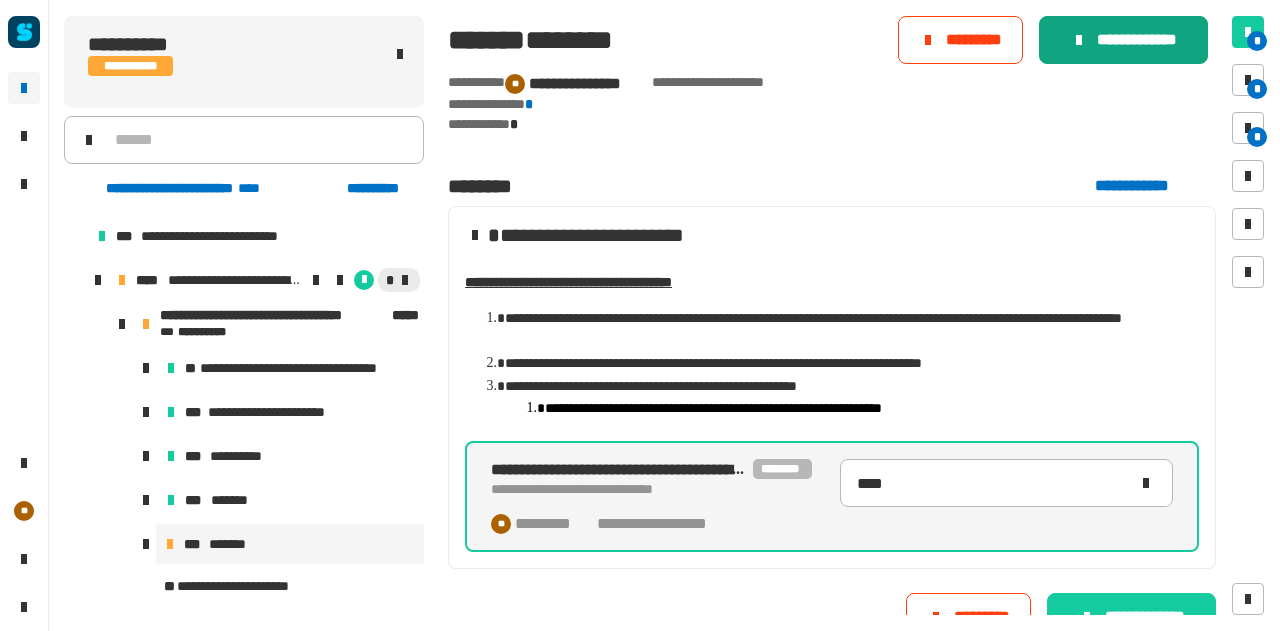 click on "**********" 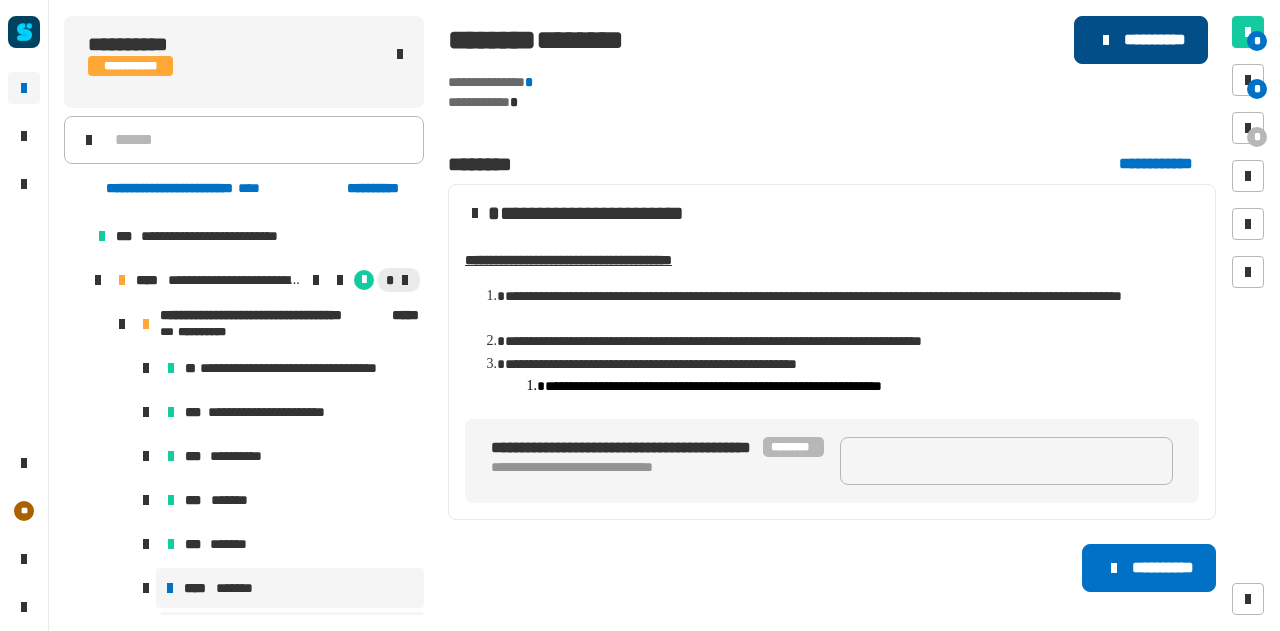 click on "**********" 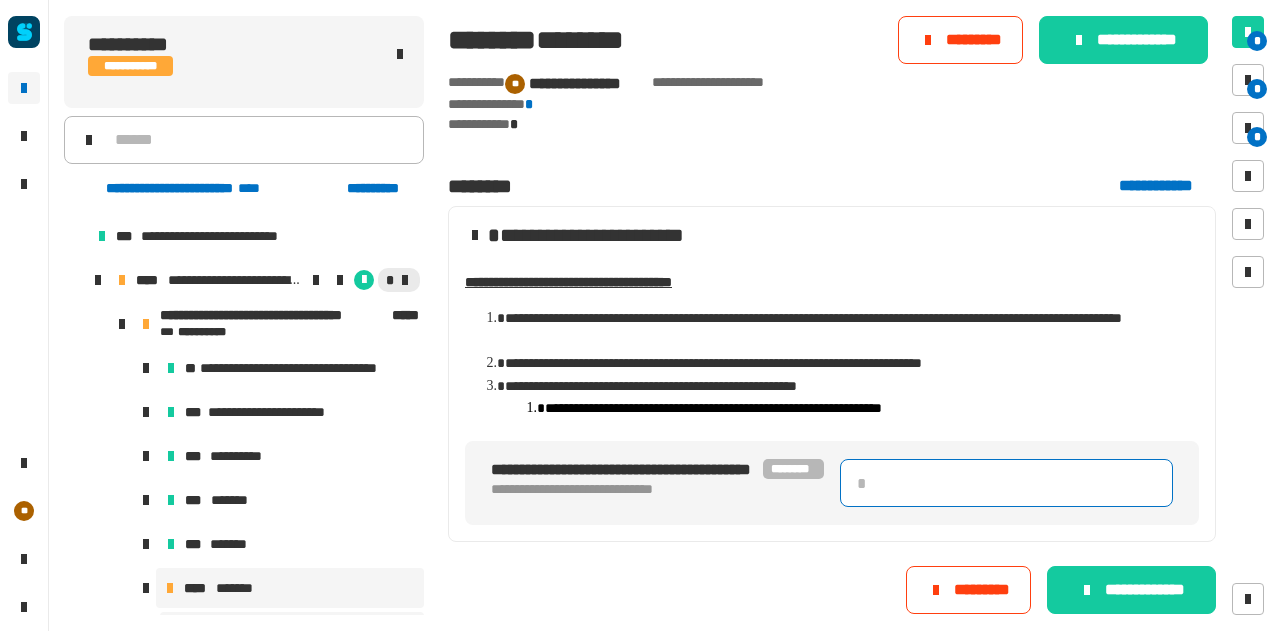 click at bounding box center [1006, 483] 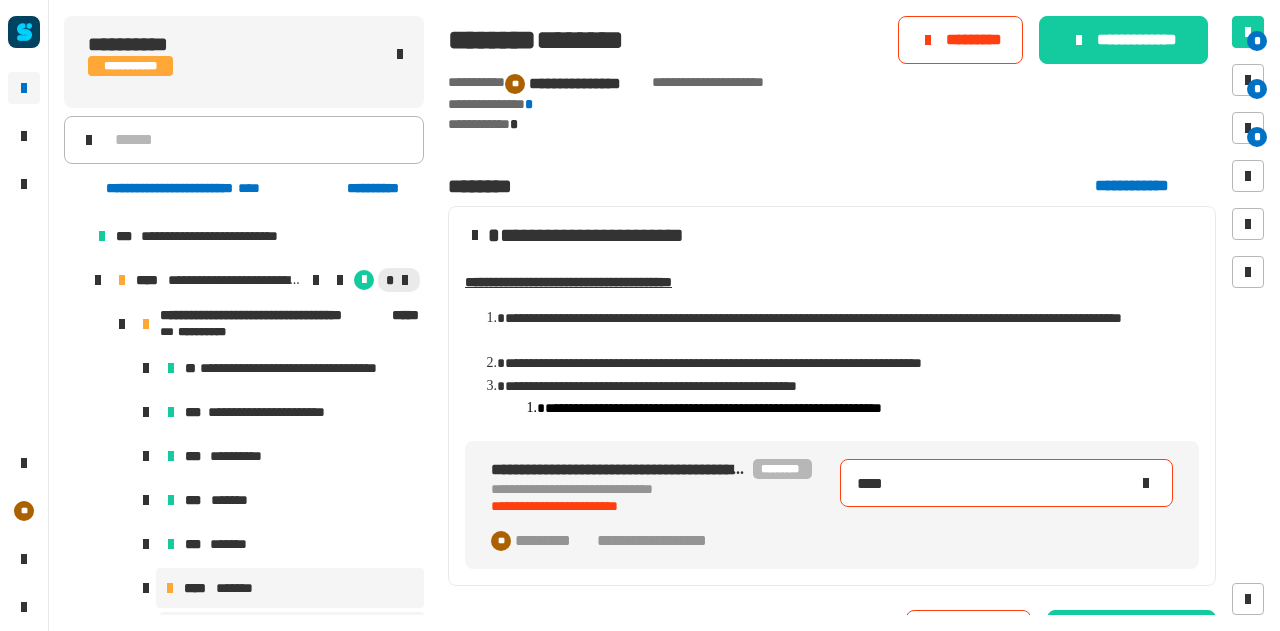 type on "****" 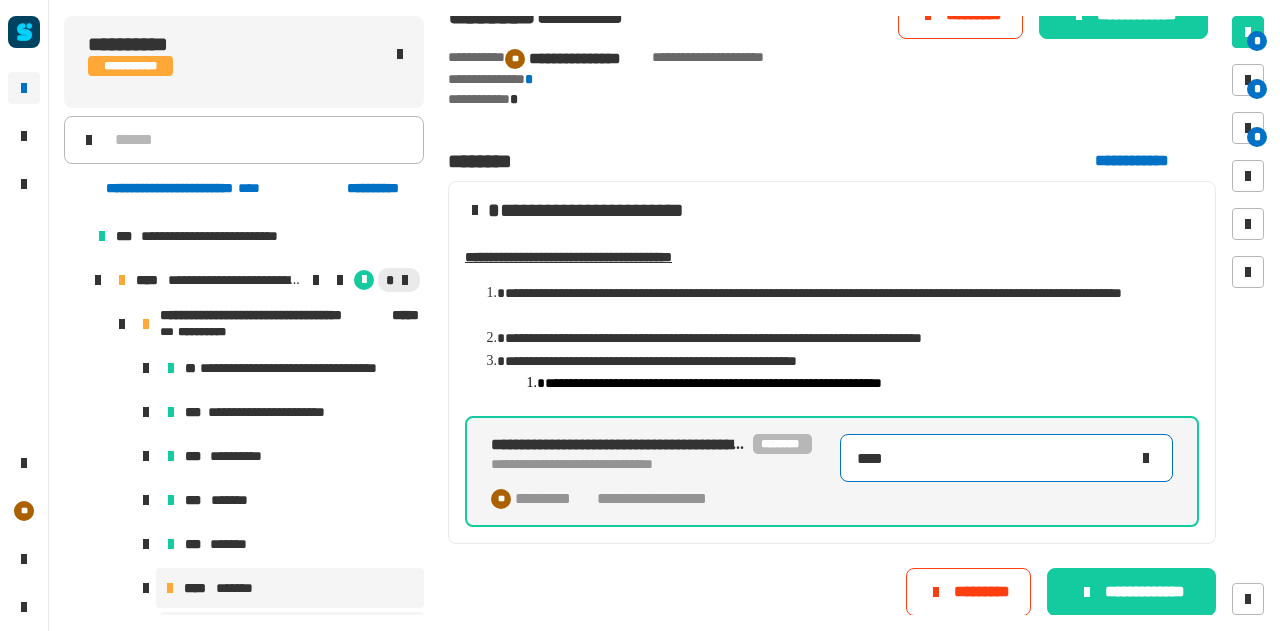 scroll, scrollTop: 25, scrollLeft: 0, axis: vertical 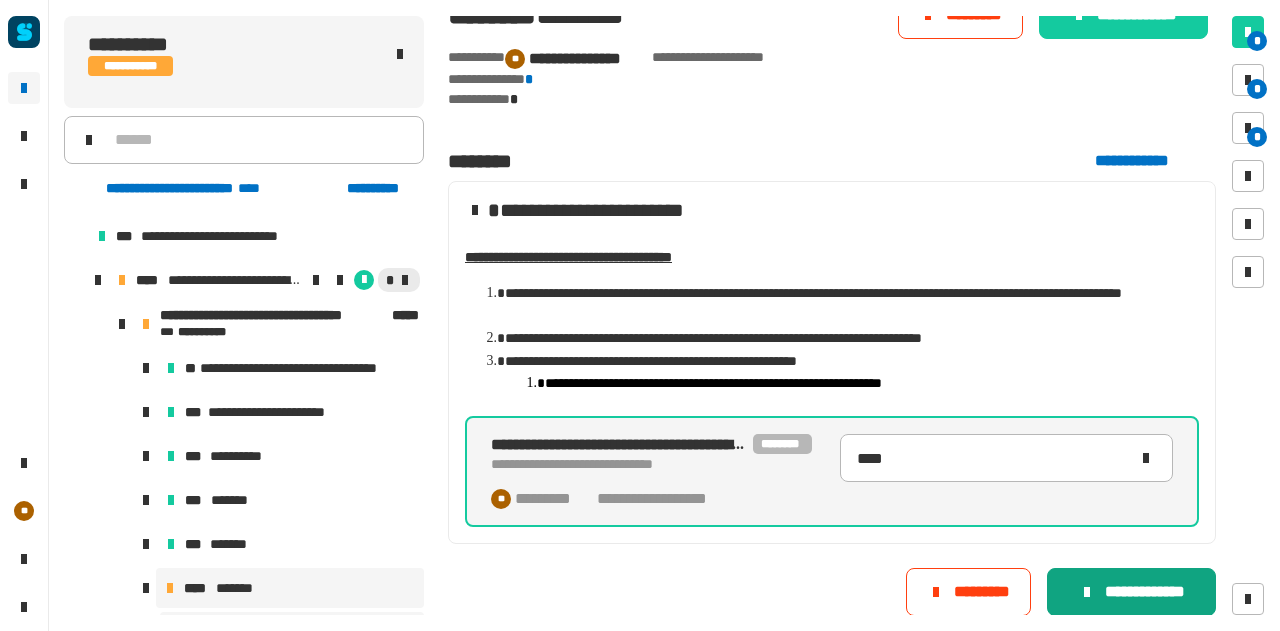 click on "**********" 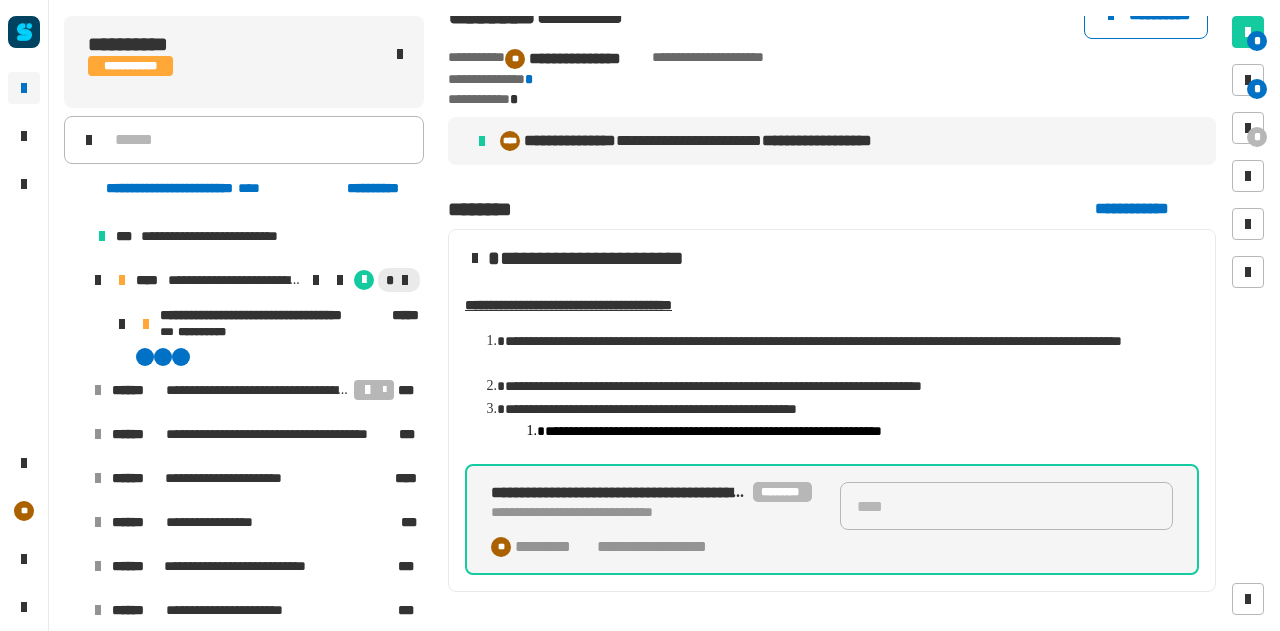 scroll, scrollTop: 0, scrollLeft: 0, axis: both 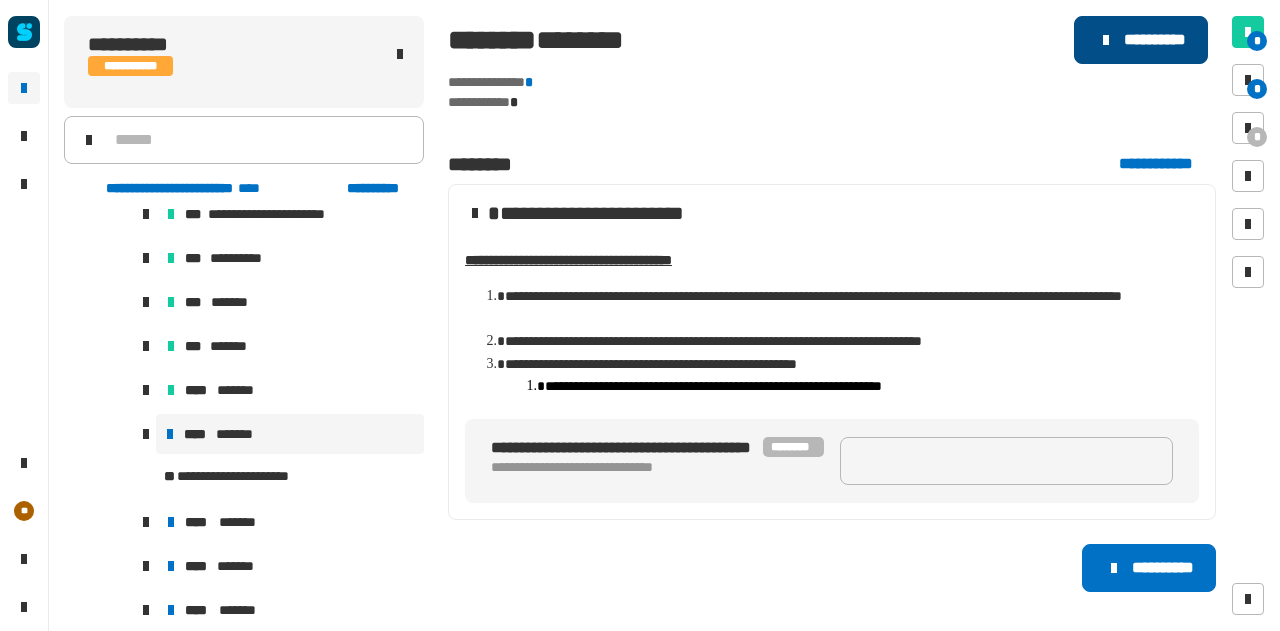 click on "**********" 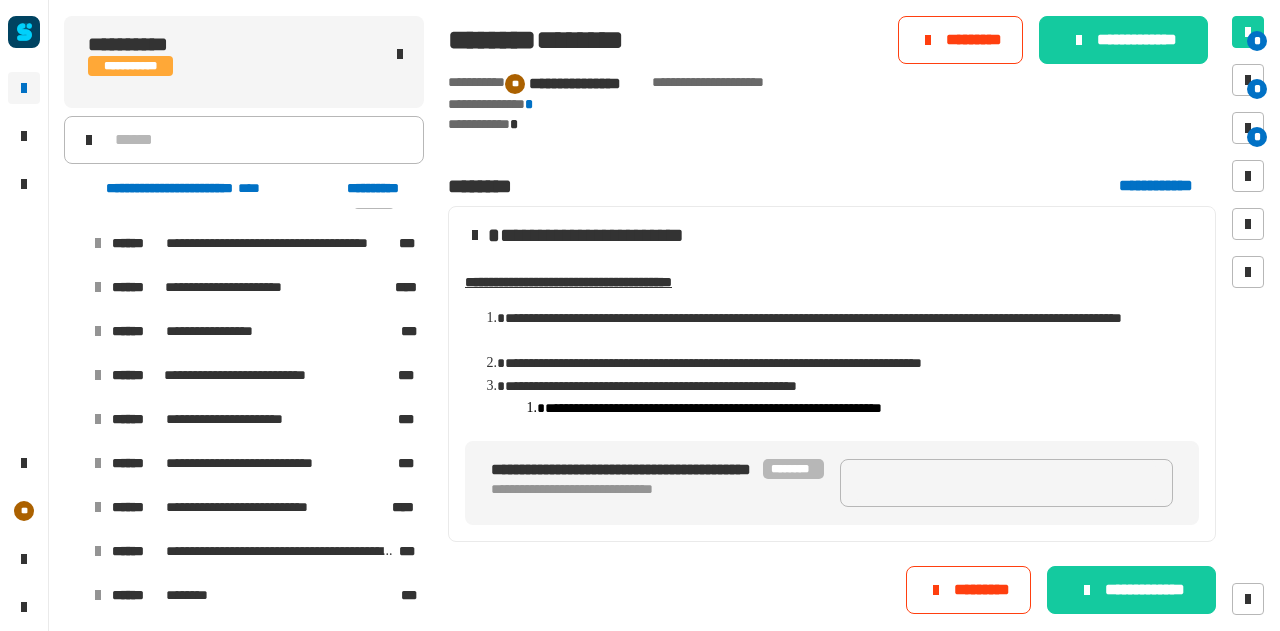 scroll, scrollTop: 2980, scrollLeft: 0, axis: vertical 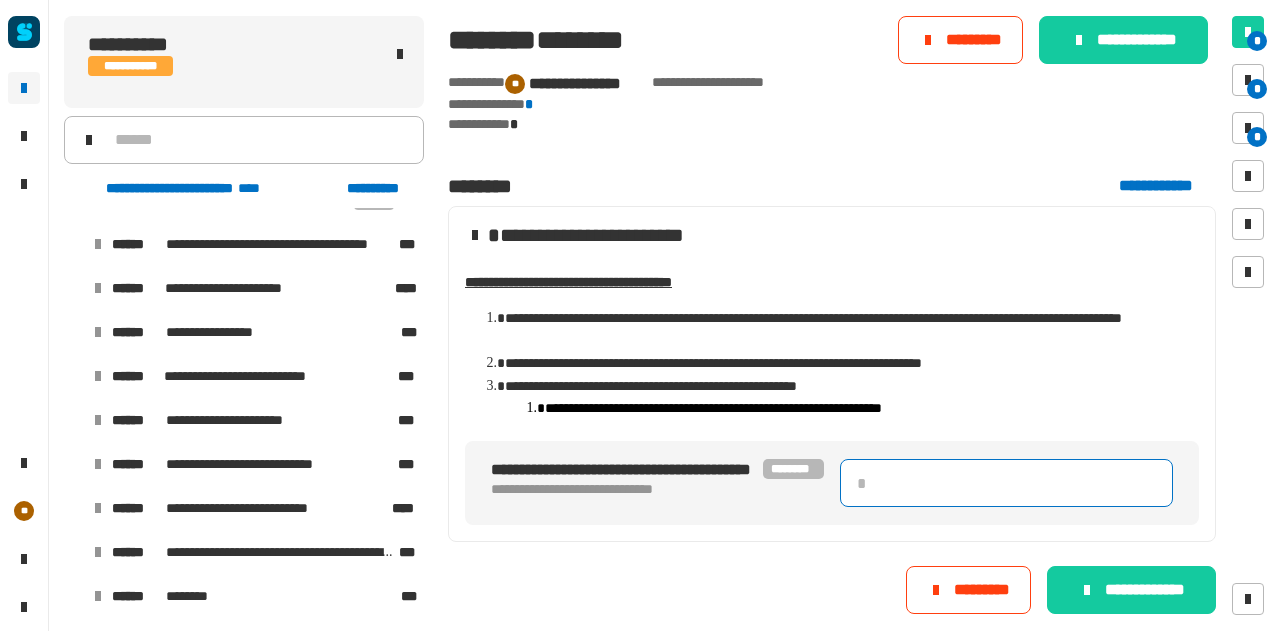 click at bounding box center (1006, 483) 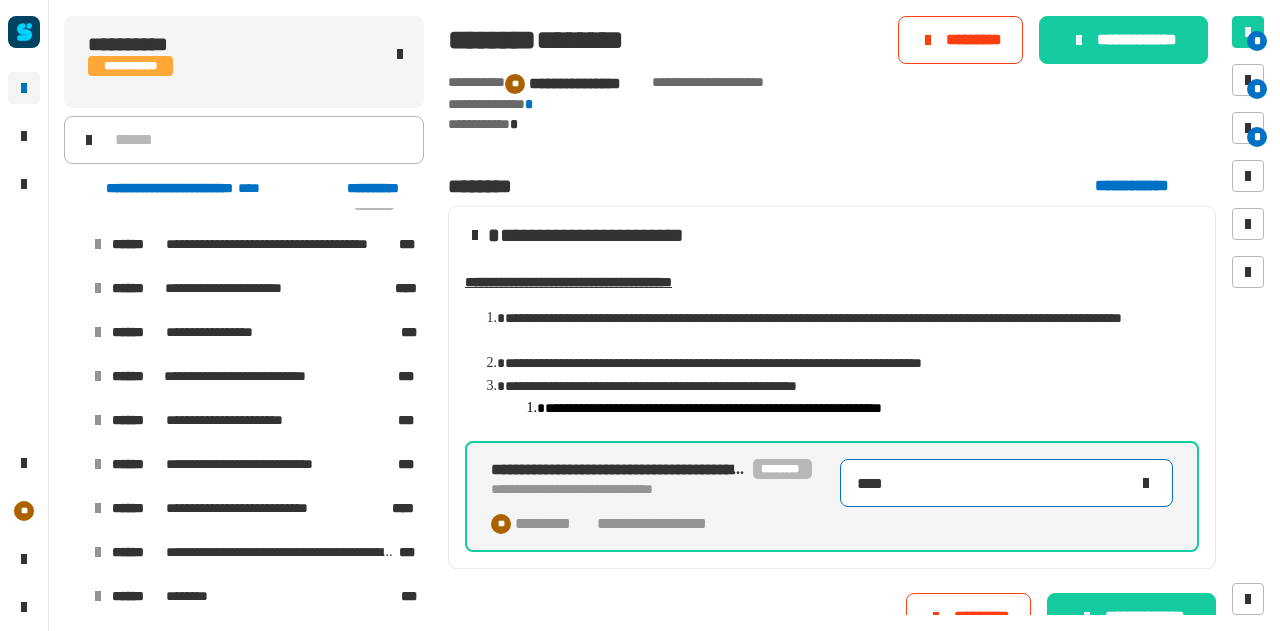 type on "****" 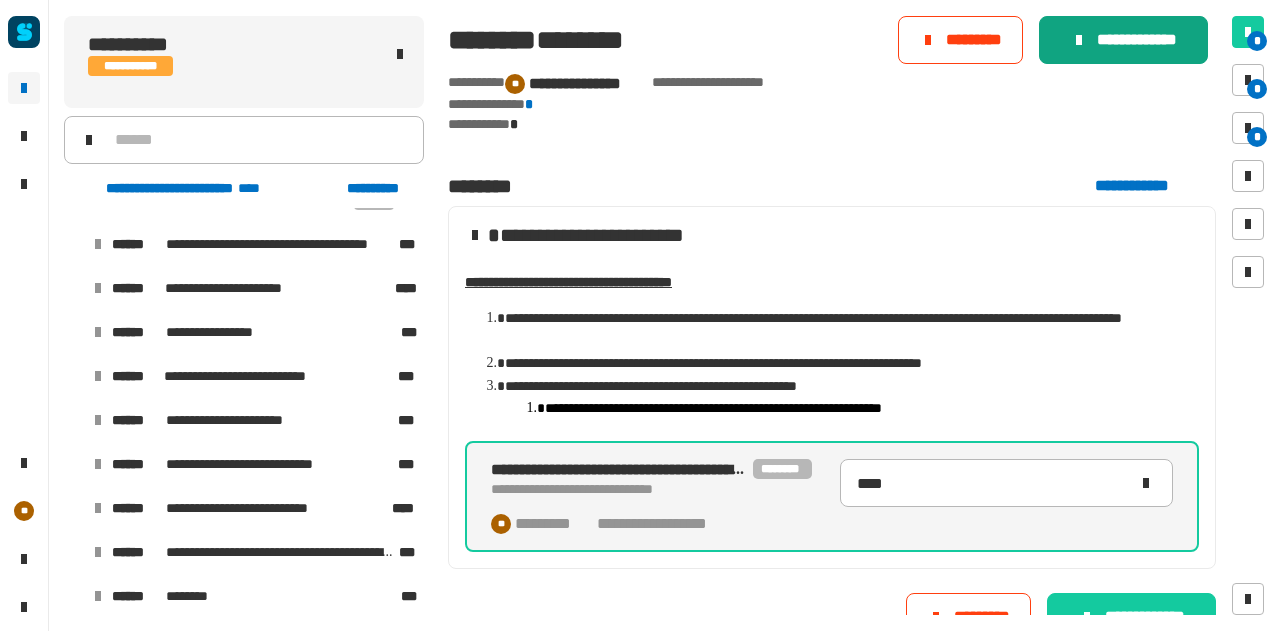 click on "**********" 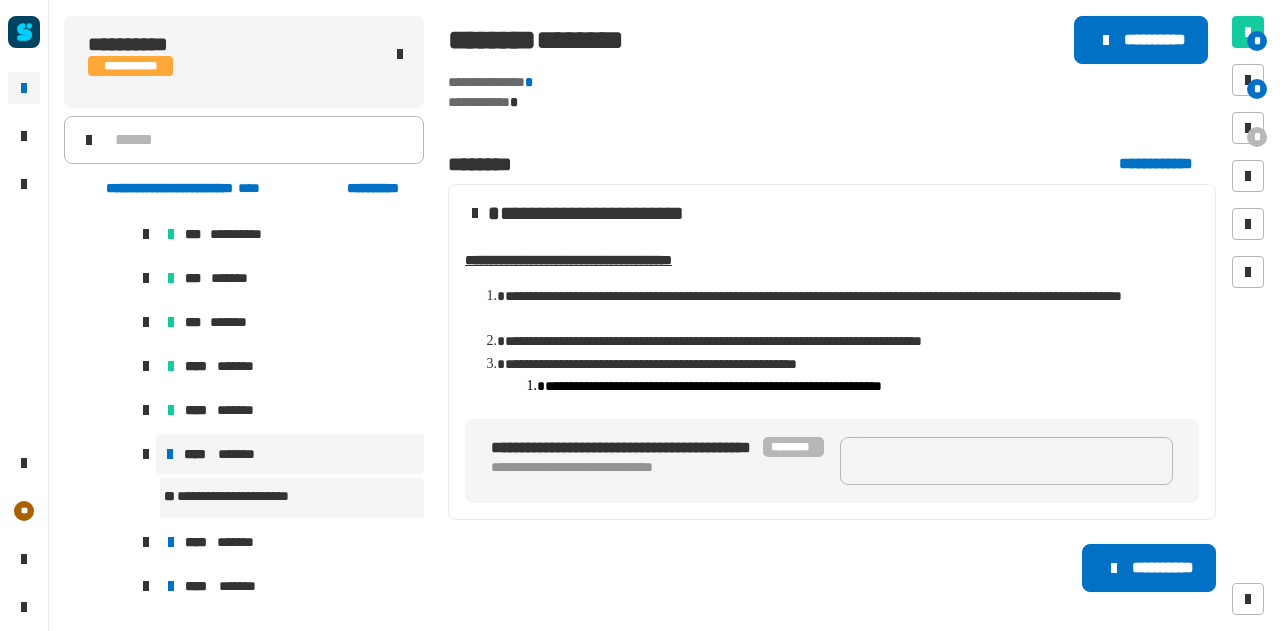 scroll, scrollTop: 3070, scrollLeft: 0, axis: vertical 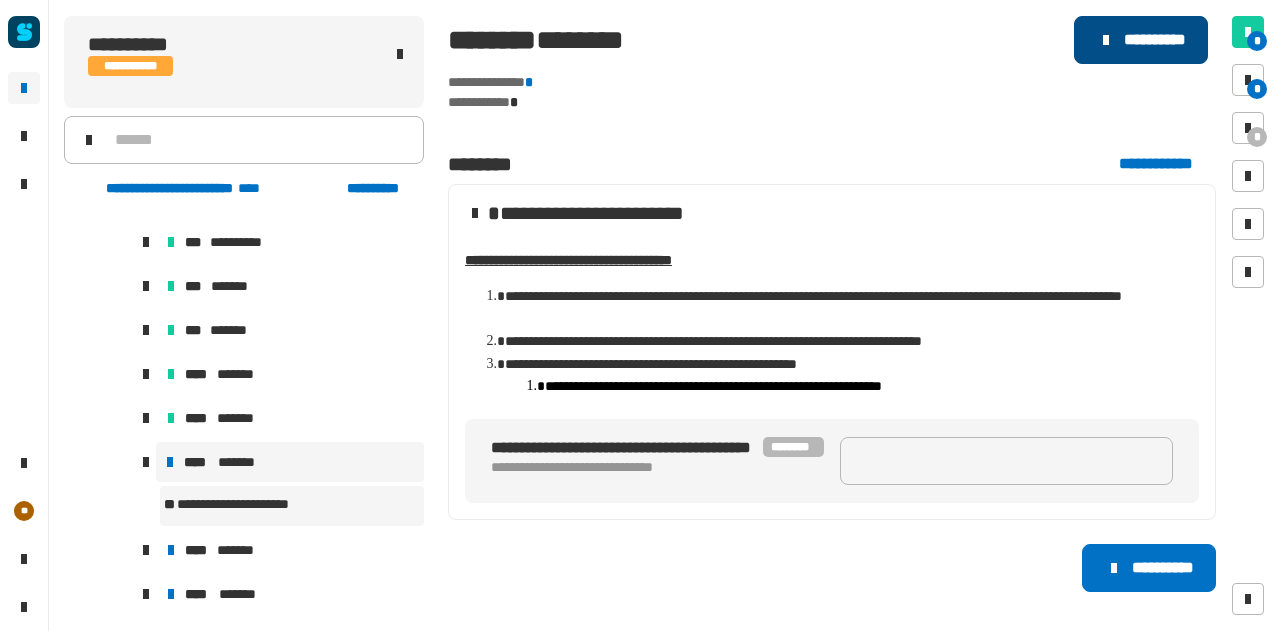 click on "**********" 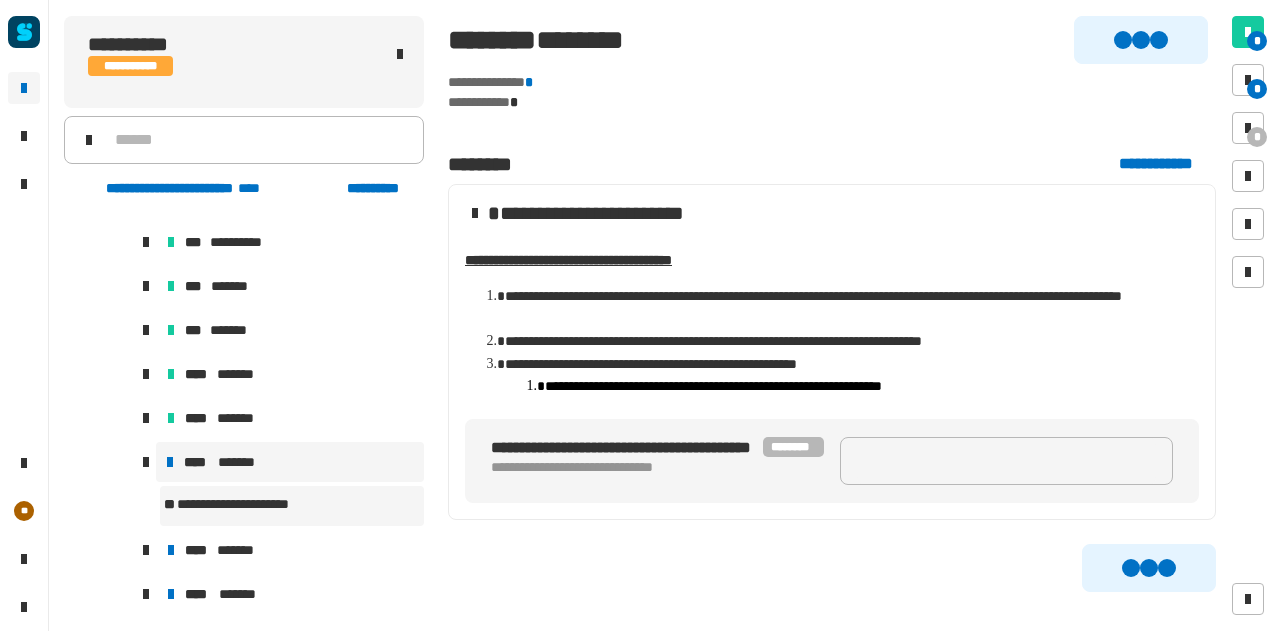scroll, scrollTop: 2980, scrollLeft: 0, axis: vertical 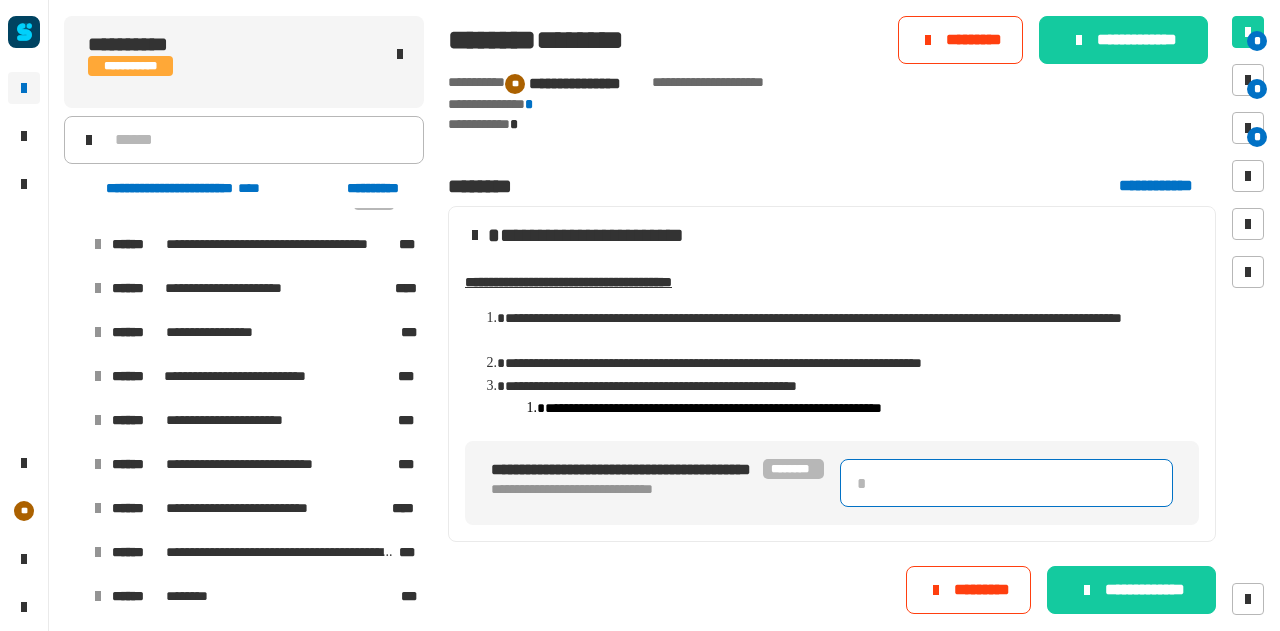 click at bounding box center [1006, 483] 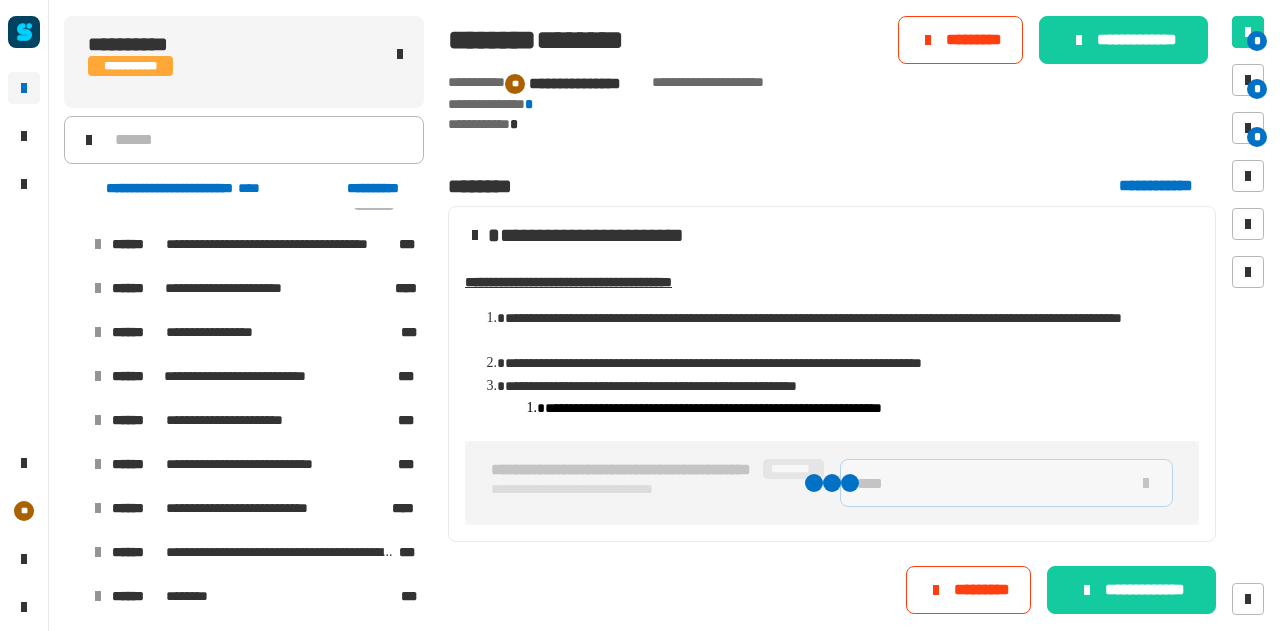 type on "****" 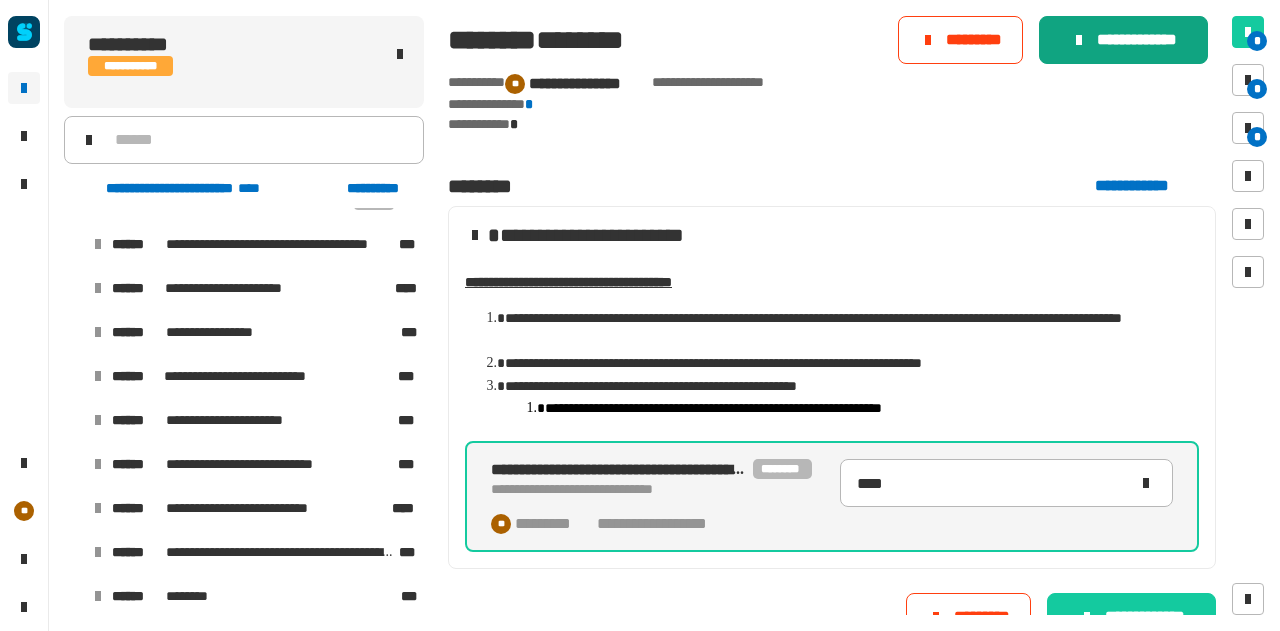 click on "**********" 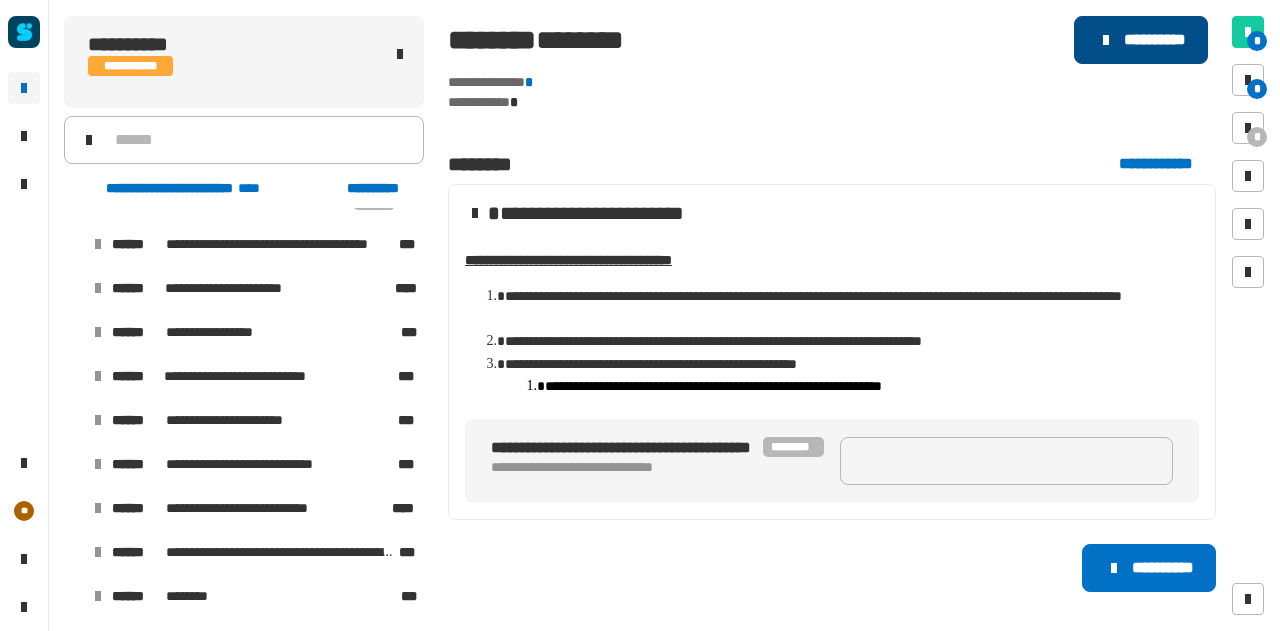 click on "**********" 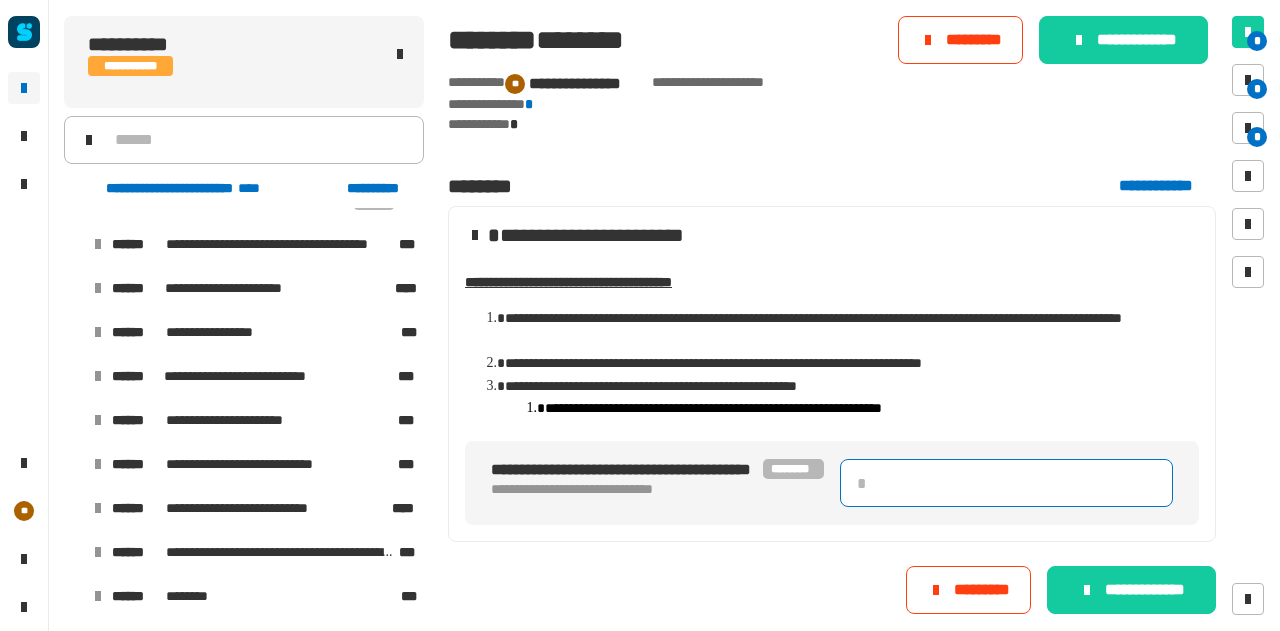 click at bounding box center [1006, 483] 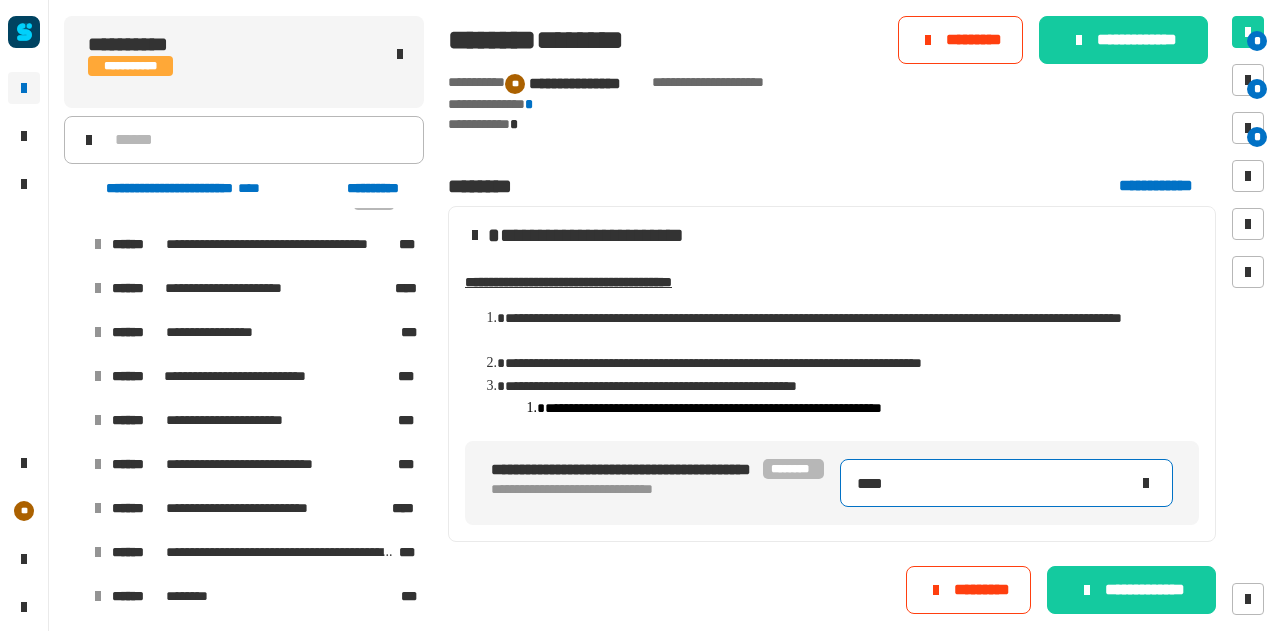 type on "****" 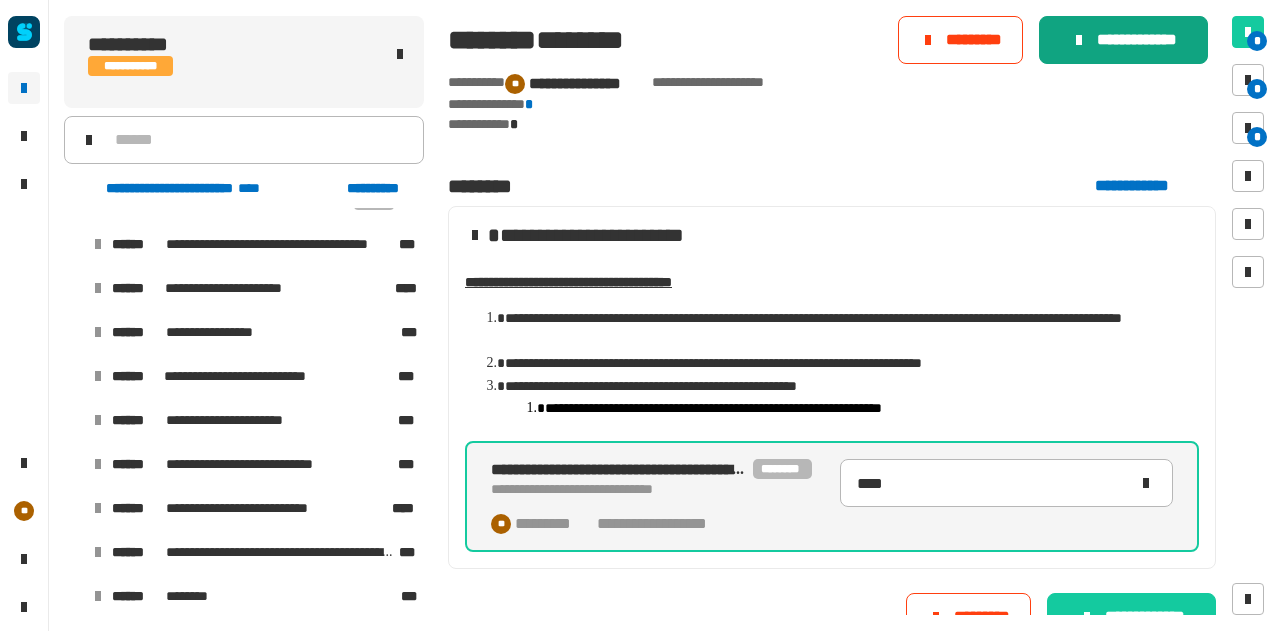 click on "**********" 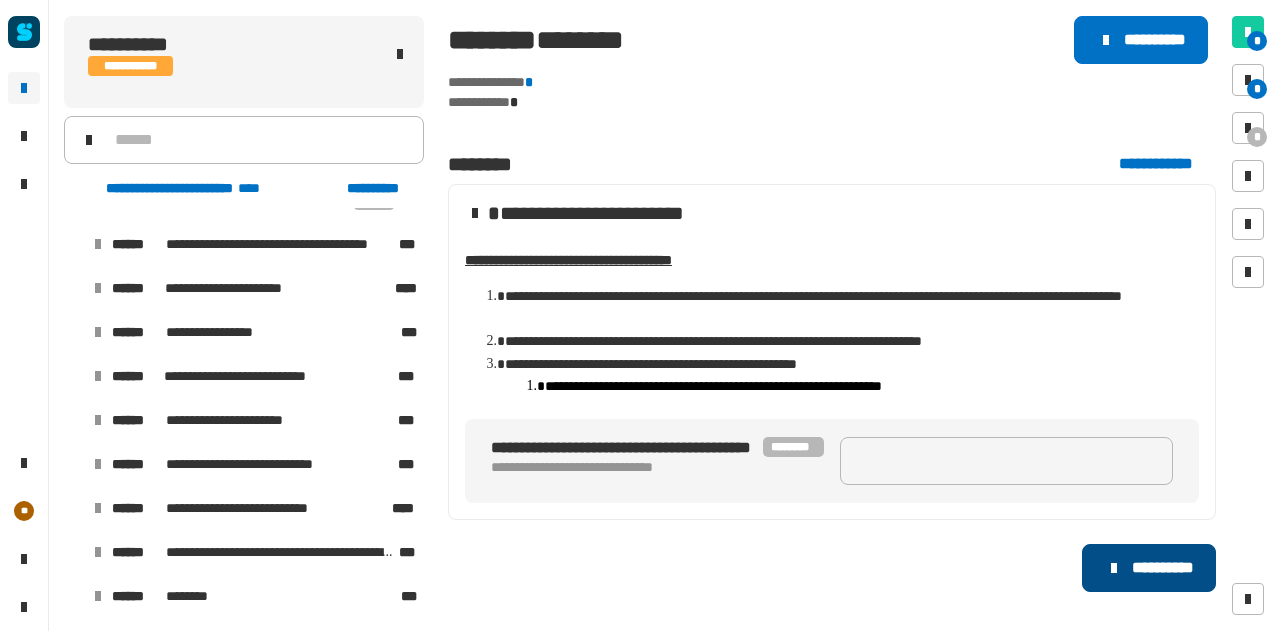 click on "**********" 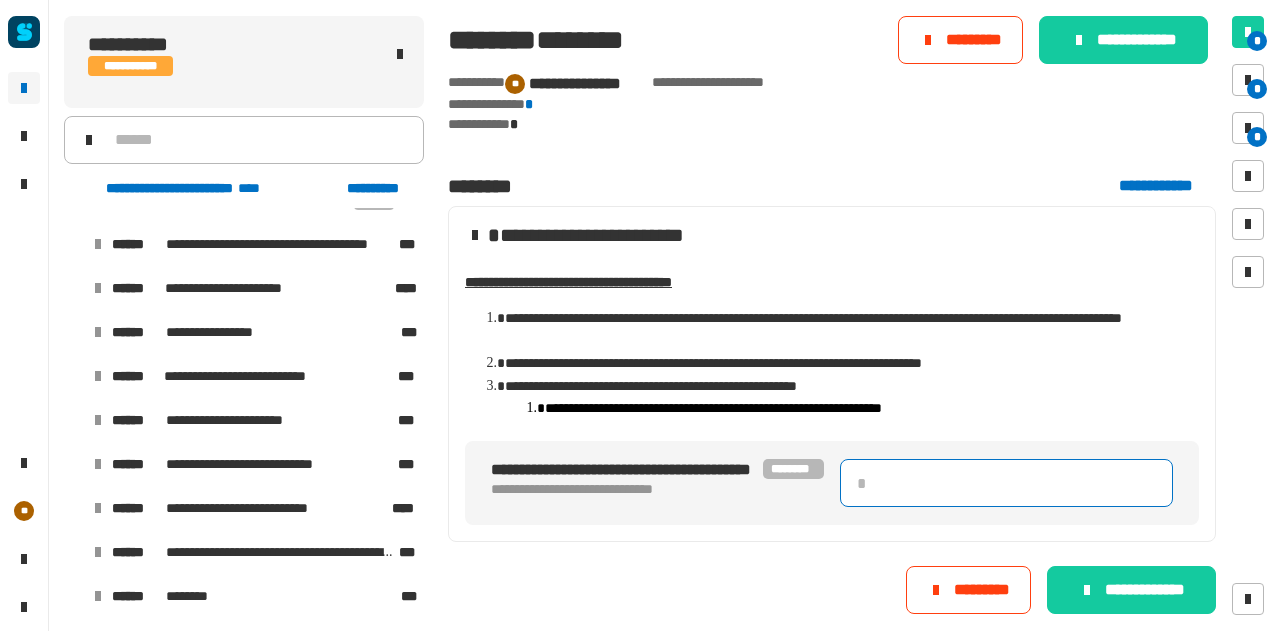 click at bounding box center [1006, 483] 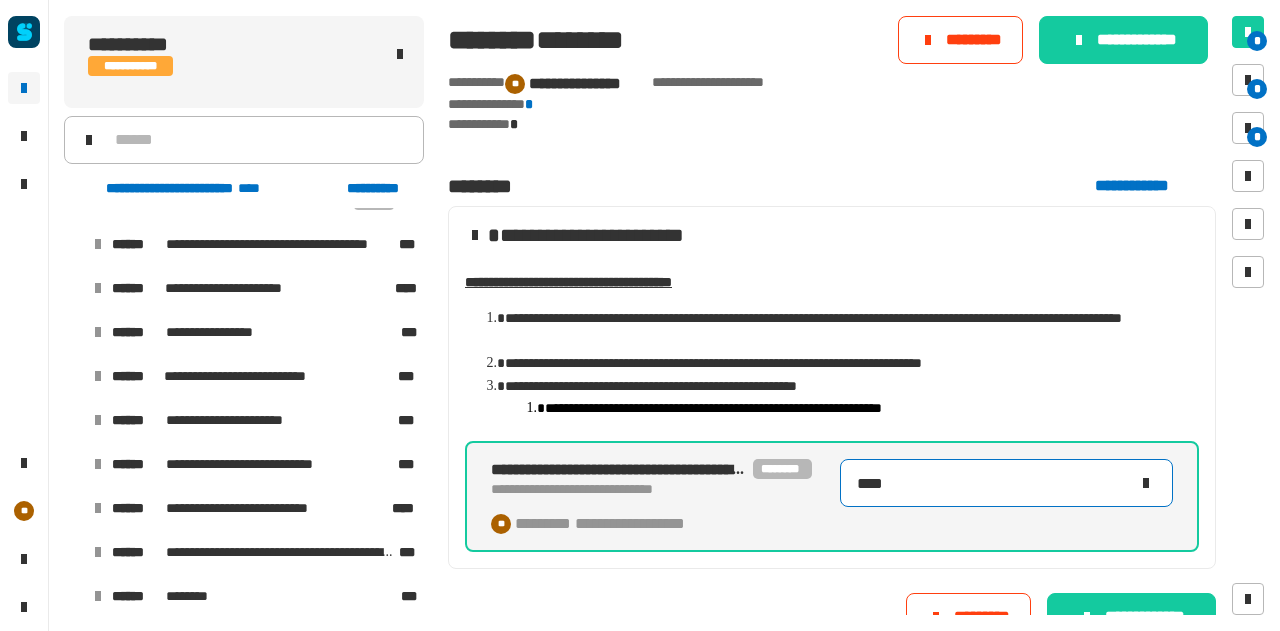 type on "****" 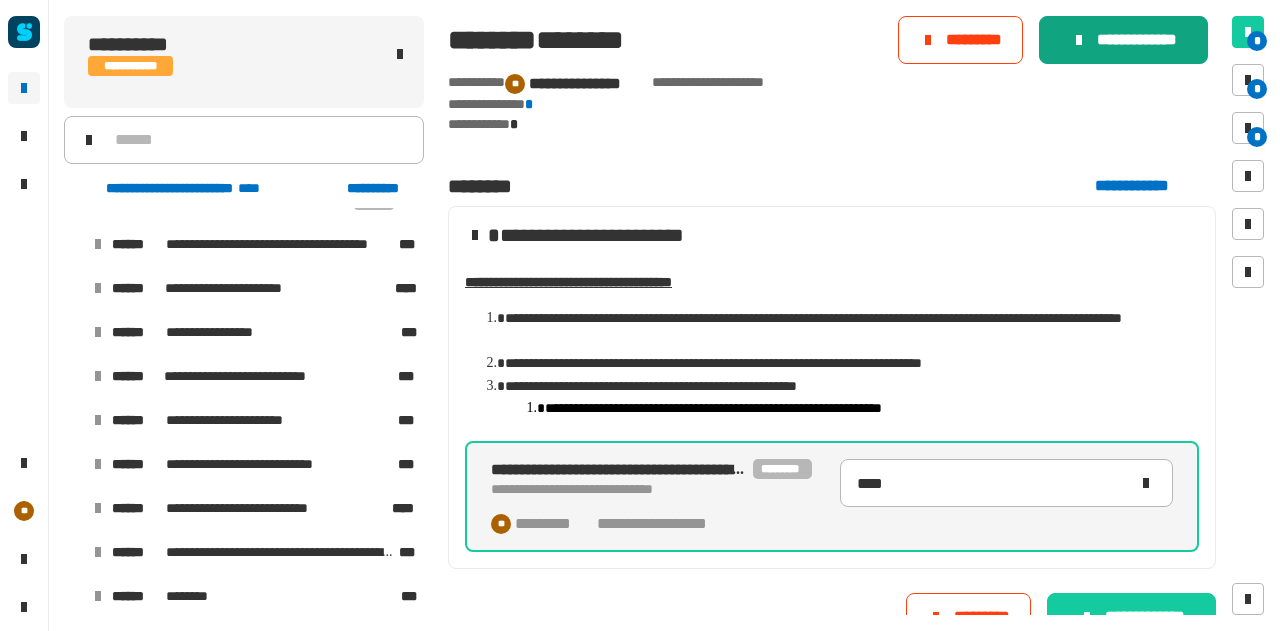 click on "**********" 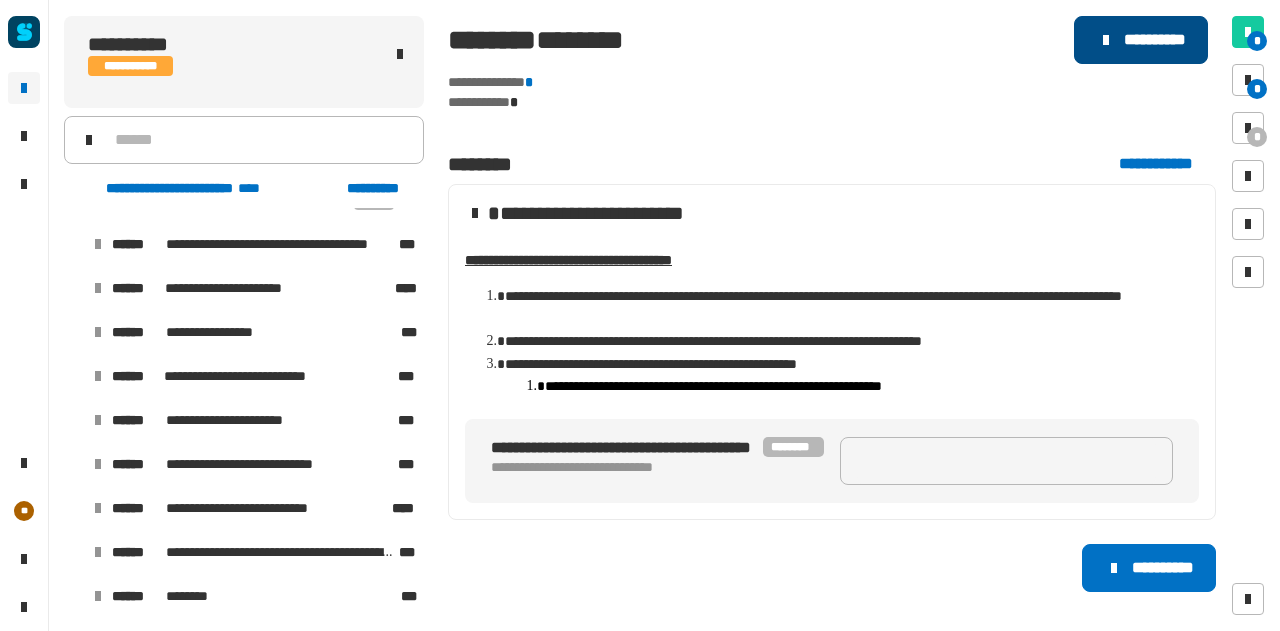 click 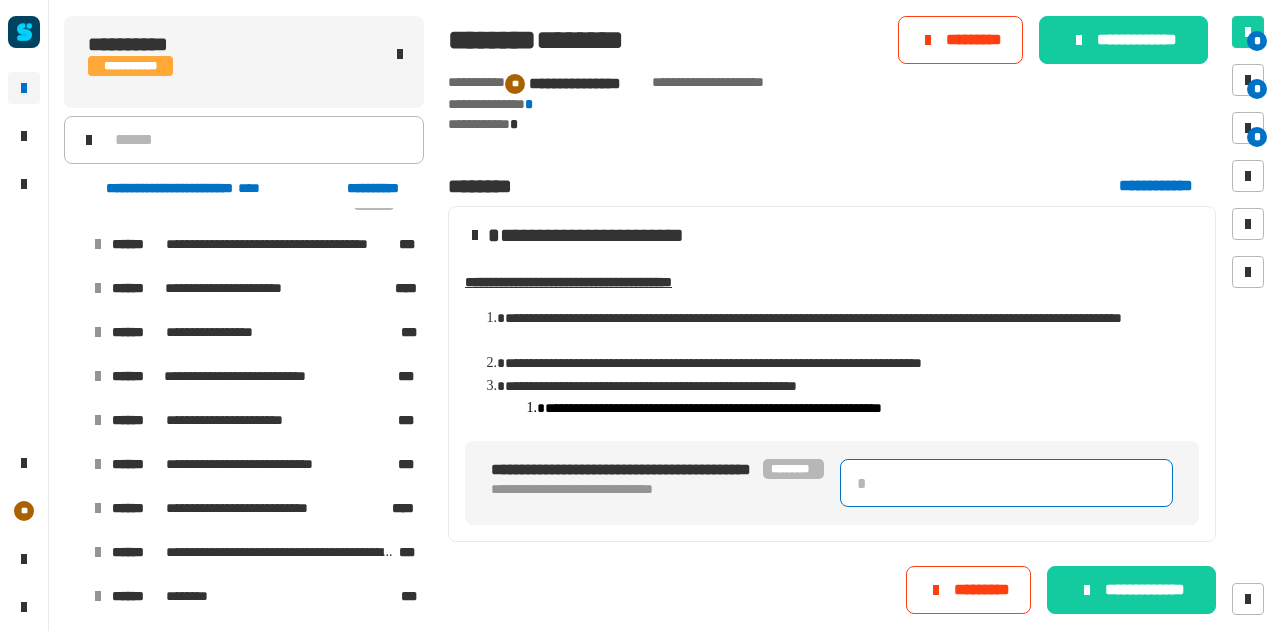 click at bounding box center [1006, 483] 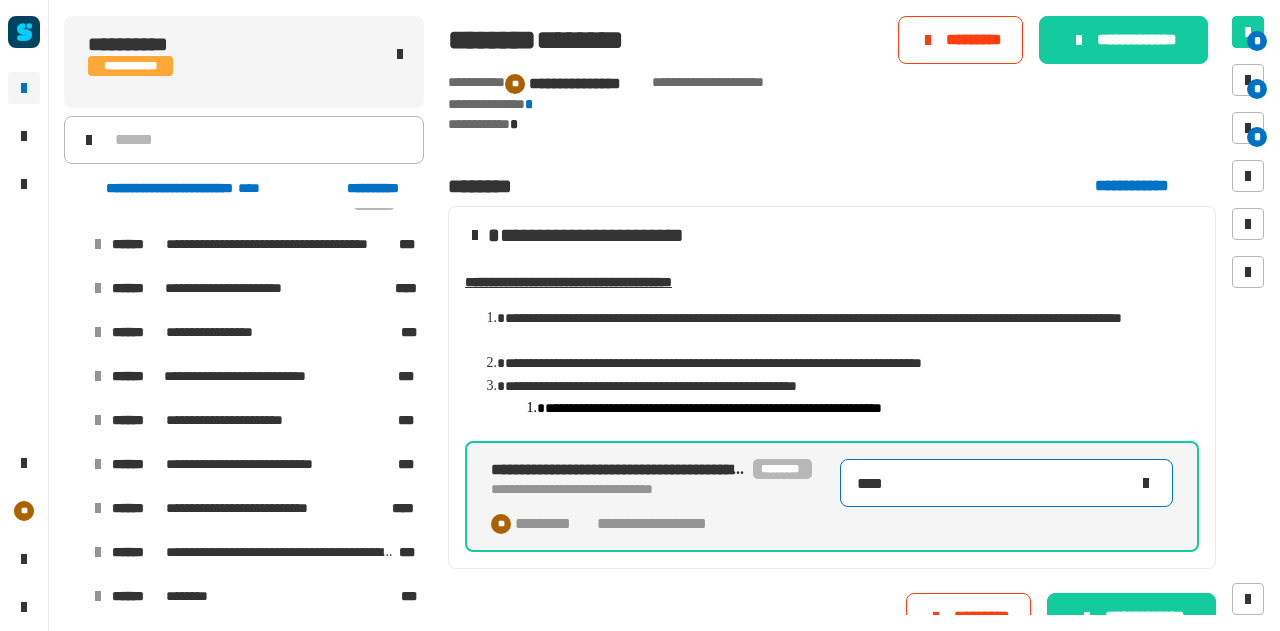 type on "****" 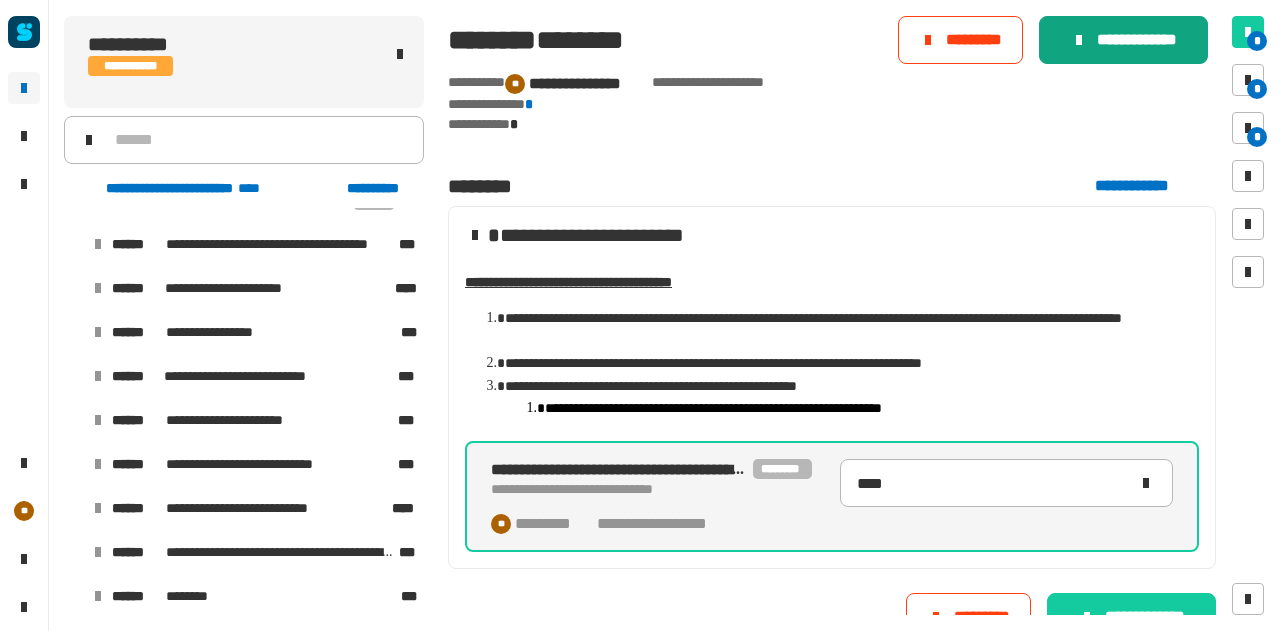 click on "**********" 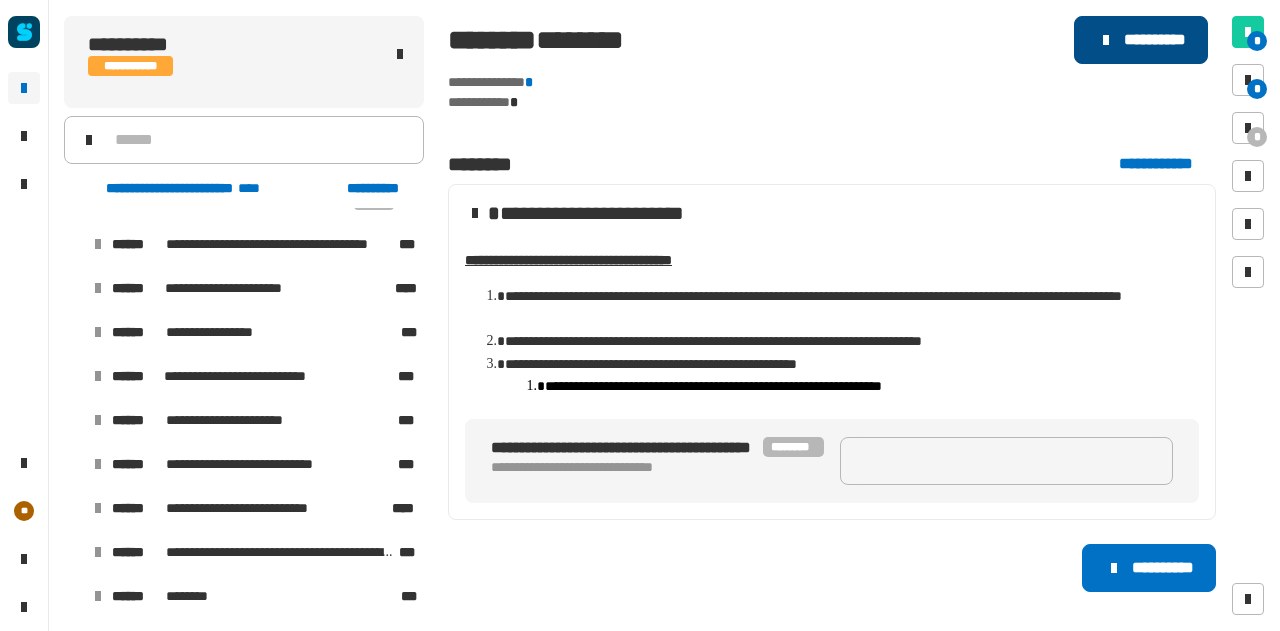 click on "**********" 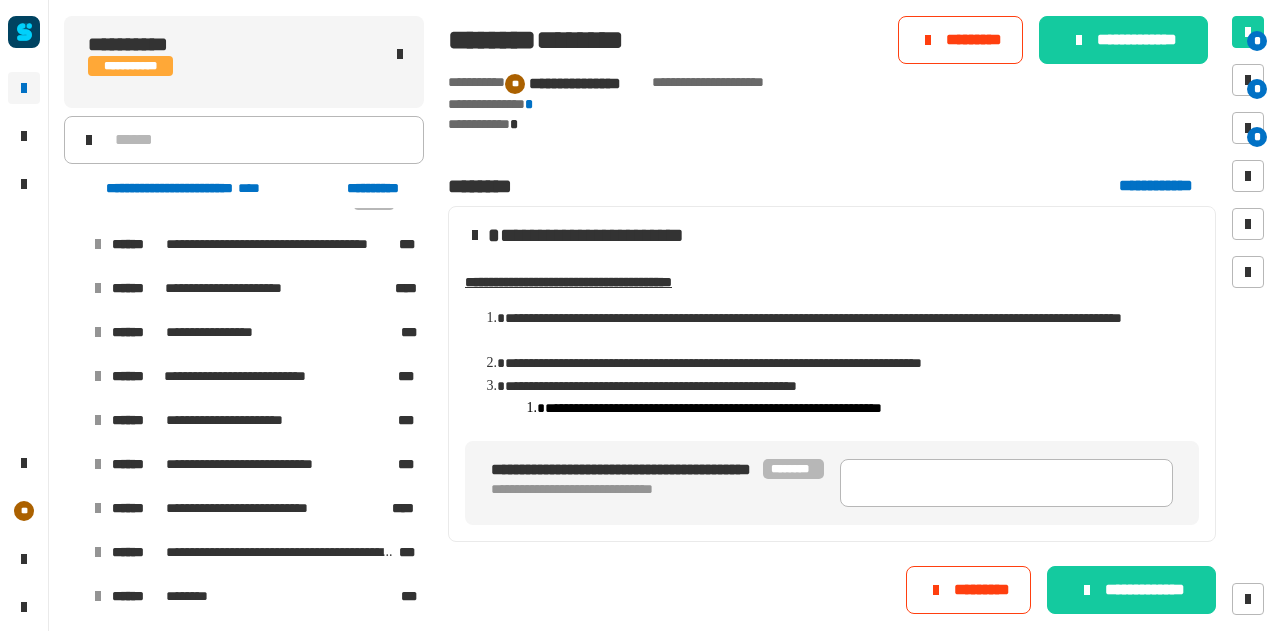 click on "**********" at bounding box center [832, 483] 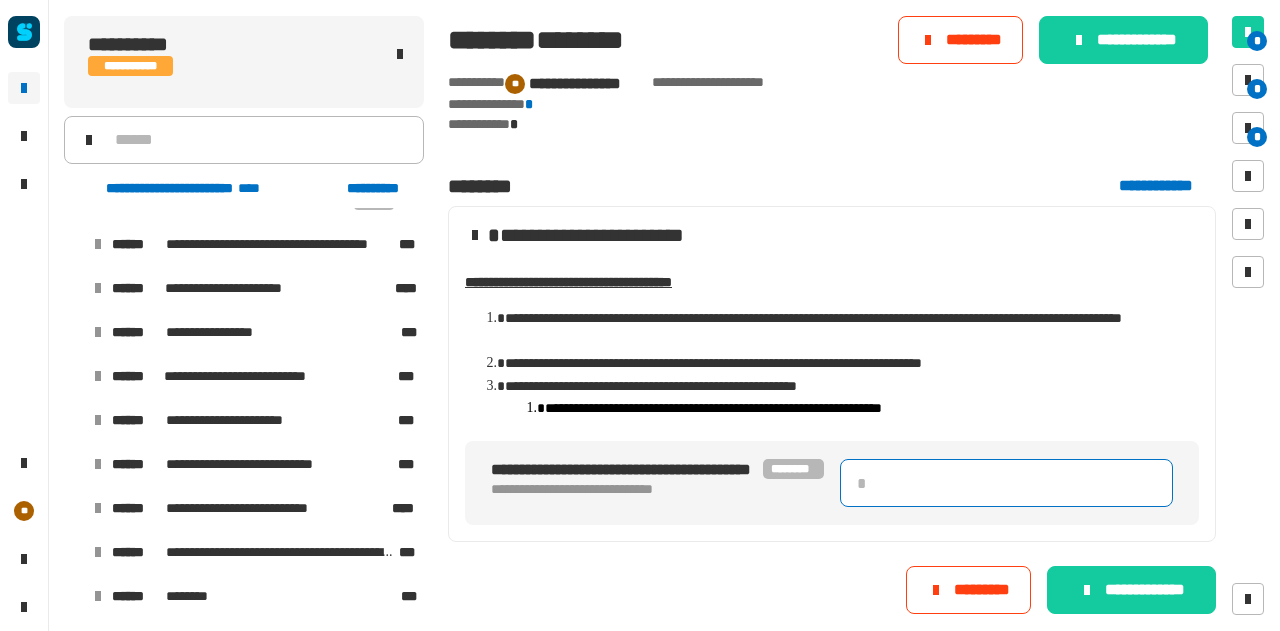 click at bounding box center (1006, 483) 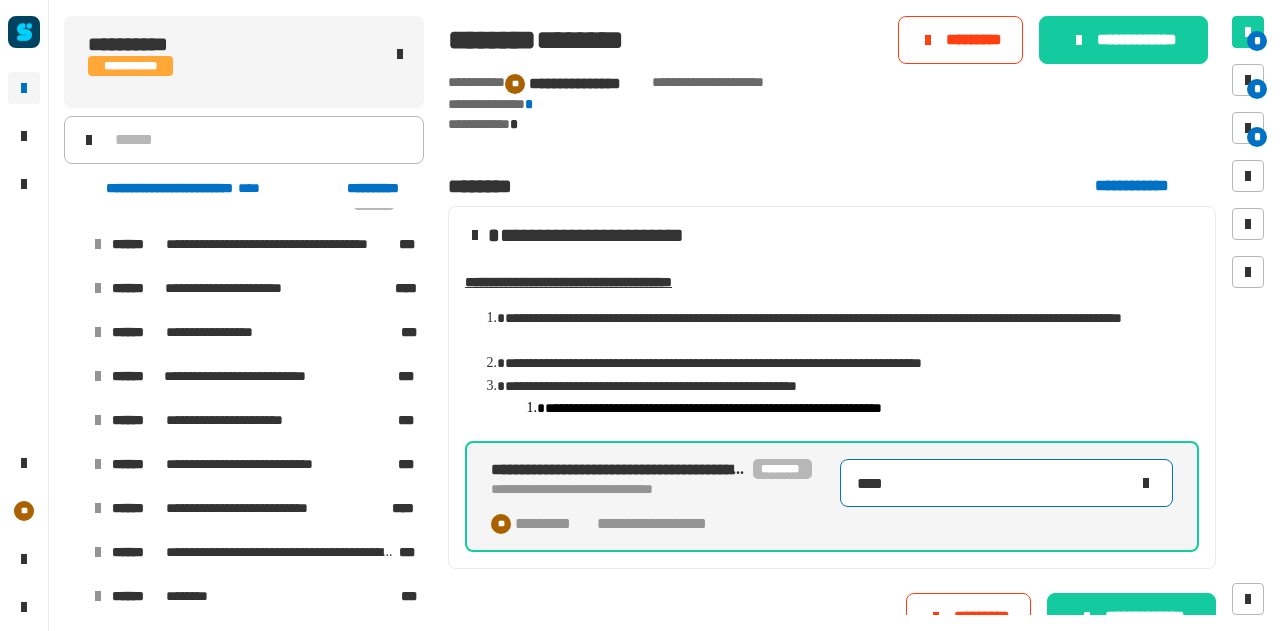 type on "****" 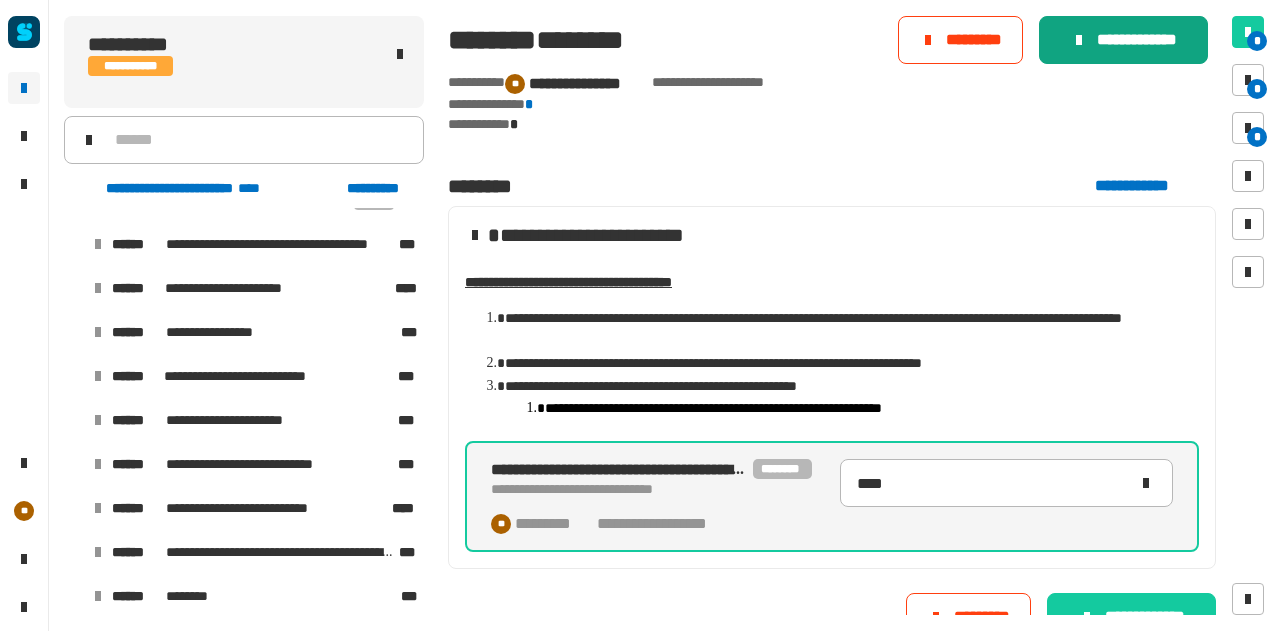 click on "**********" 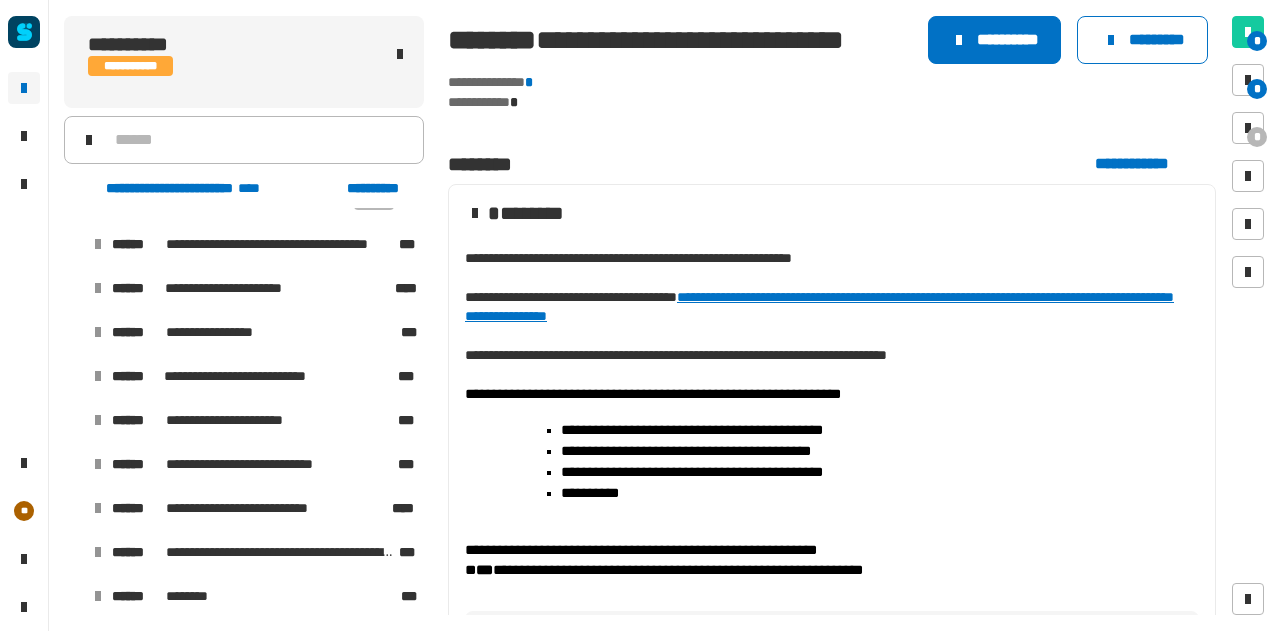 scroll, scrollTop: 171, scrollLeft: 0, axis: vertical 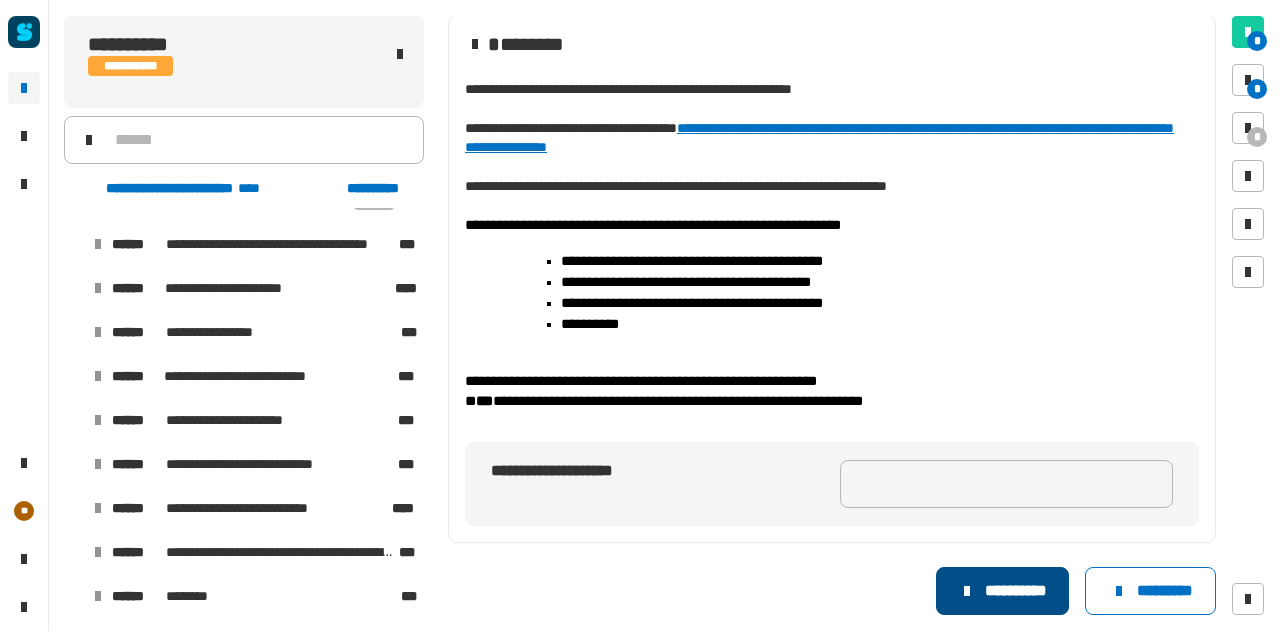 click on "**********" 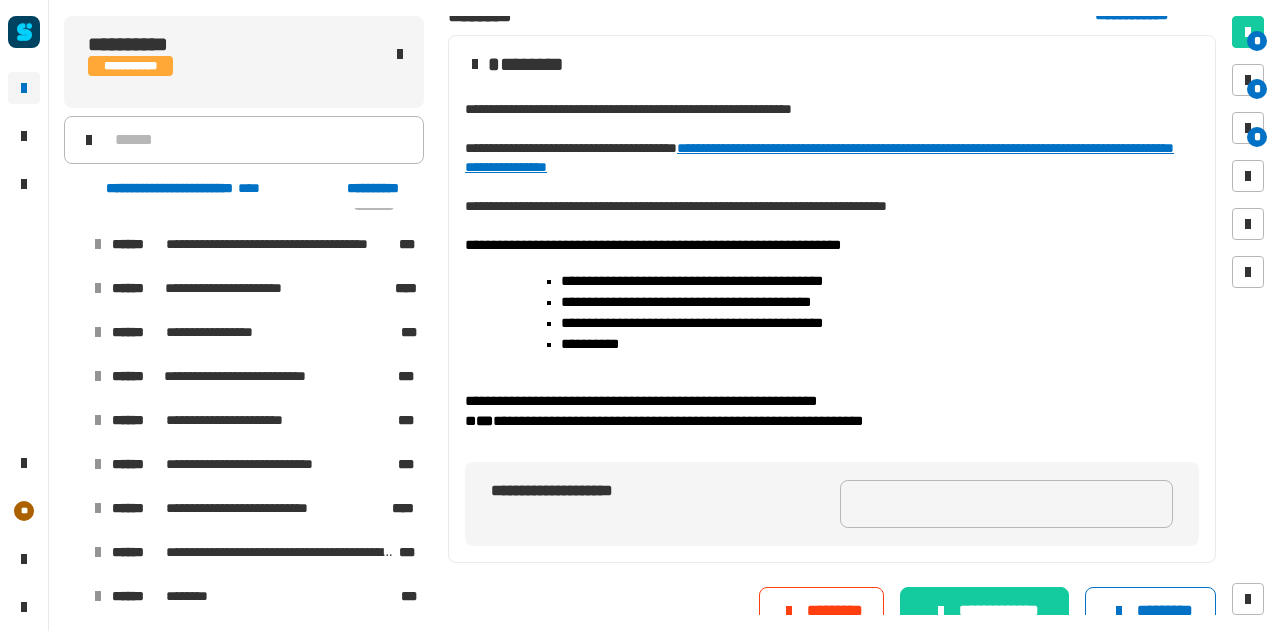 scroll, scrollTop: 193, scrollLeft: 0, axis: vertical 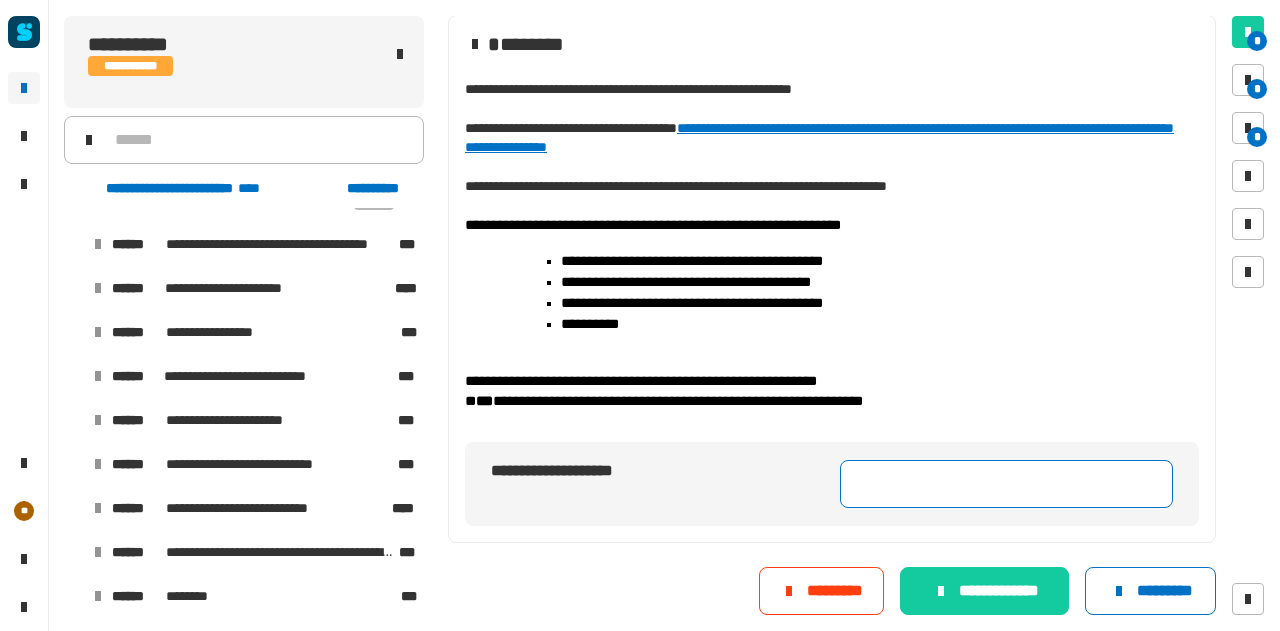 click at bounding box center [1006, 484] 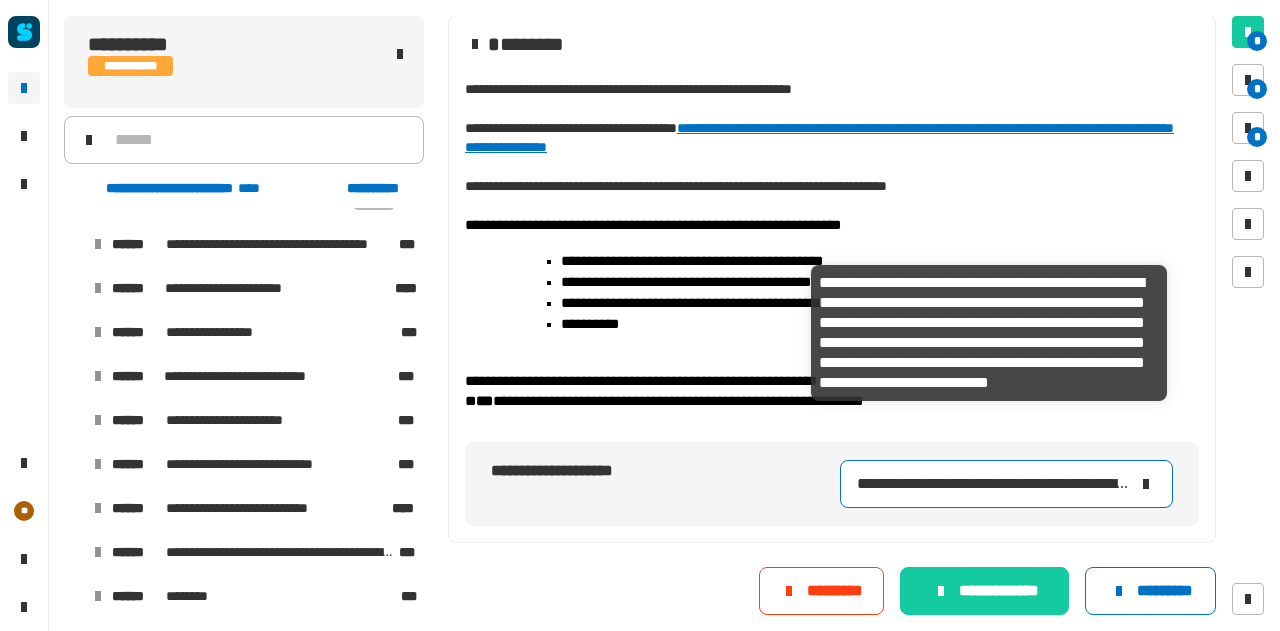 scroll, scrollTop: 0, scrollLeft: 2038, axis: horizontal 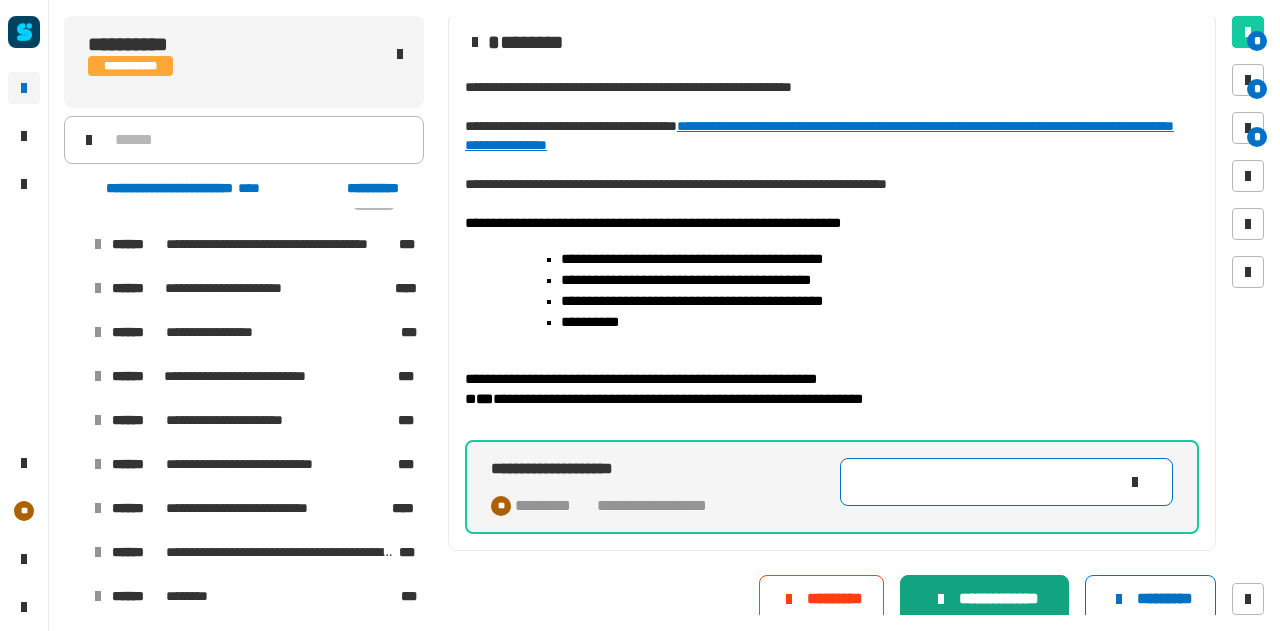type on "**********" 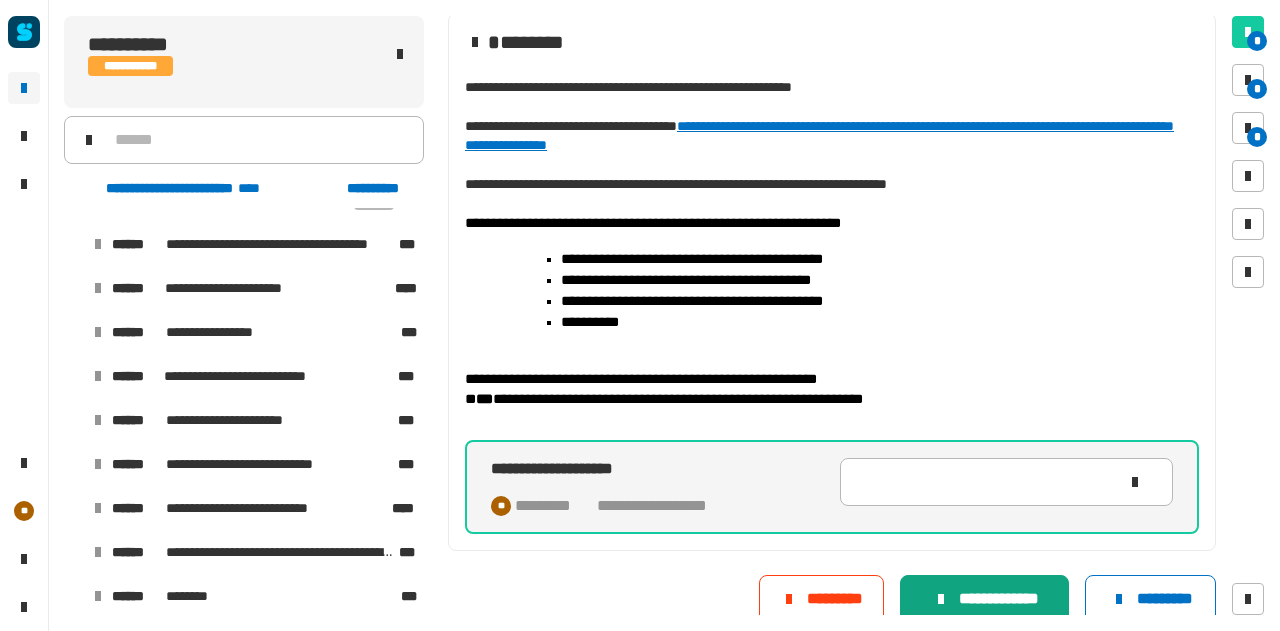 click on "**********" 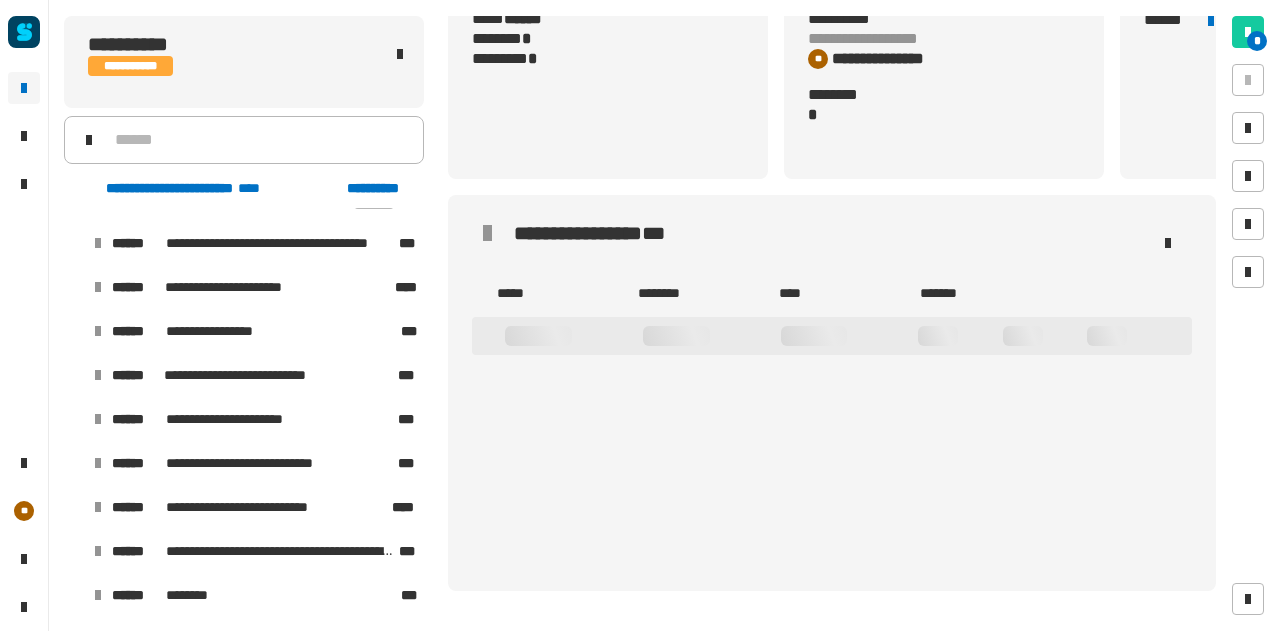 scroll, scrollTop: 241, scrollLeft: 0, axis: vertical 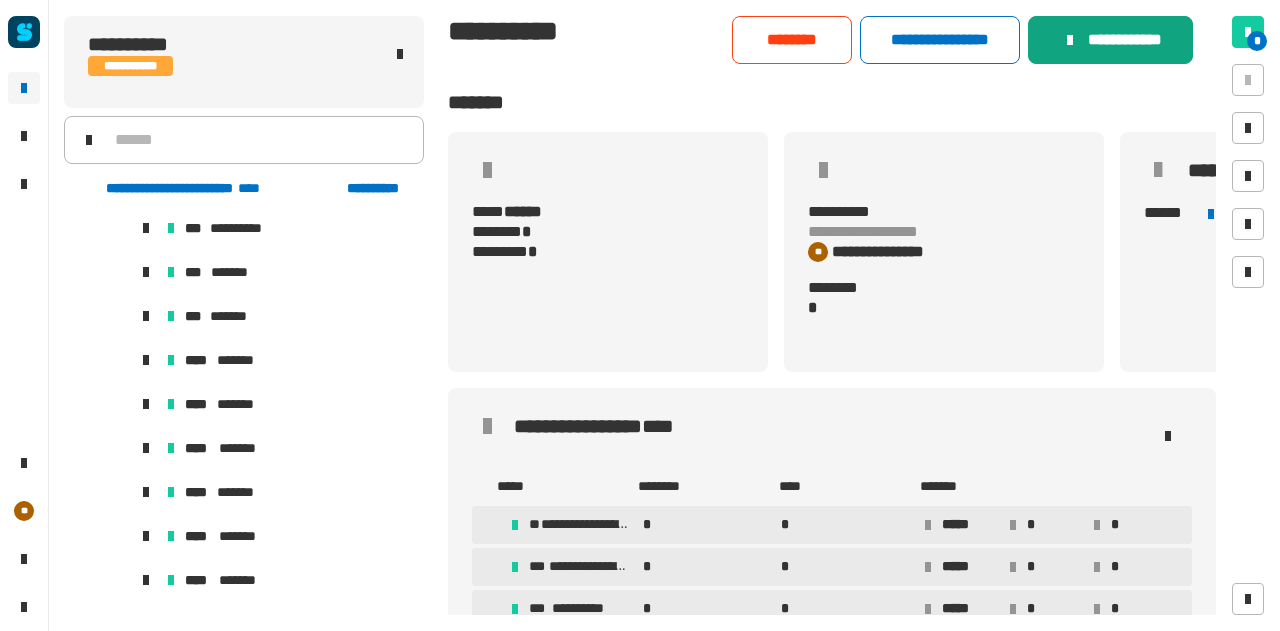 click on "**********" 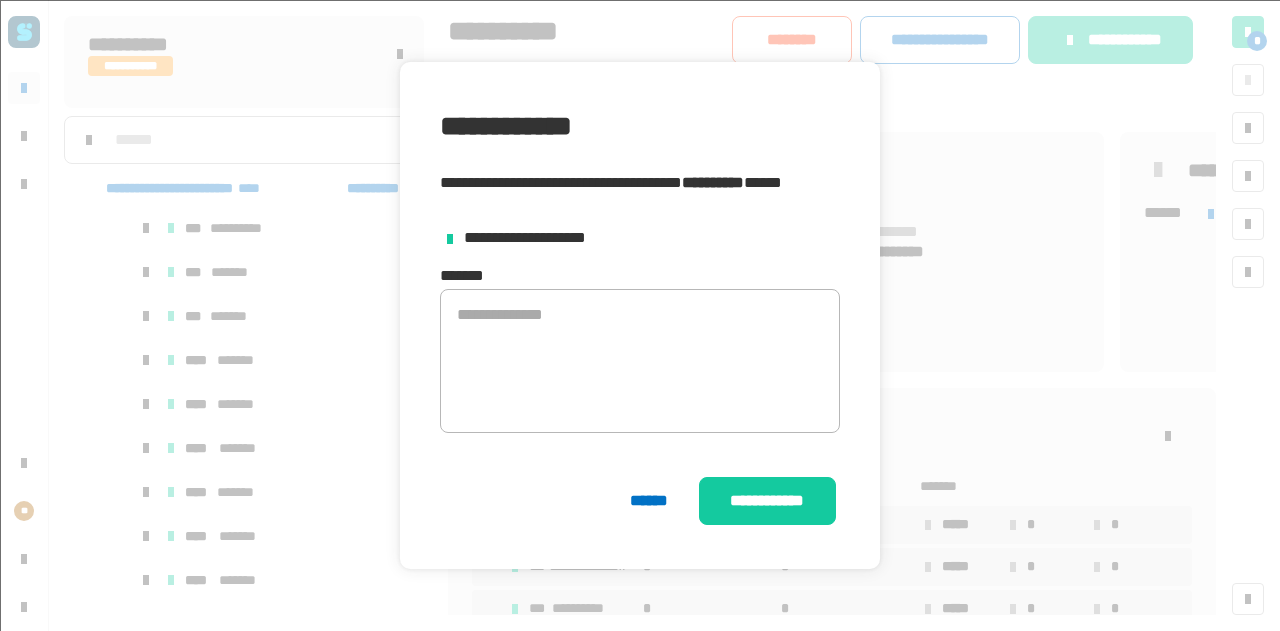 click on "**********" 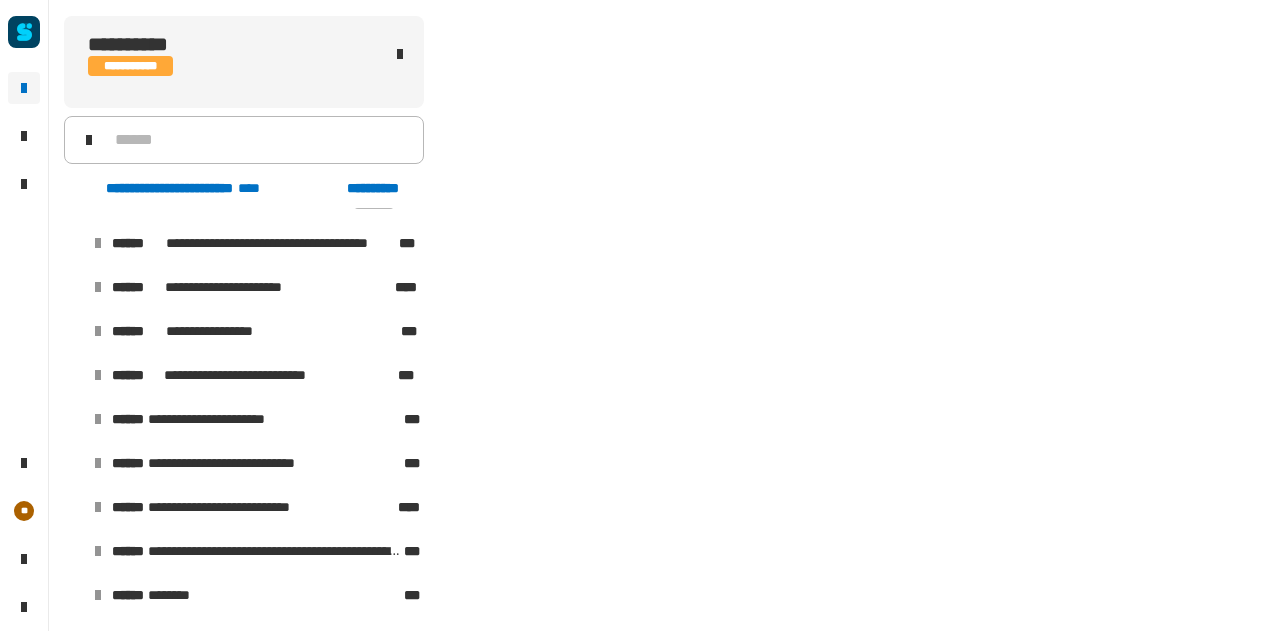 scroll, scrollTop: 2724, scrollLeft: 0, axis: vertical 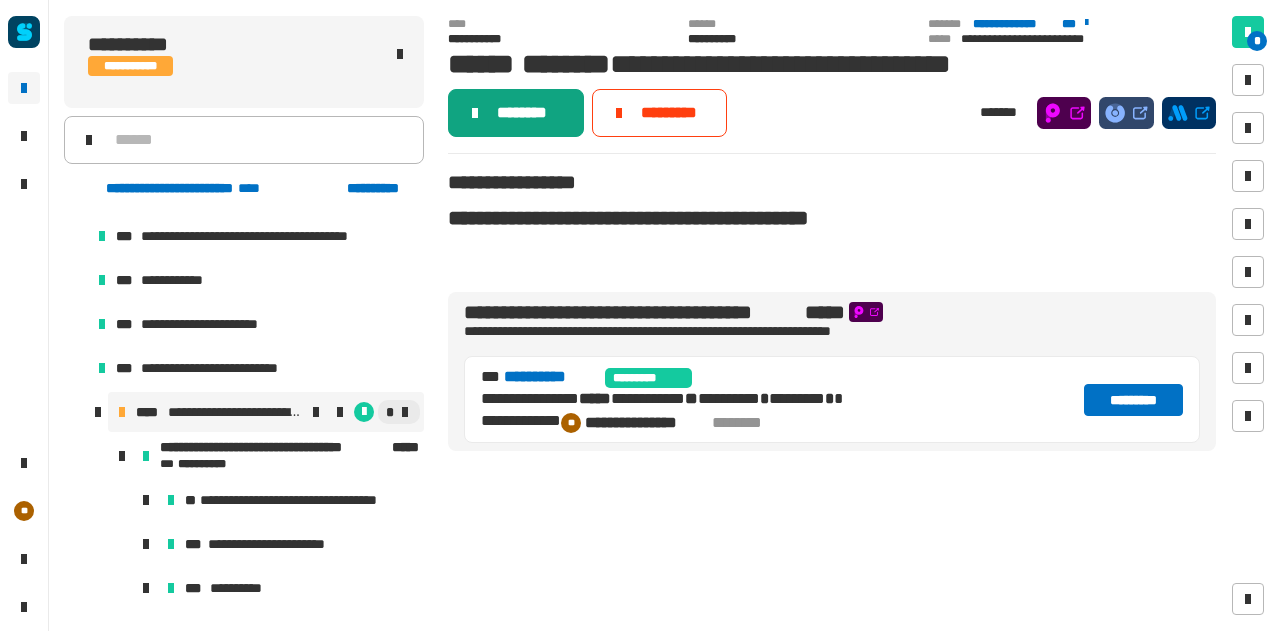 click on "********" 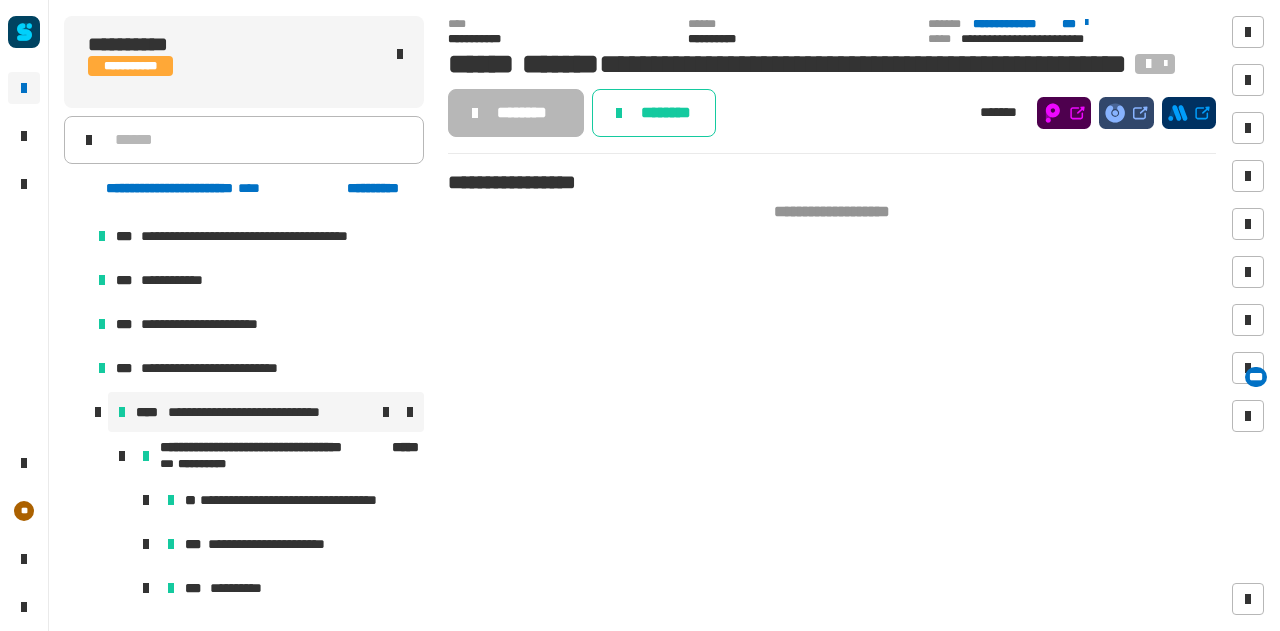 click on "**********" at bounding box center [266, 412] 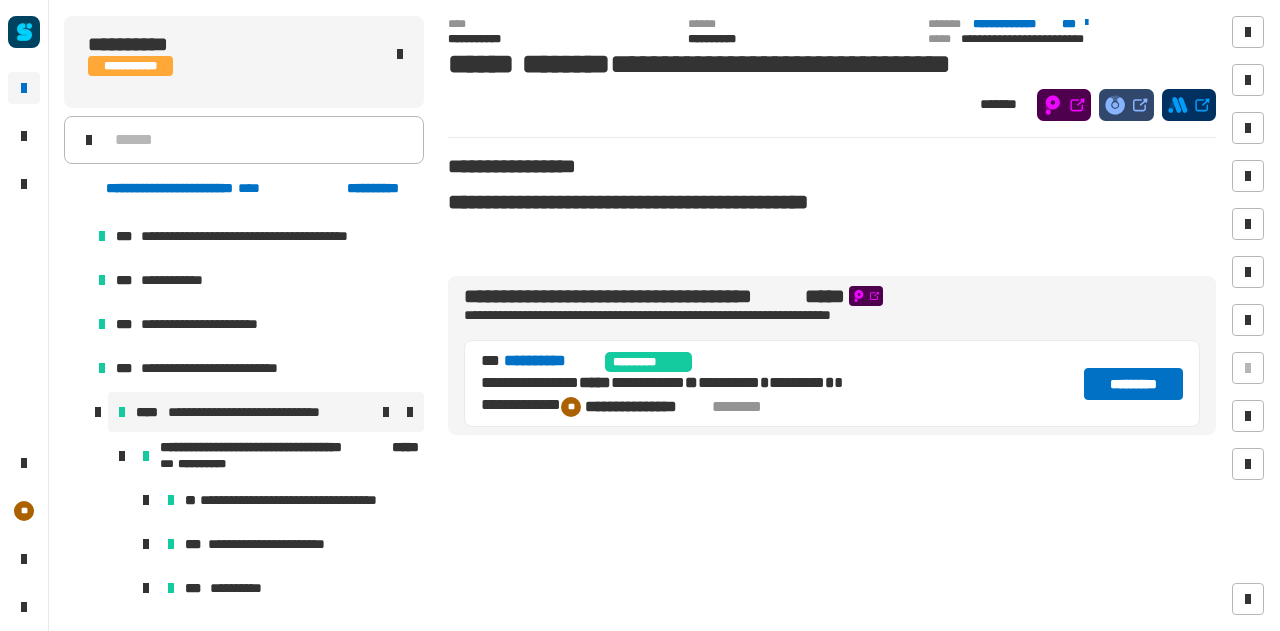 click at bounding box center [98, 412] 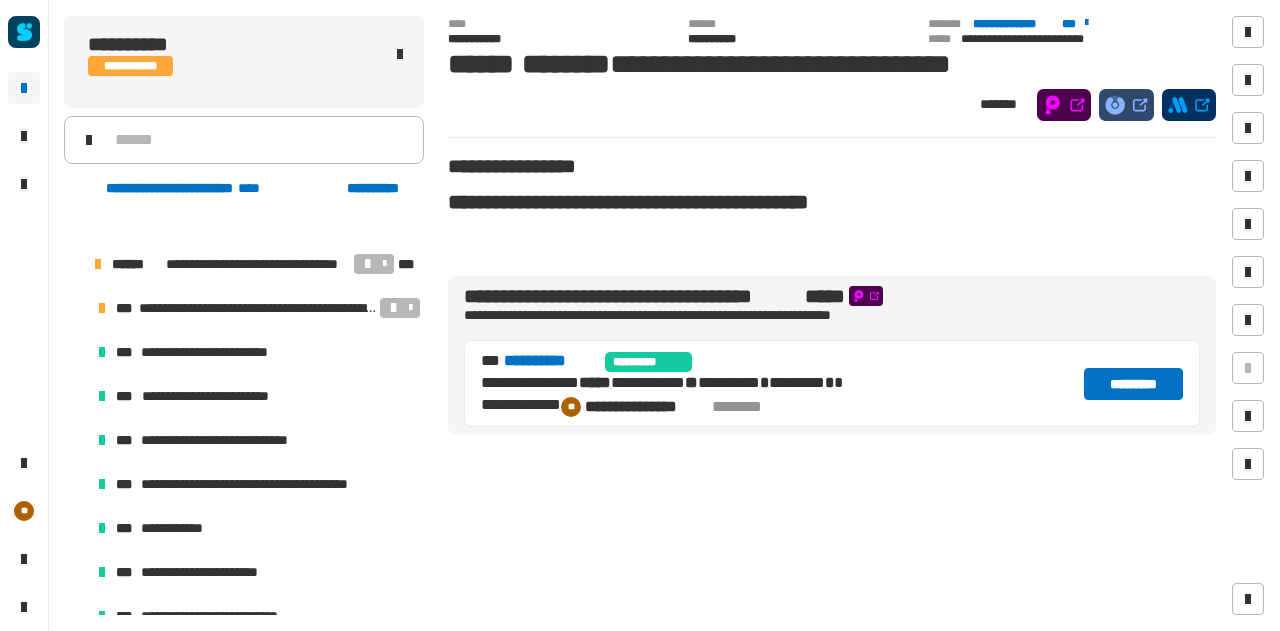 scroll, scrollTop: 2474, scrollLeft: 0, axis: vertical 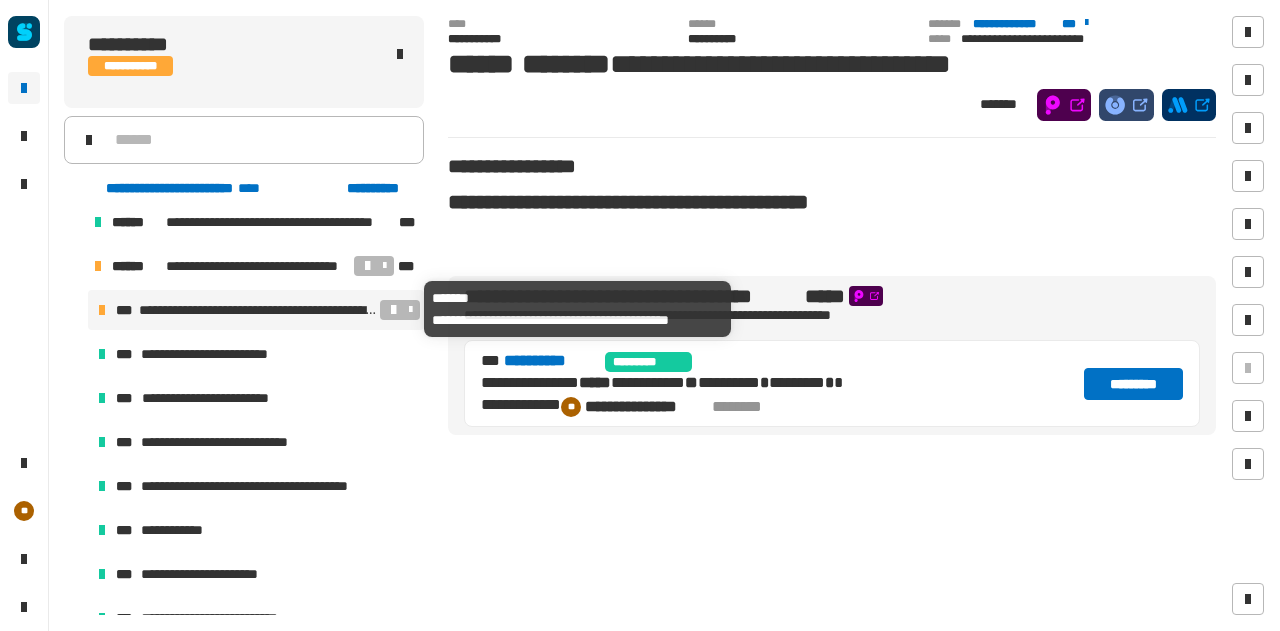 drag, startPoint x: 192, startPoint y: 427, endPoint x: 210, endPoint y: 314, distance: 114.424644 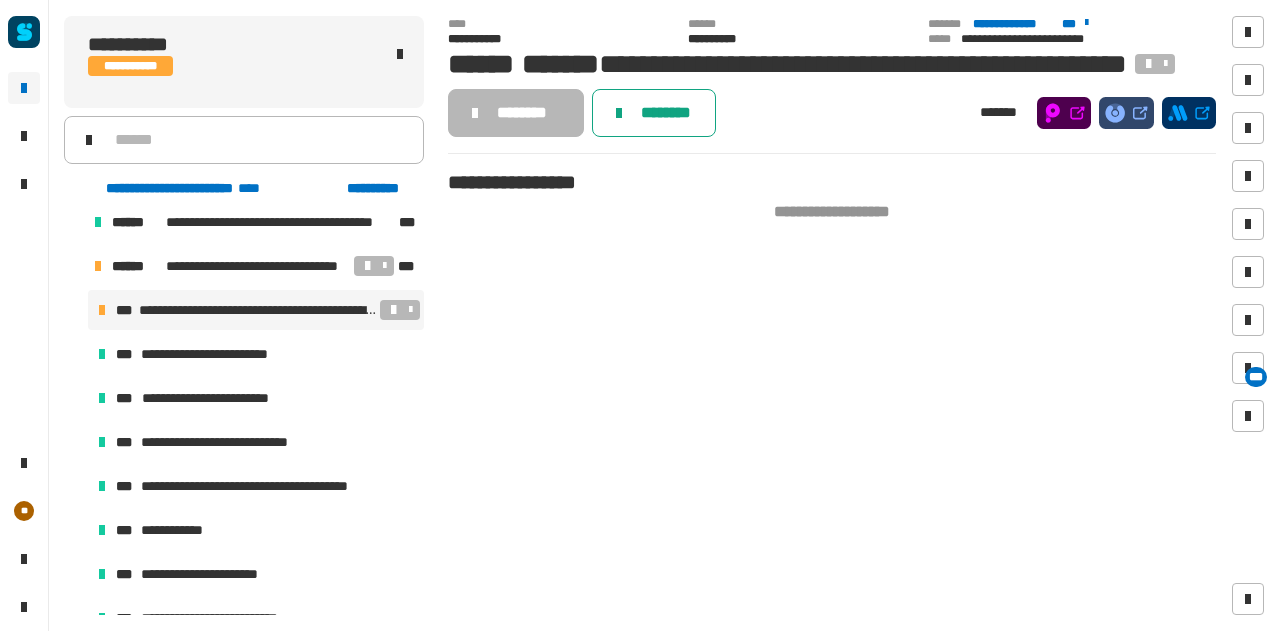 click on "********" 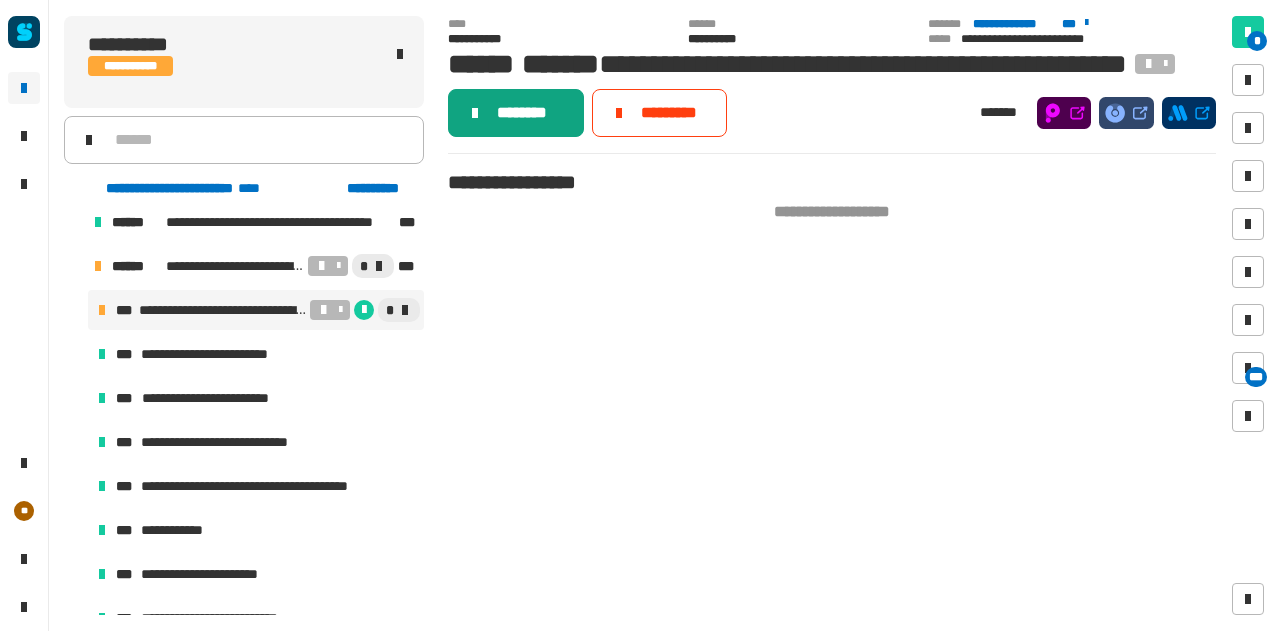 click on "********" 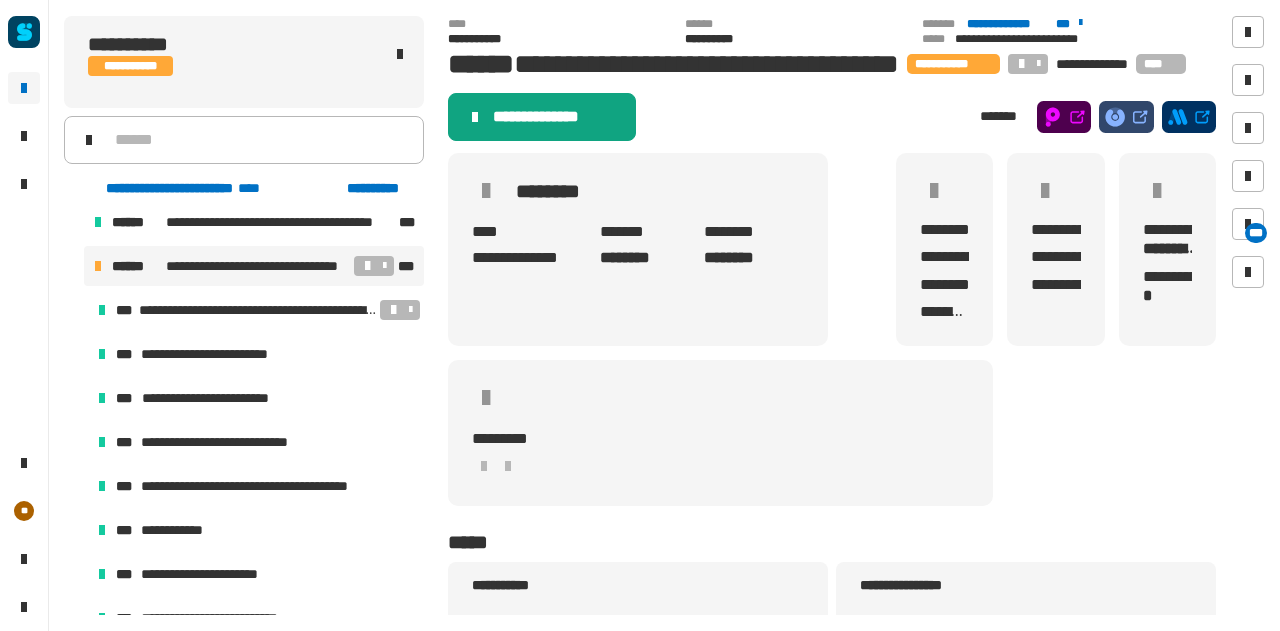 click on "**********" 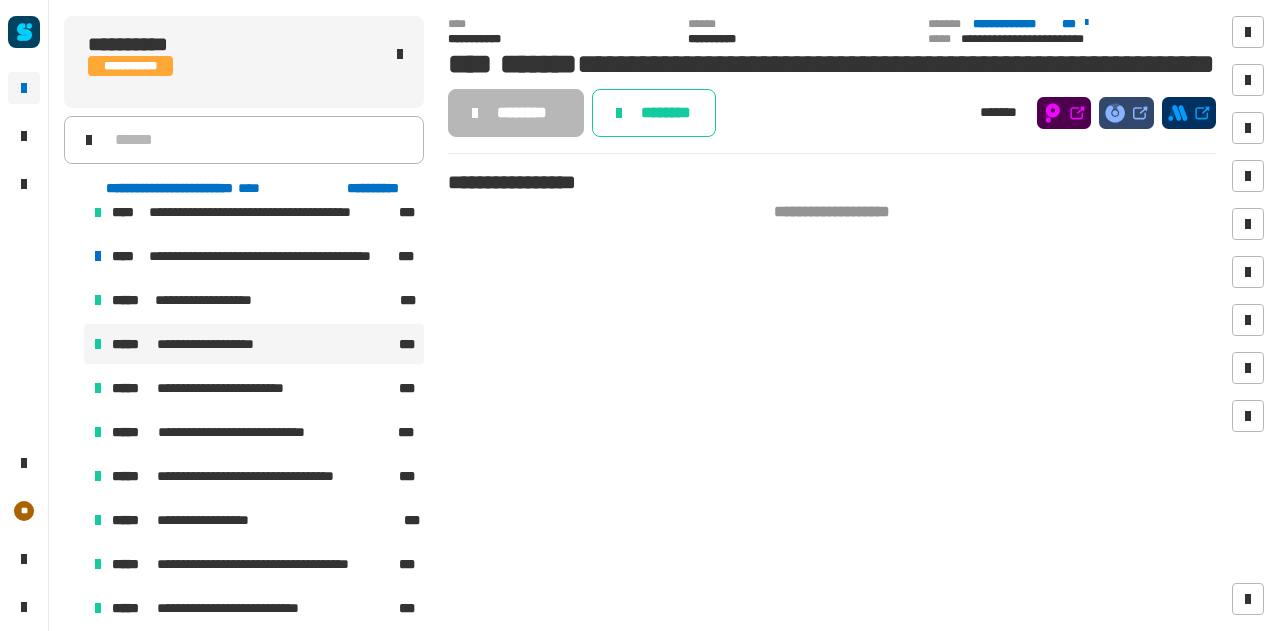 scroll, scrollTop: 203, scrollLeft: 0, axis: vertical 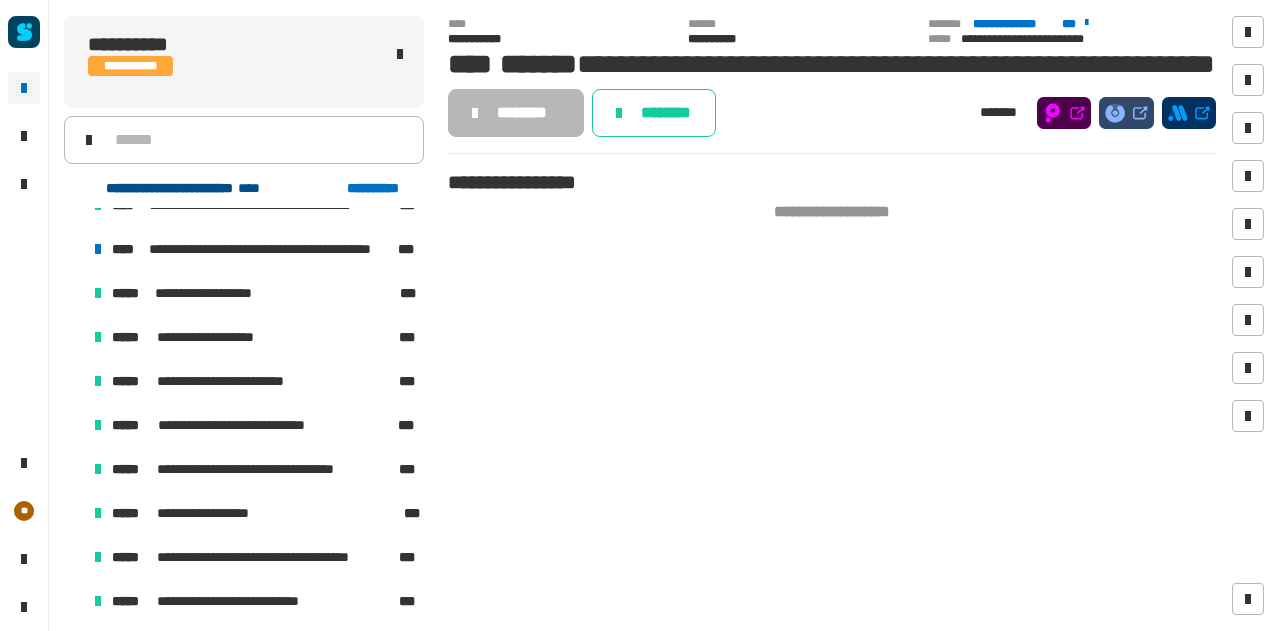 click on "**********" 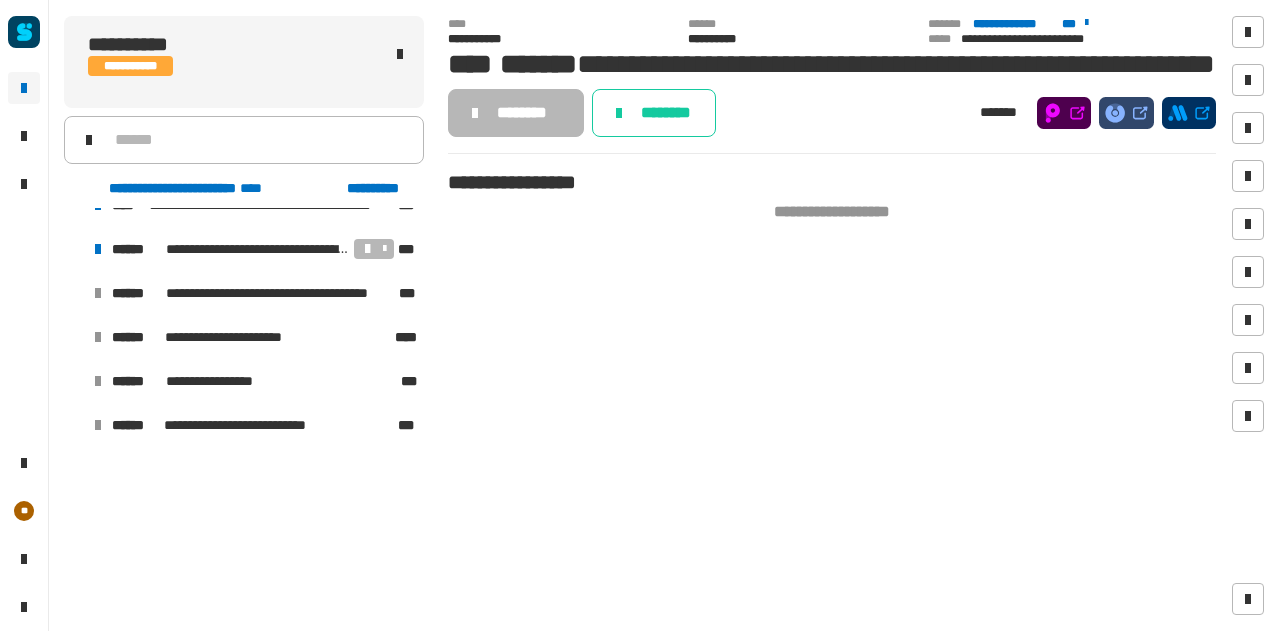 scroll, scrollTop: 0, scrollLeft: 0, axis: both 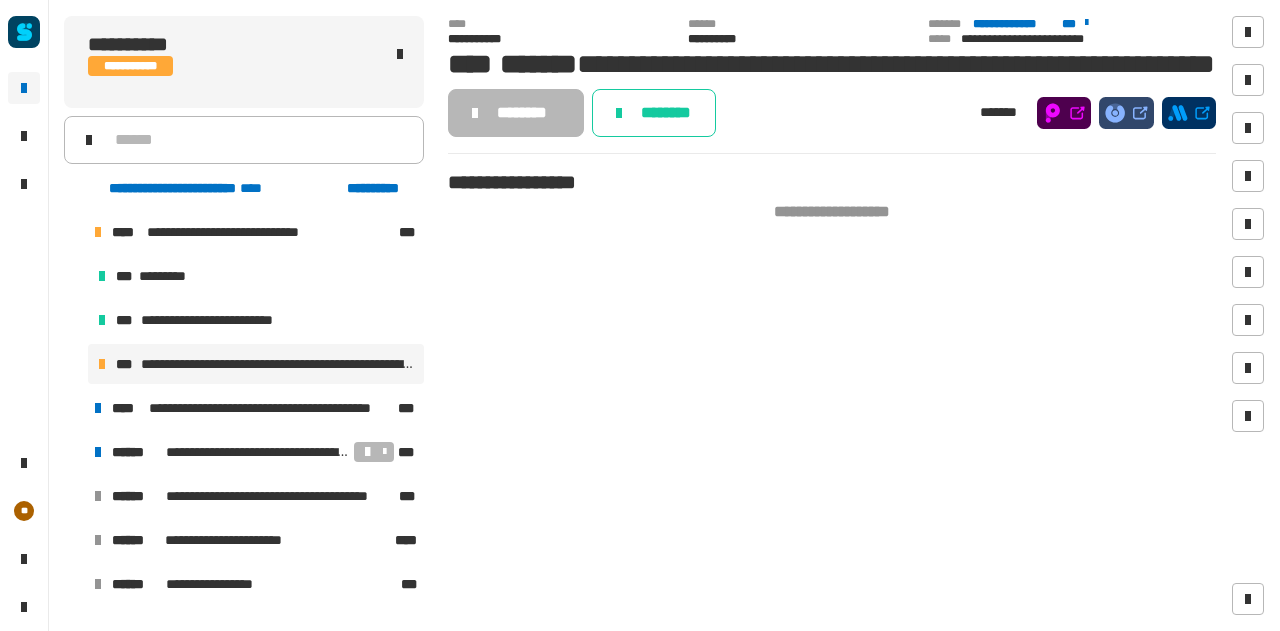 click on "**********" at bounding box center [244, 452] 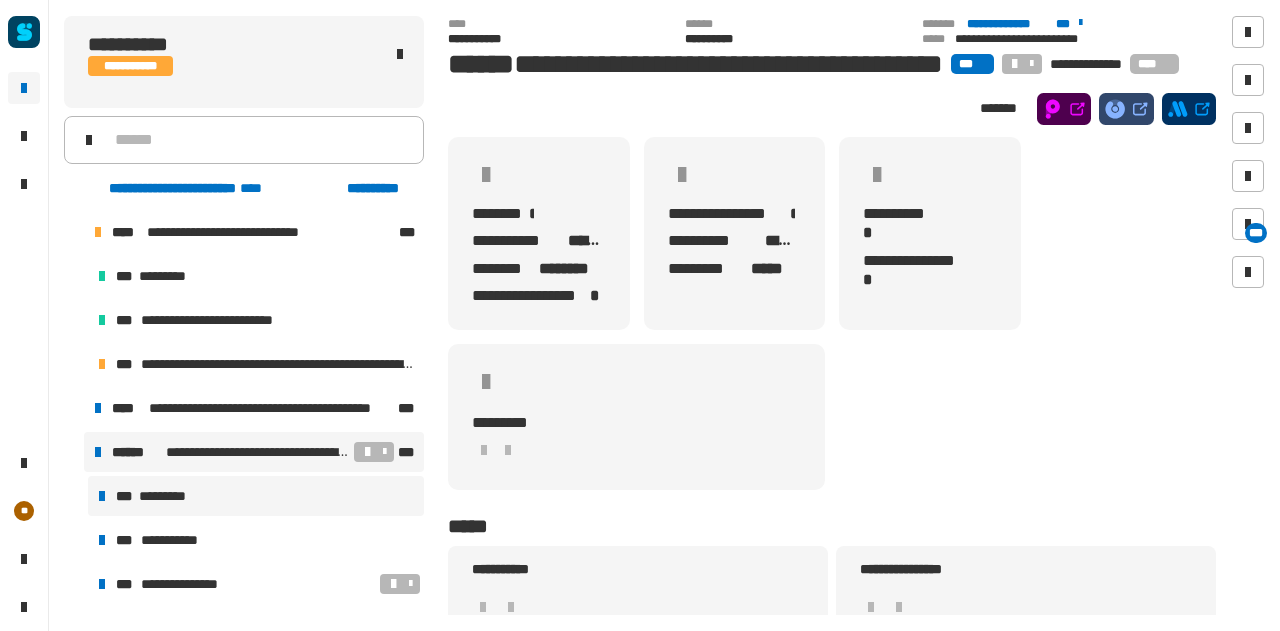 click on "*** *********" at bounding box center [256, 496] 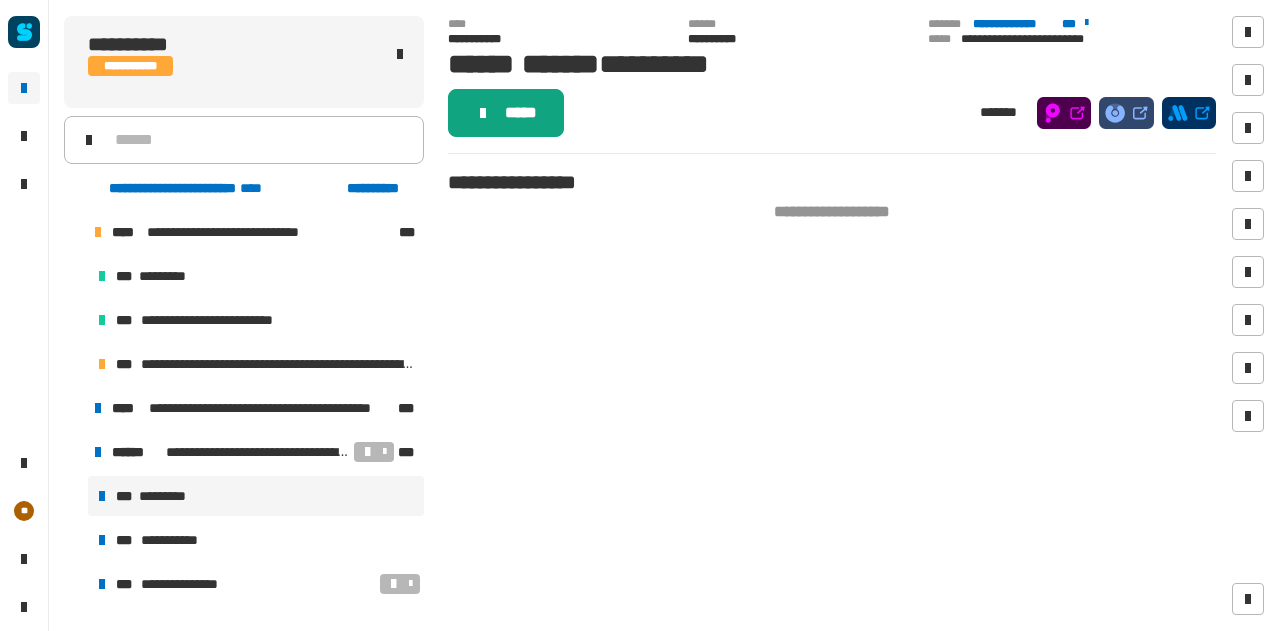 click 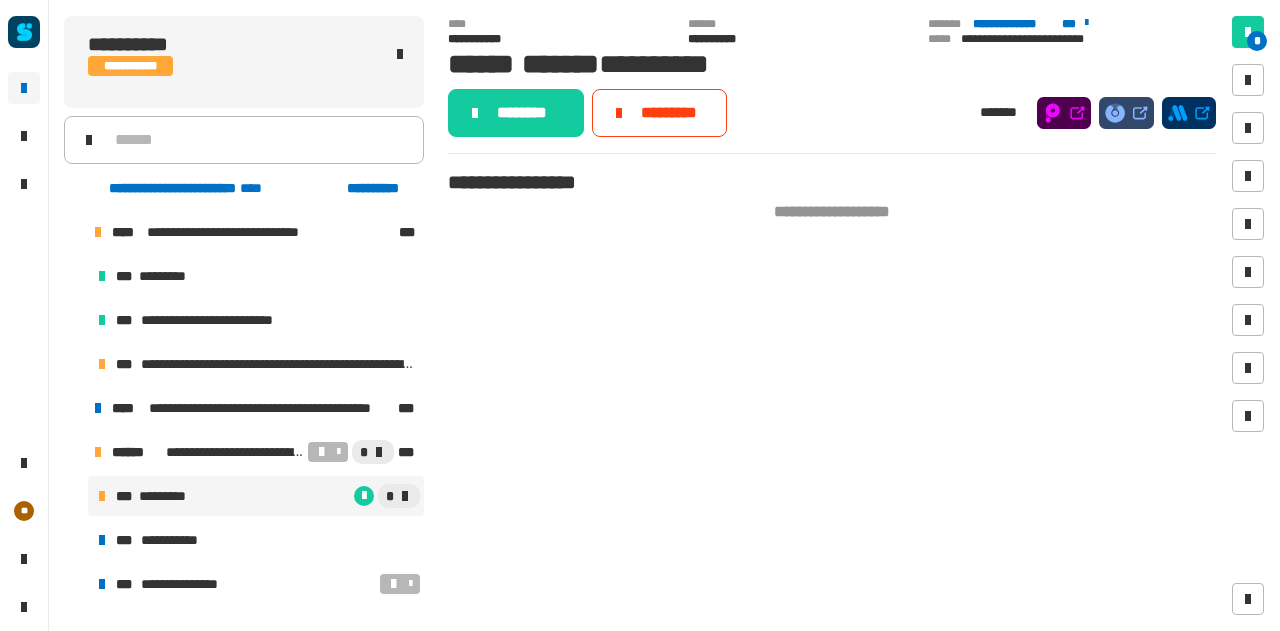 click 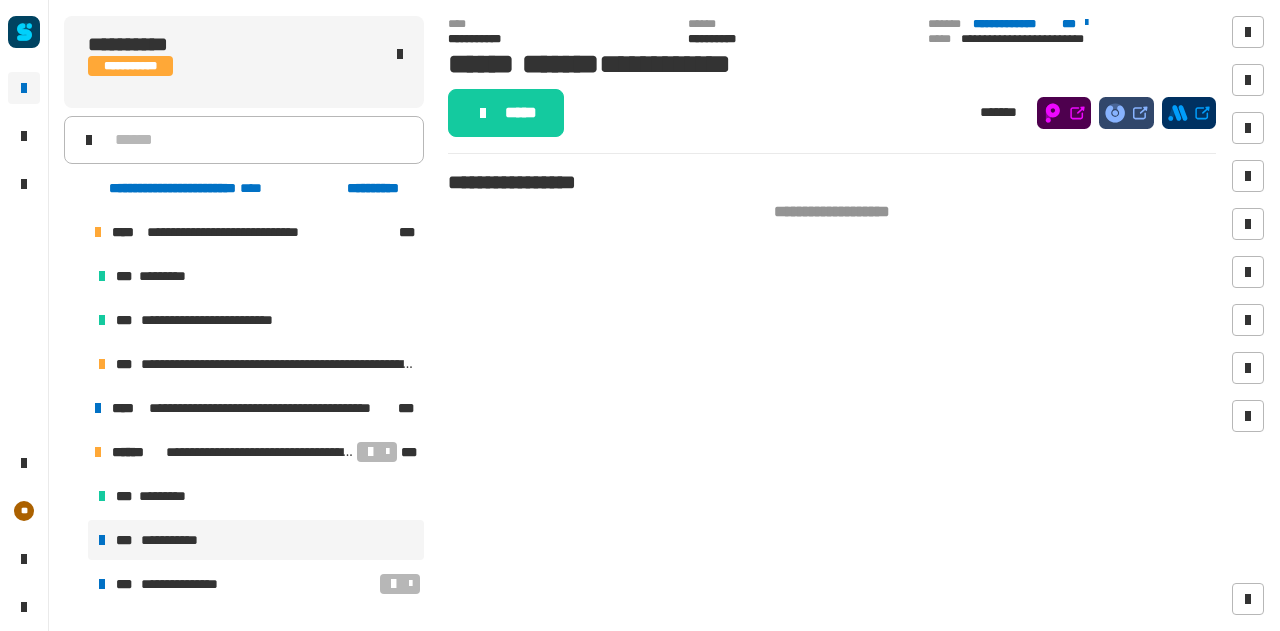 click 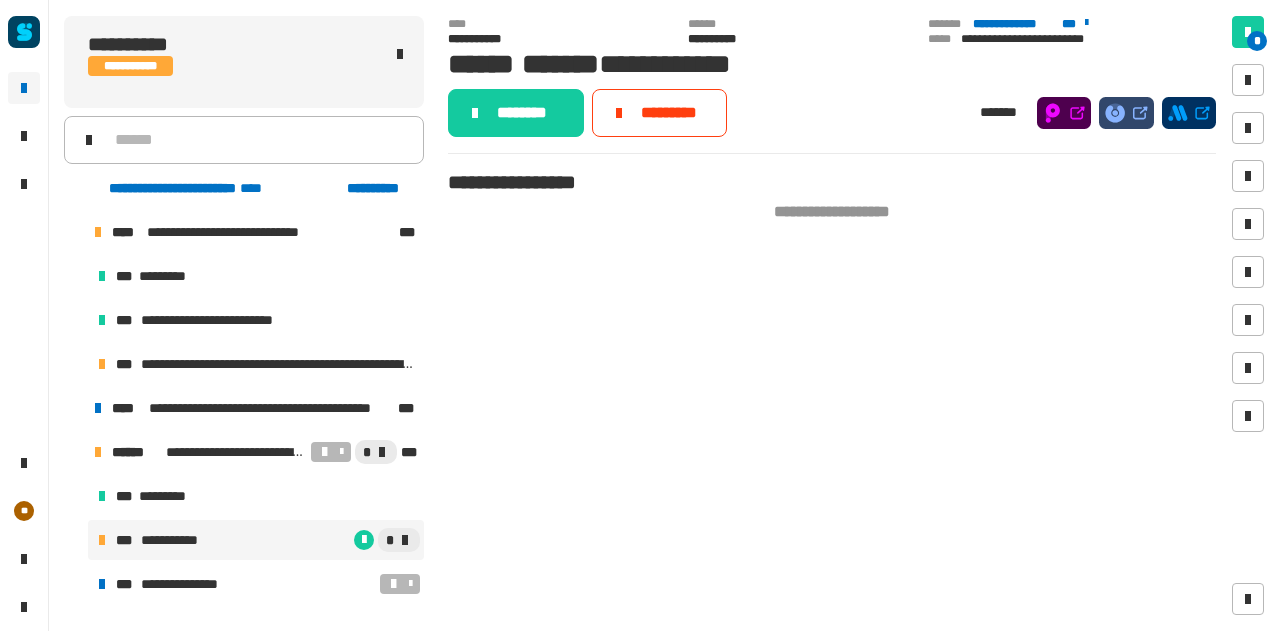 click 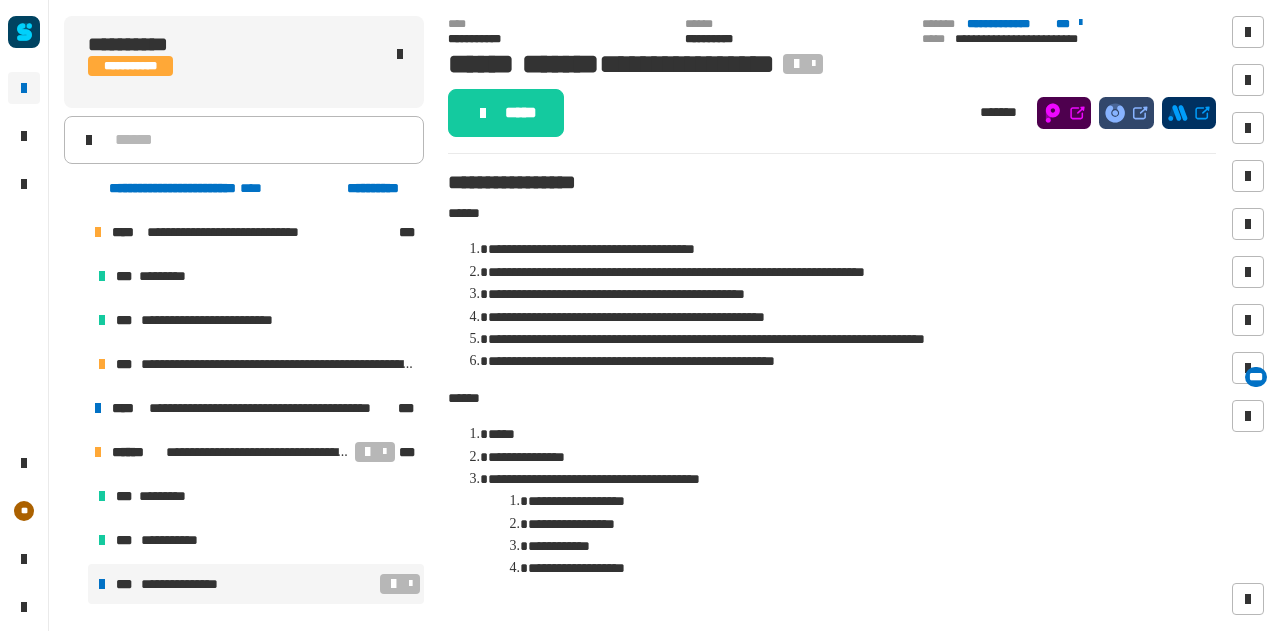 click 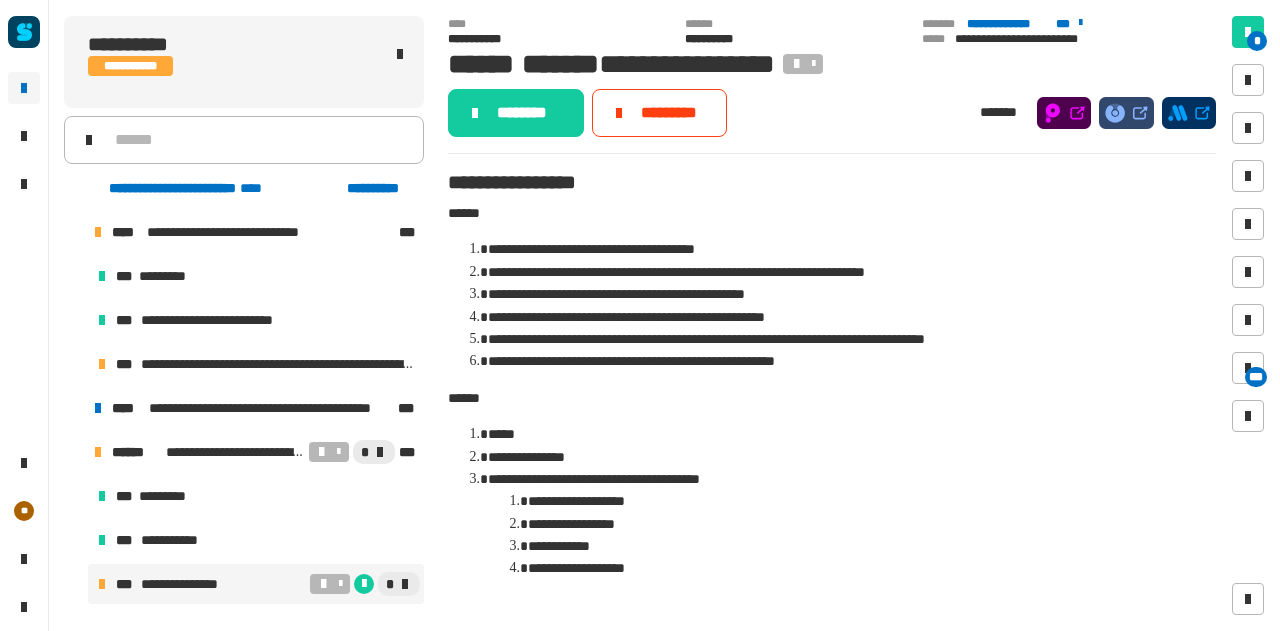 click 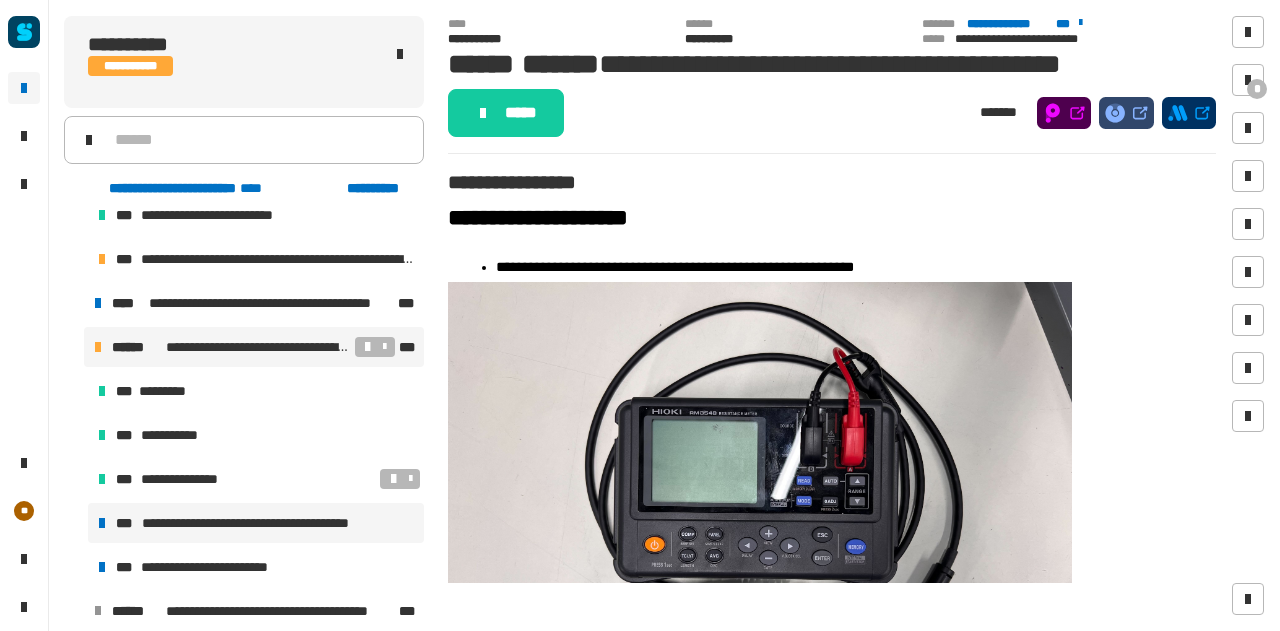 scroll, scrollTop: 121, scrollLeft: 0, axis: vertical 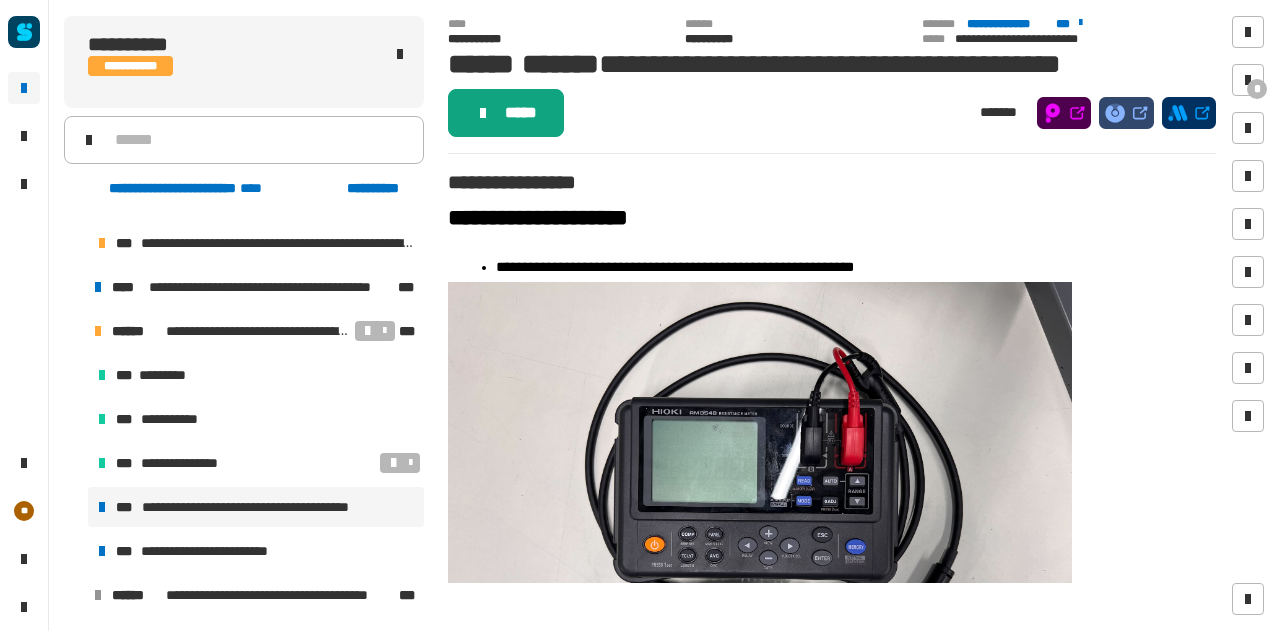 click on "*****" 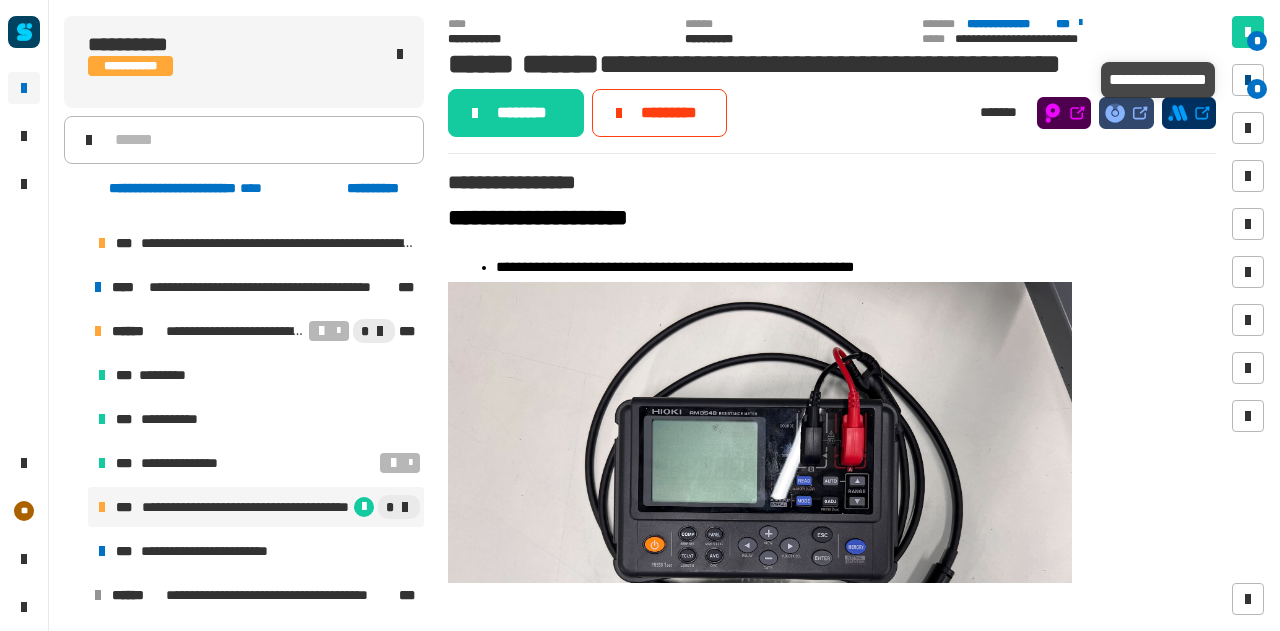 click at bounding box center [1248, 80] 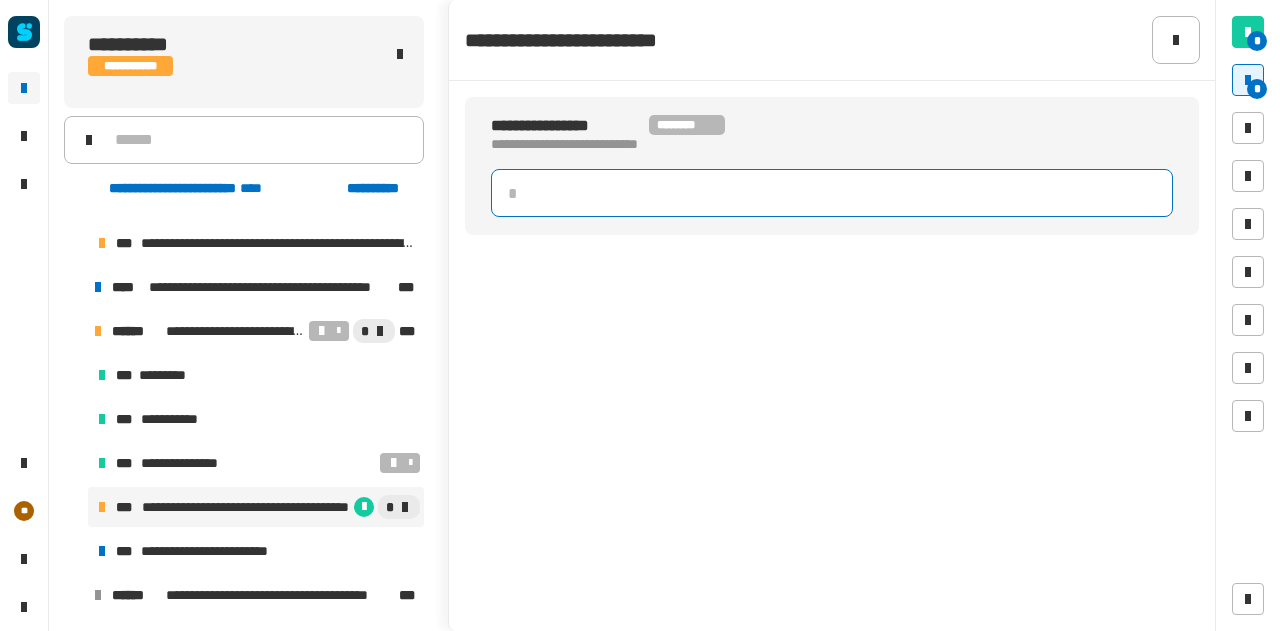 click 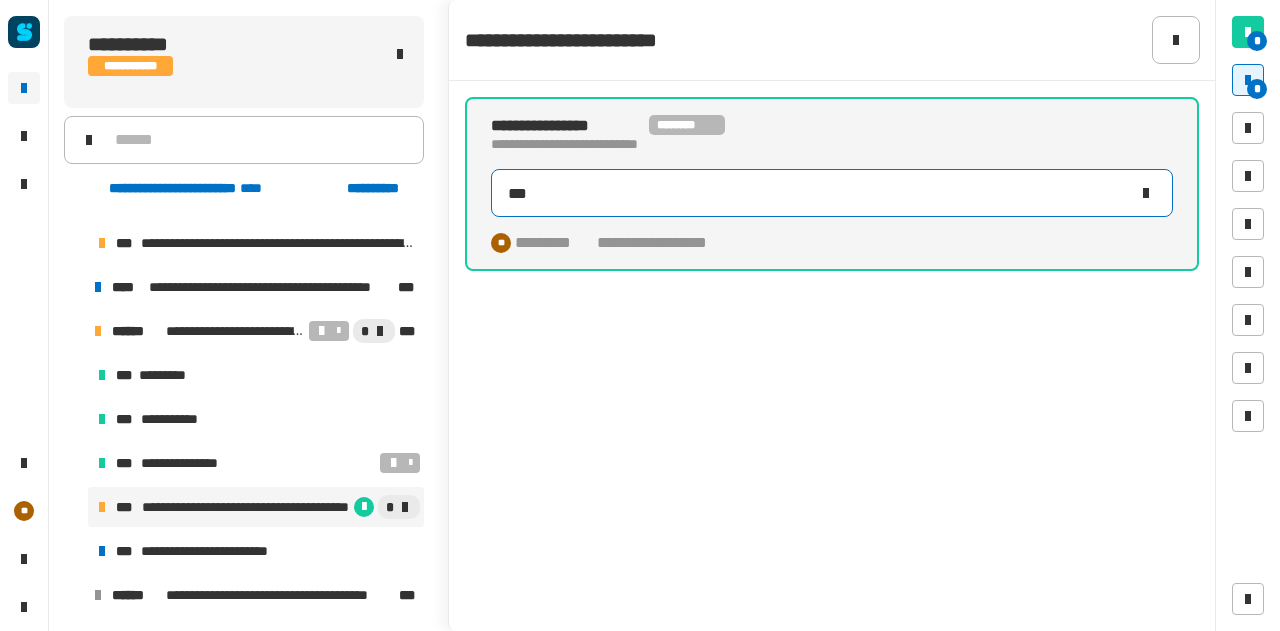 type on "****" 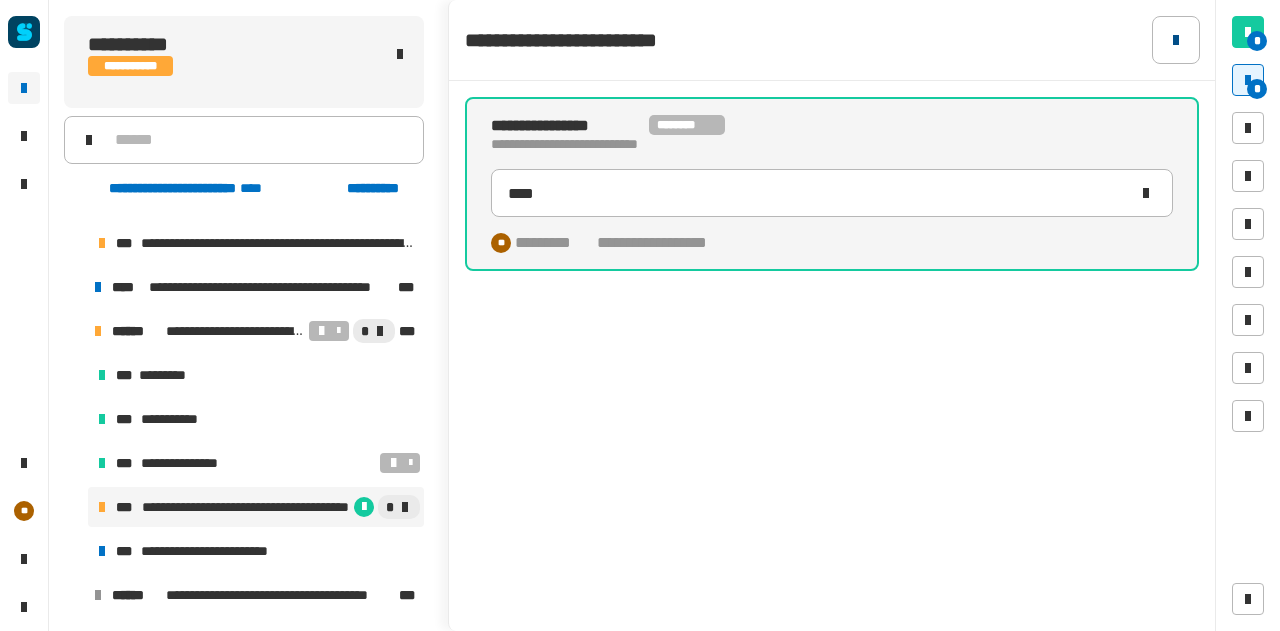 click 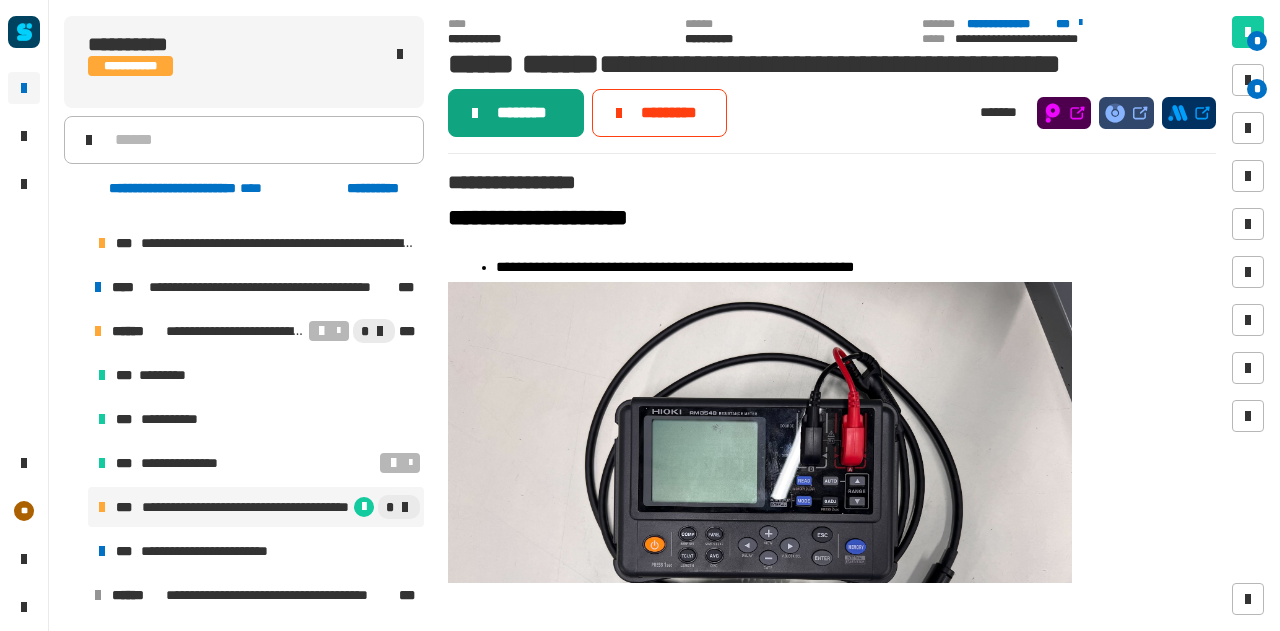 click on "********" 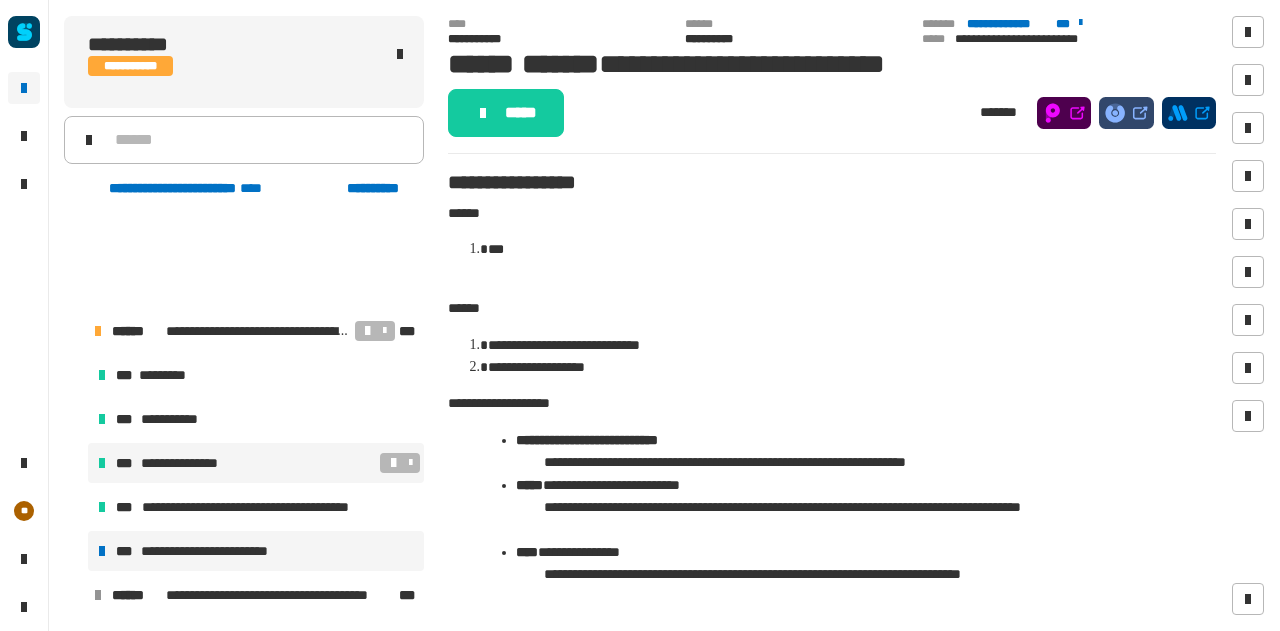 scroll, scrollTop: 370, scrollLeft: 0, axis: vertical 